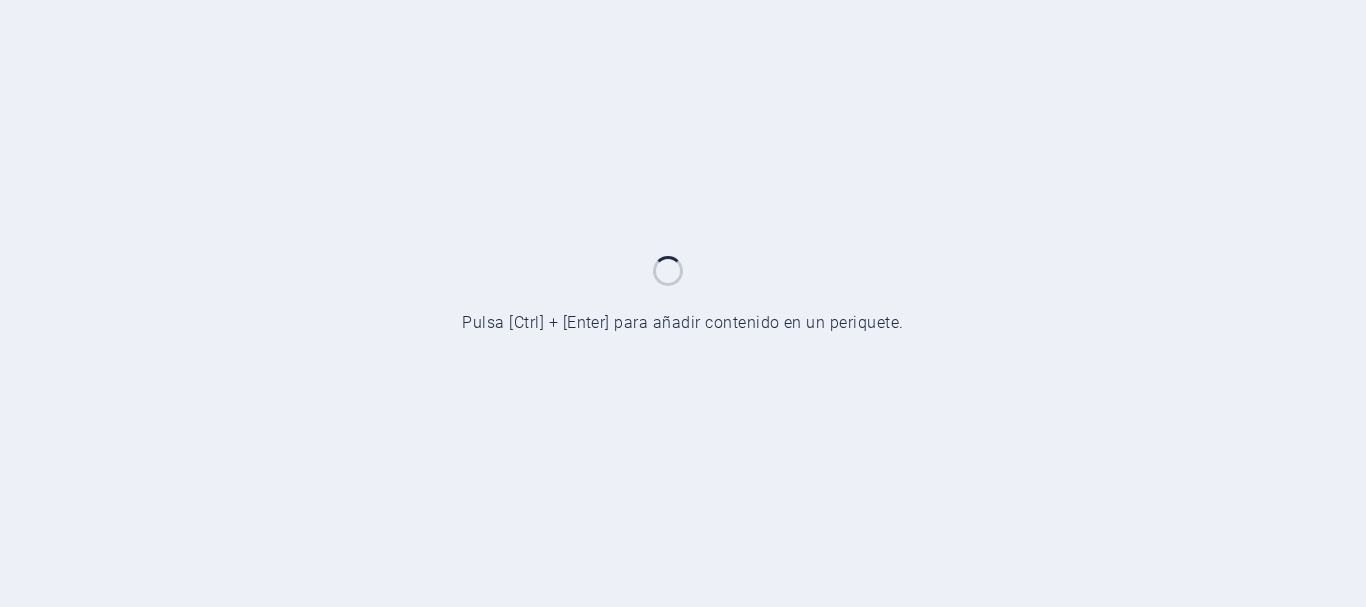 scroll, scrollTop: 0, scrollLeft: 0, axis: both 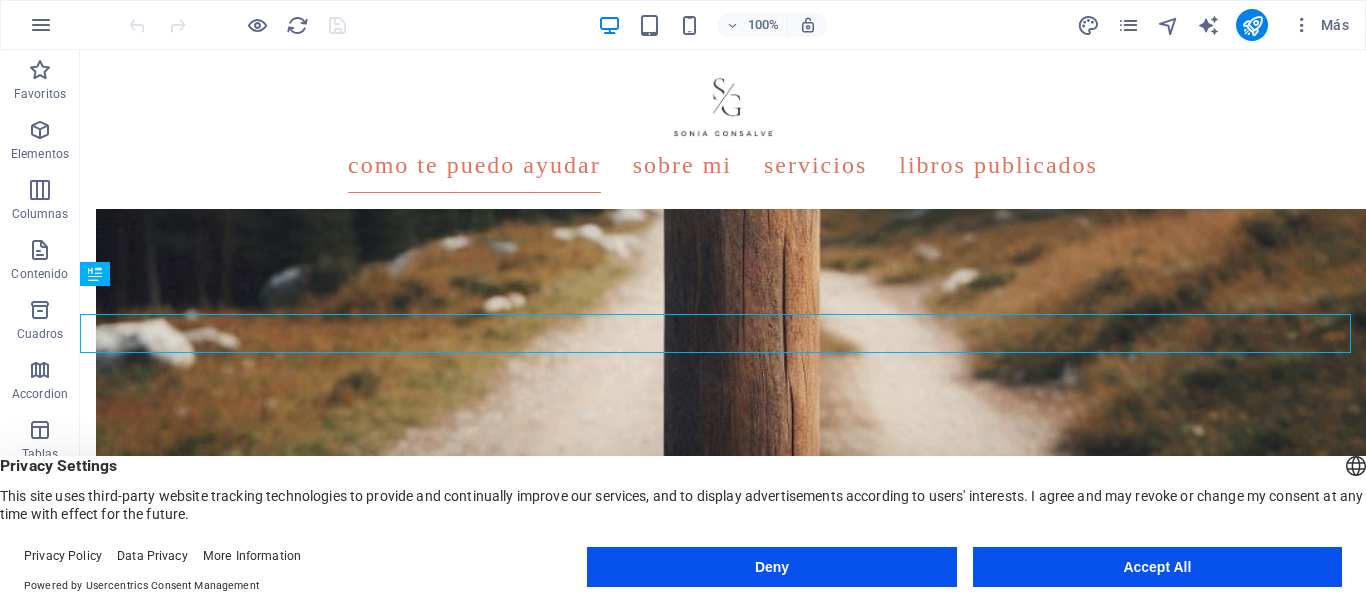 click on "Accept All" at bounding box center [1157, 567] 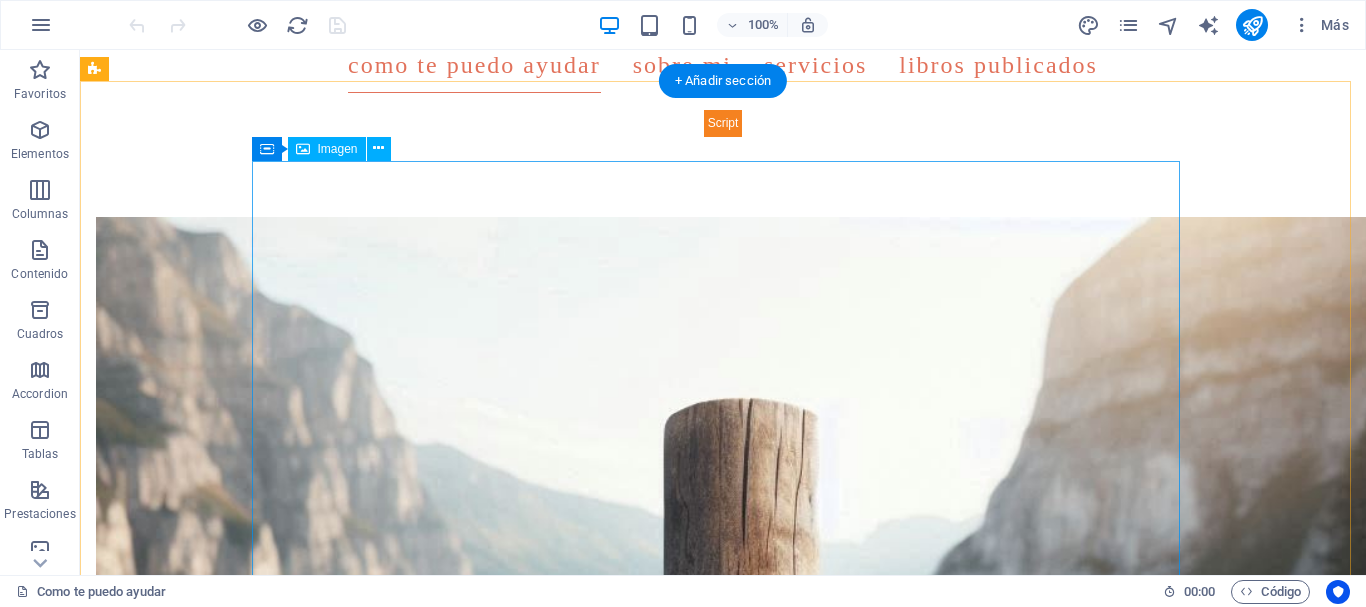 scroll, scrollTop: 0, scrollLeft: 0, axis: both 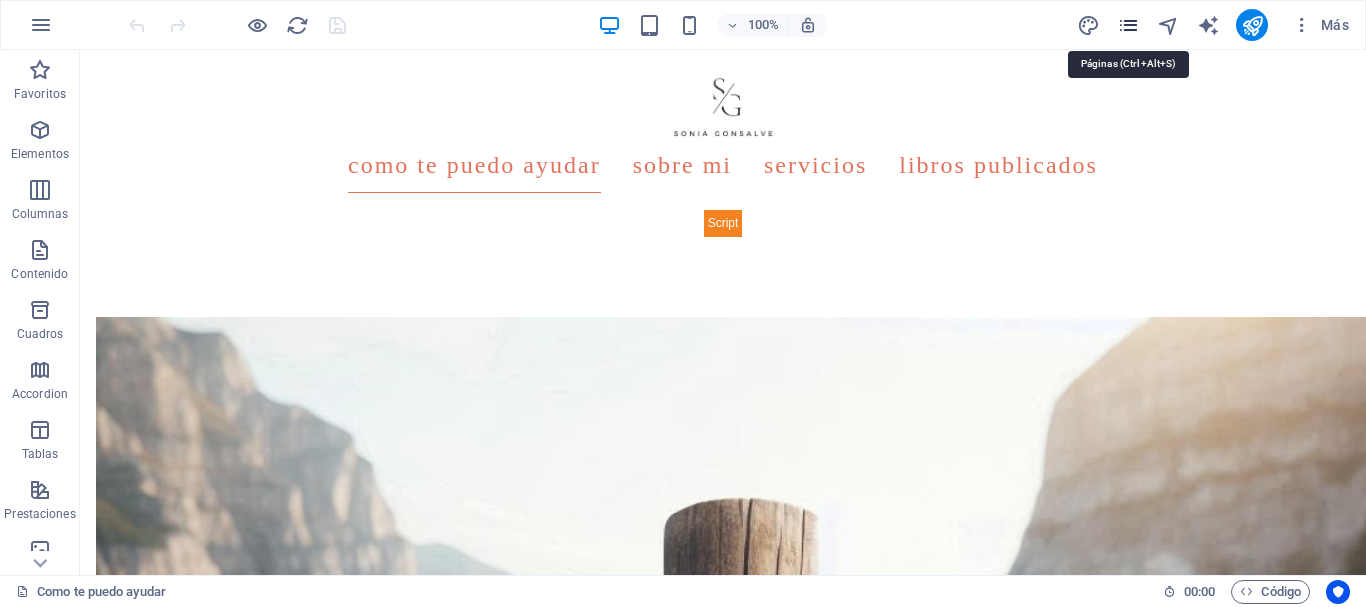 click at bounding box center [1128, 25] 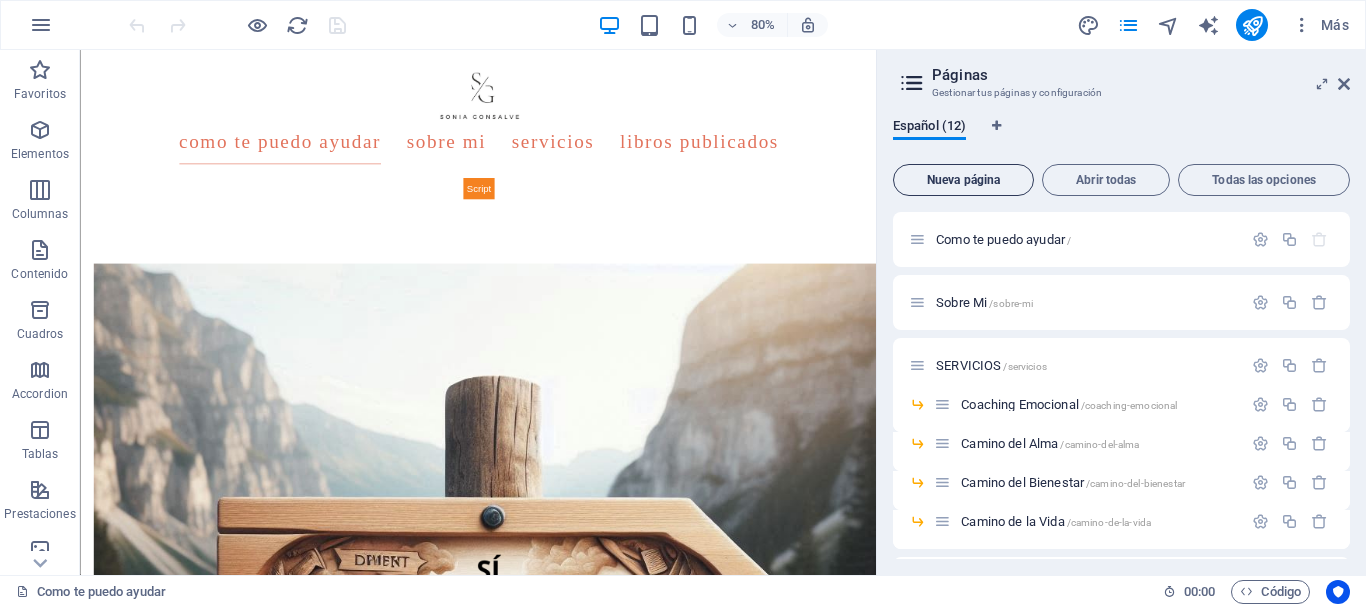 click on "Nueva página" at bounding box center [963, 180] 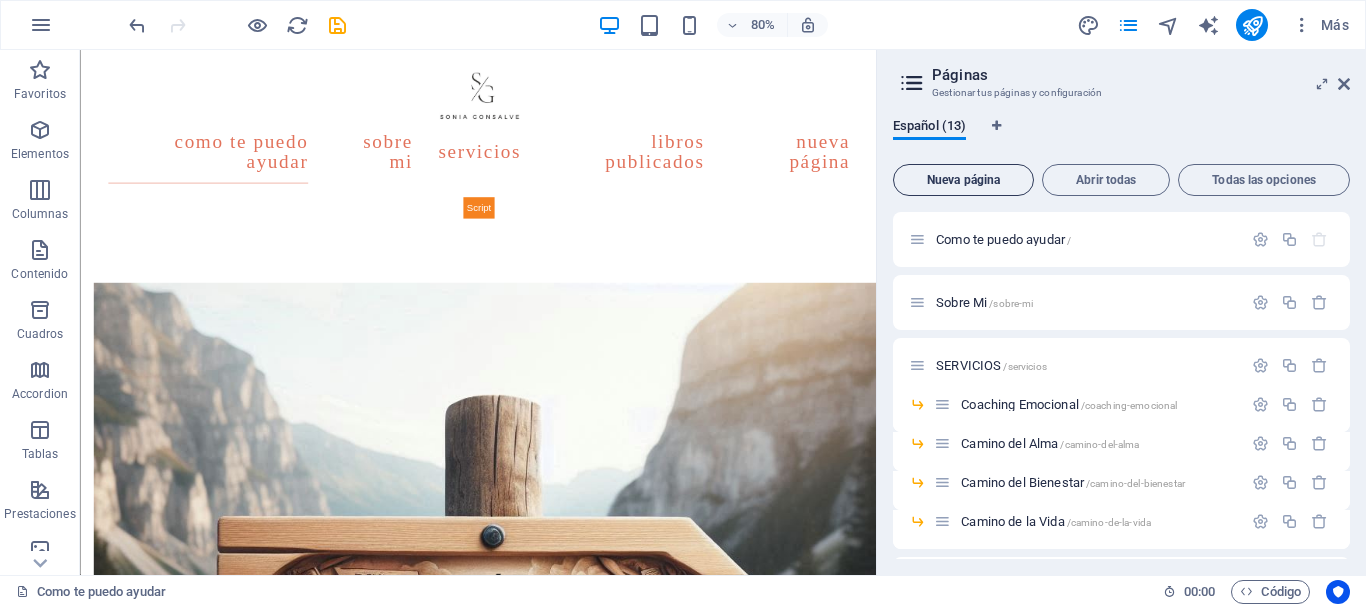 scroll, scrollTop: 590, scrollLeft: 0, axis: vertical 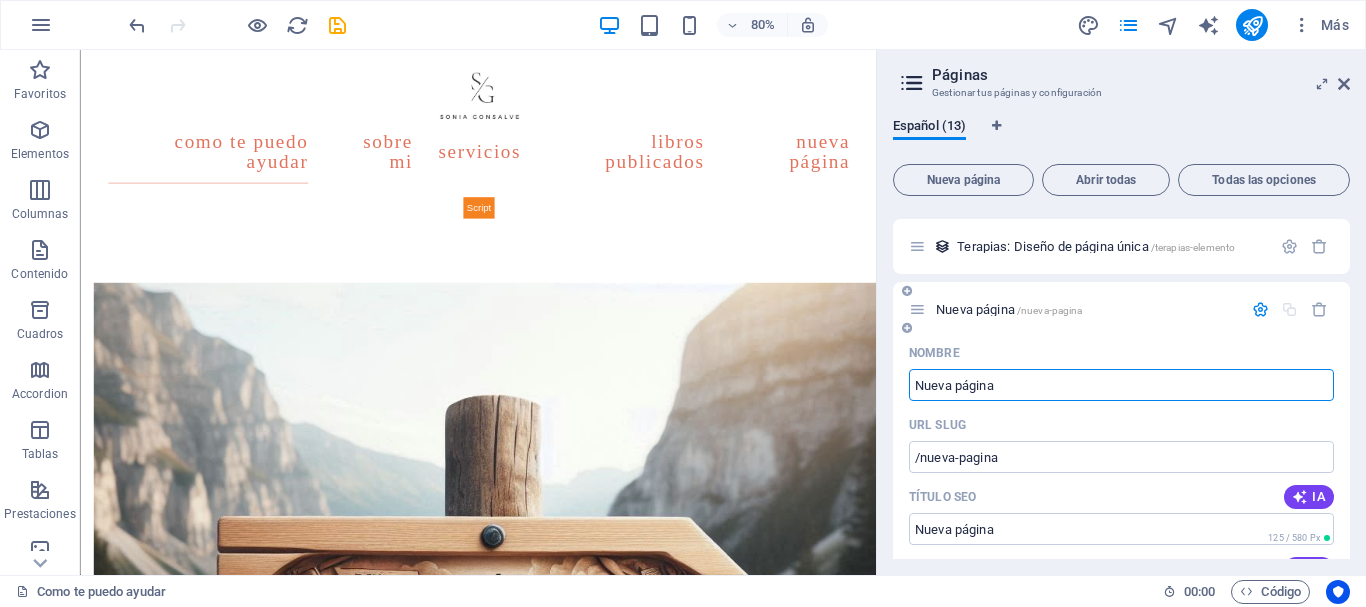paste on "Pack “Caminando con [PERSON]” – Conecta con tu Alma y Transfórmate" 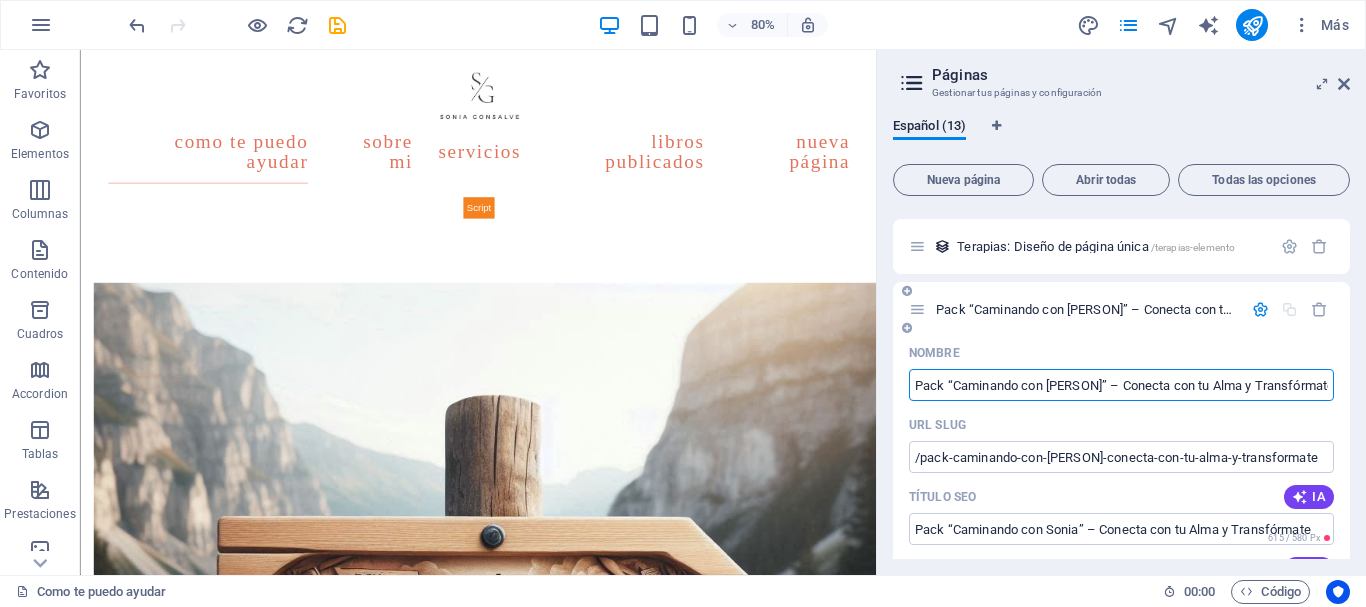 type on "Pack “Caminando con [PERSON]” – Conecta con tu Alma y Transfórmate" 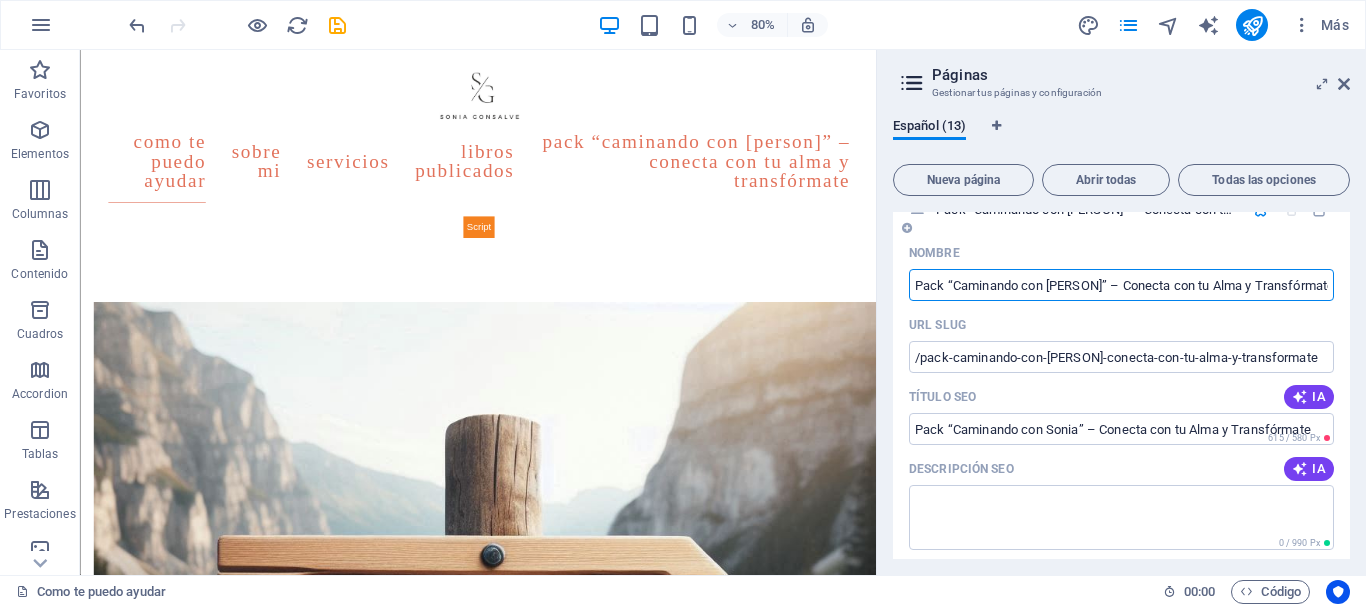 scroll, scrollTop: 590, scrollLeft: 0, axis: vertical 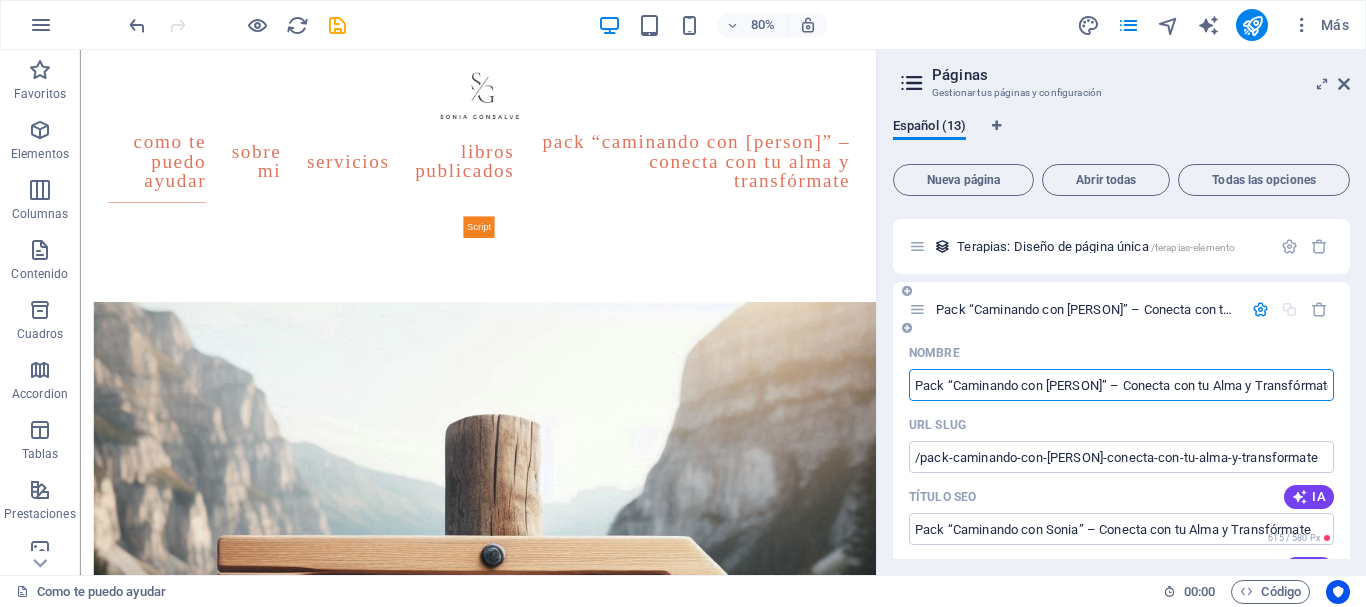 click on "Pack “Caminando con [PERSON]” – Conecta con tu Alma y Transfórmate" at bounding box center [1121, 385] 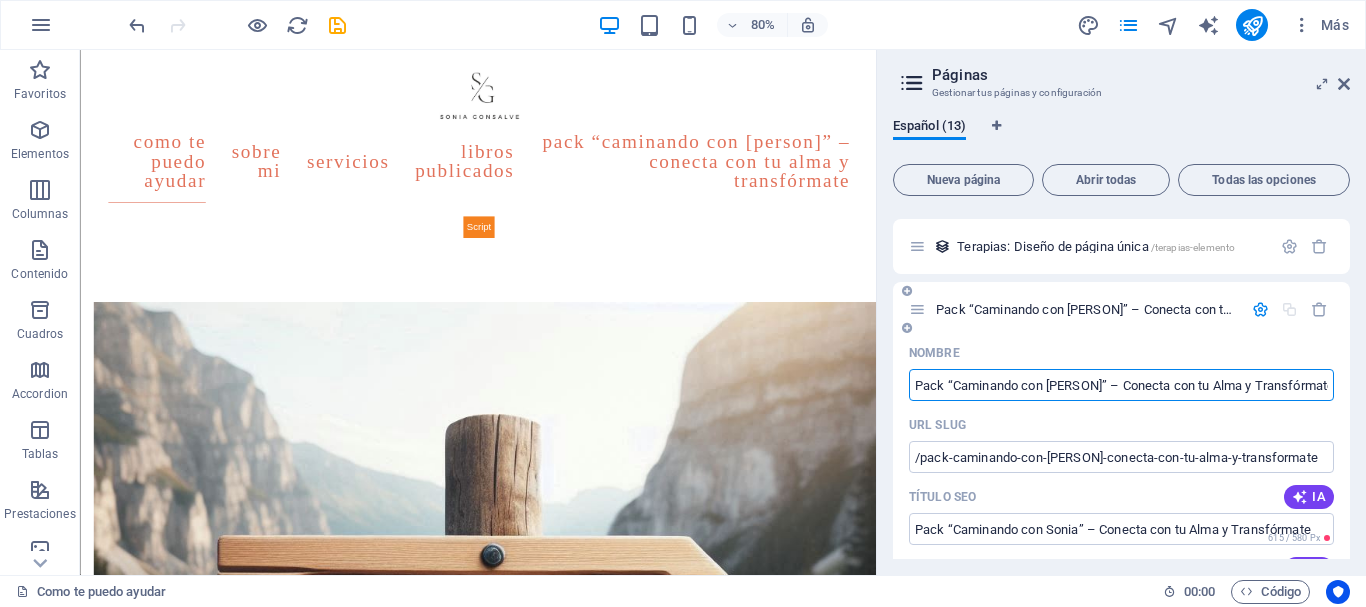 drag, startPoint x: 1310, startPoint y: 388, endPoint x: 965, endPoint y: 397, distance: 345.11737 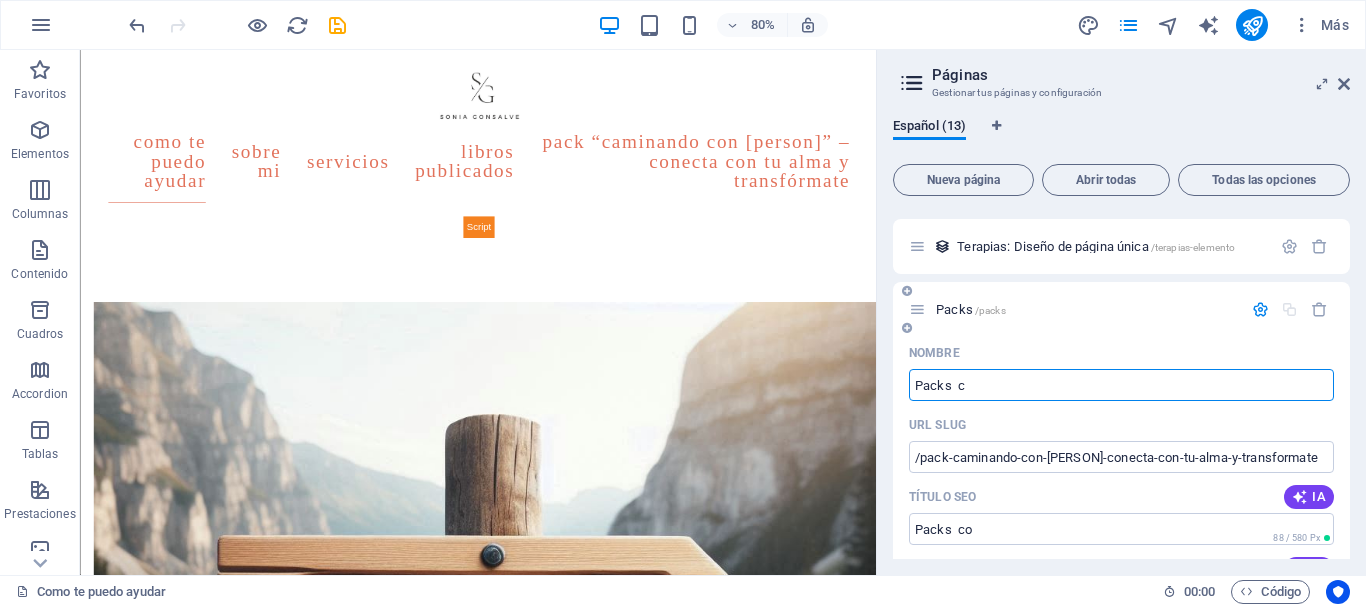 type on "Packs  co" 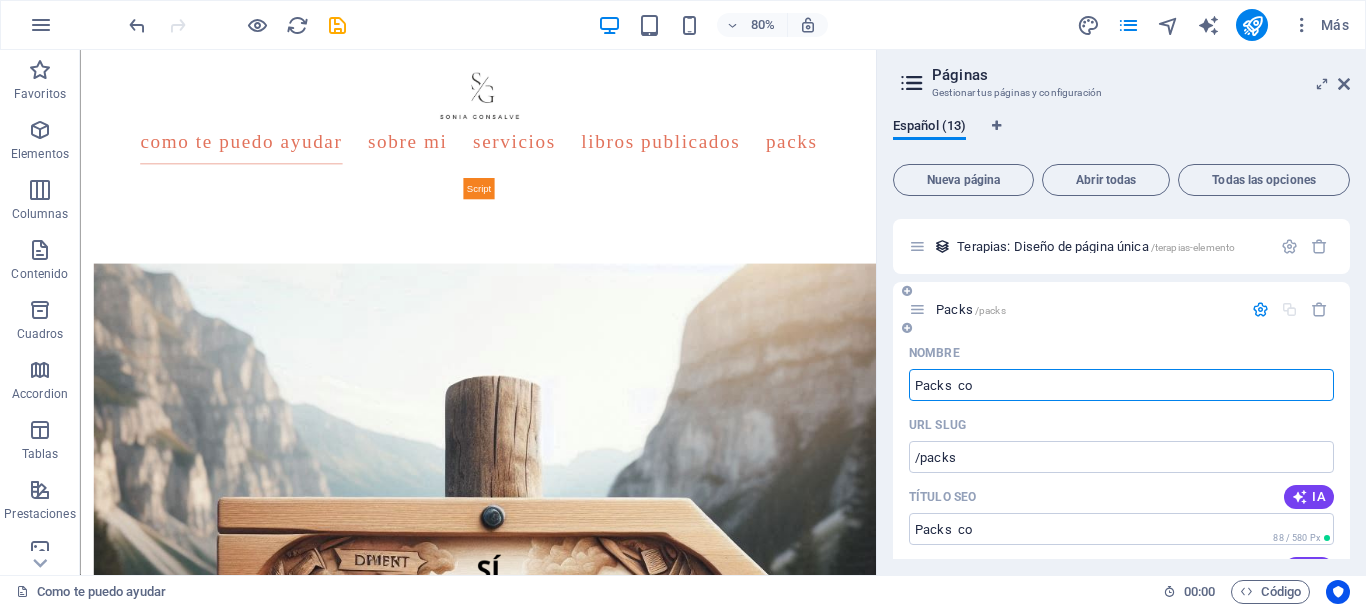 type on "Packs  con" 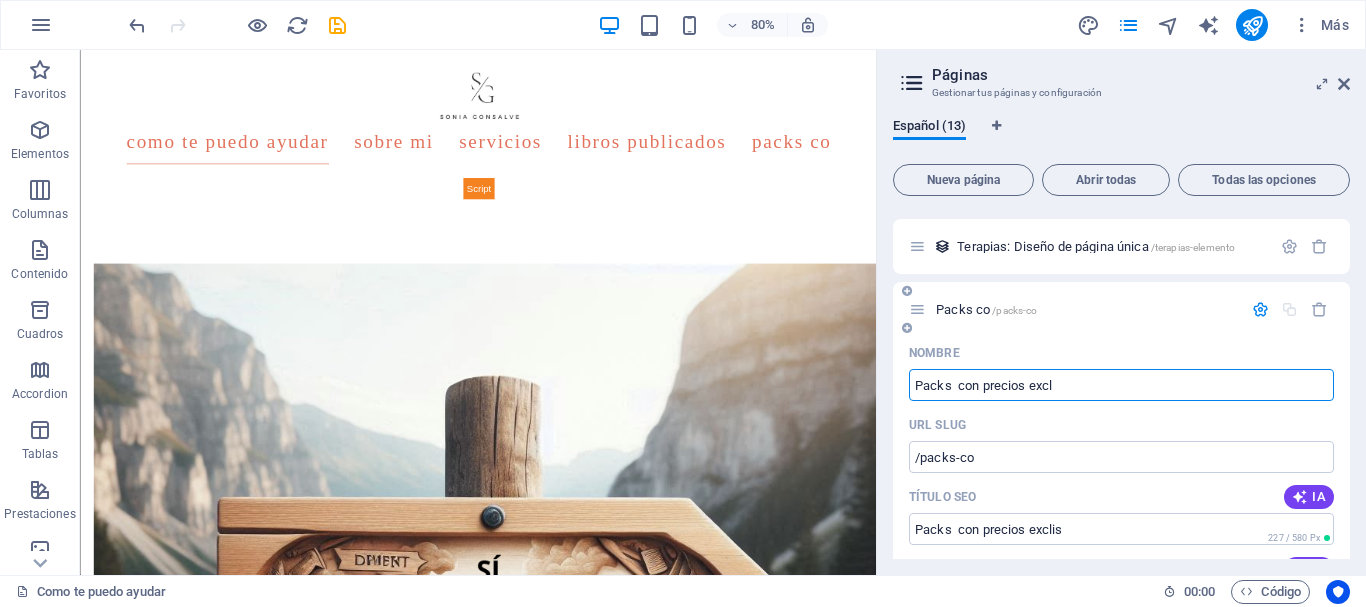 type on "Packs  con precios exclu" 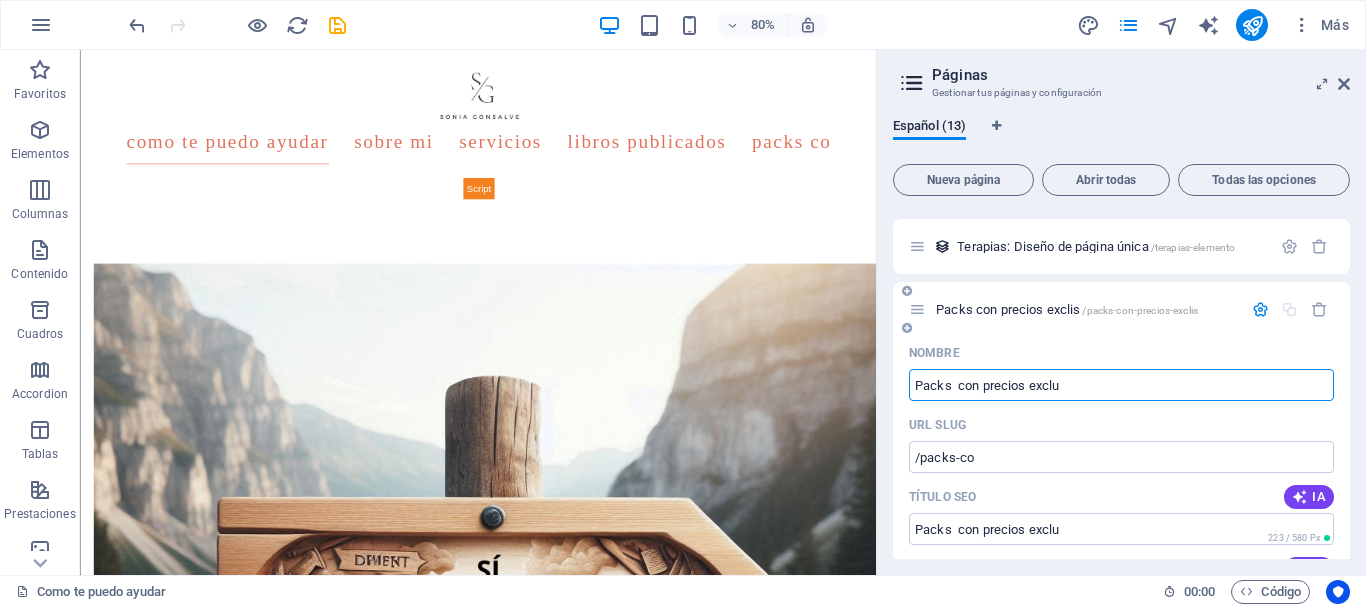 type on "/packs-con-precios-exclis" 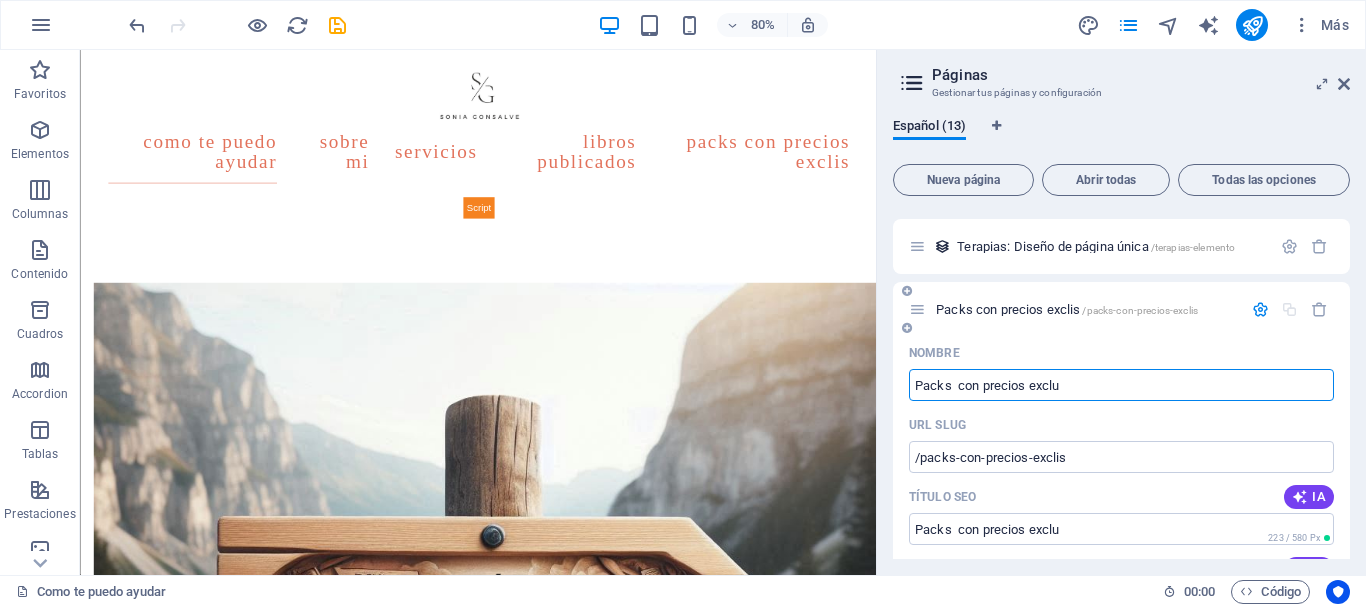 type on "Packs  con precios exclus" 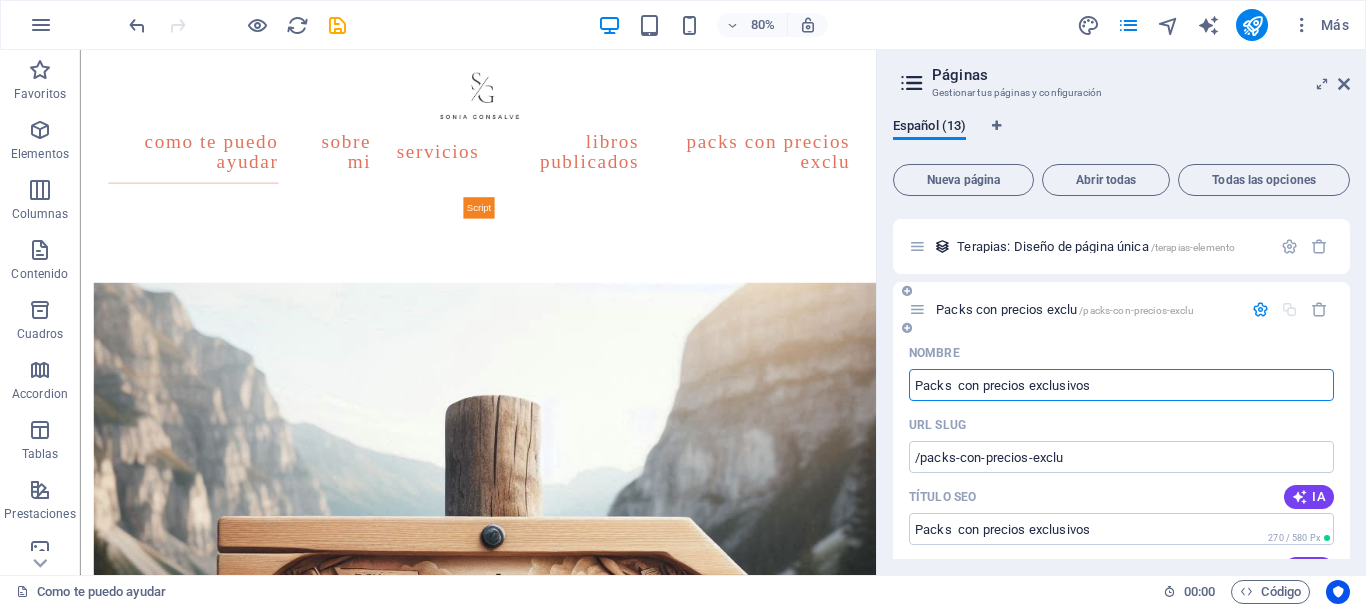 type on "Packs  con precios exclusivos" 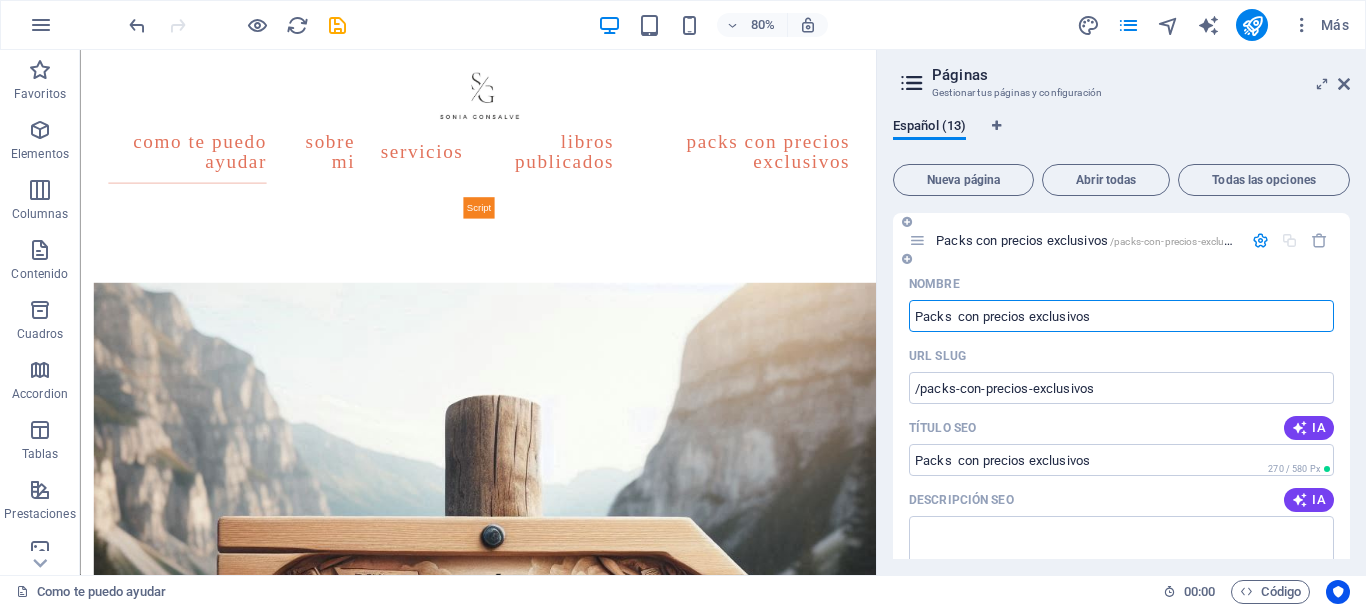 scroll, scrollTop: 690, scrollLeft: 0, axis: vertical 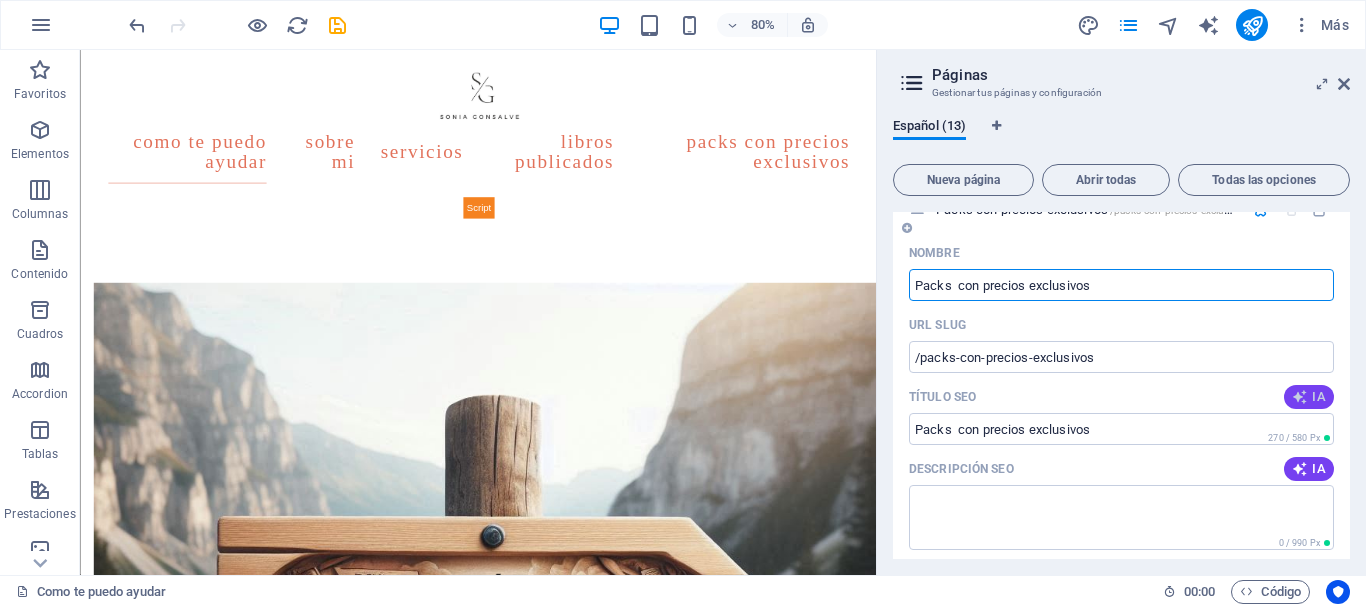 type on "Packs  con precios exclusivos" 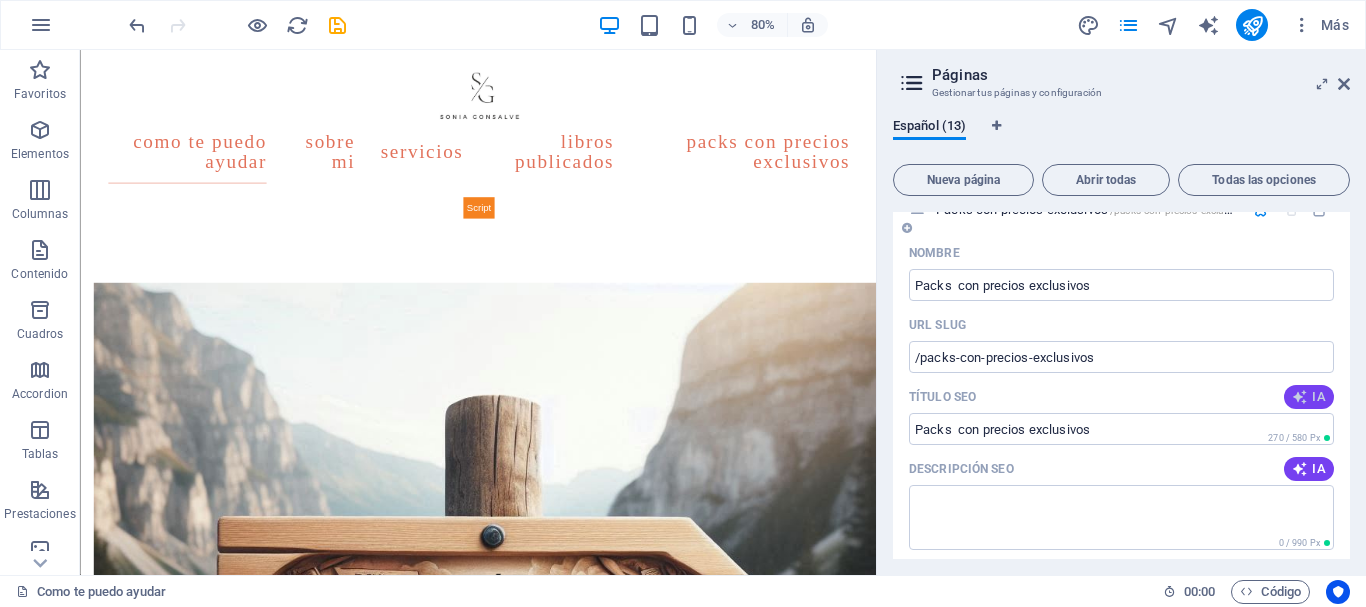 click on "IA" at bounding box center [1309, 397] 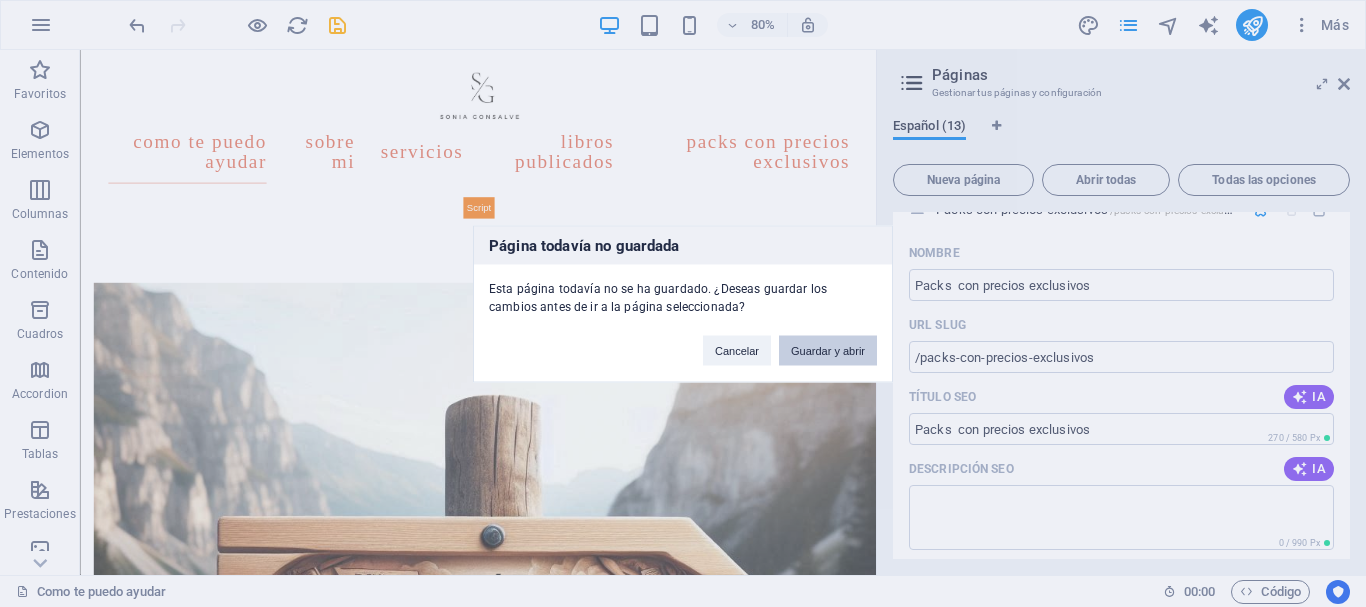 click on "Guardar y abrir" at bounding box center (828, 350) 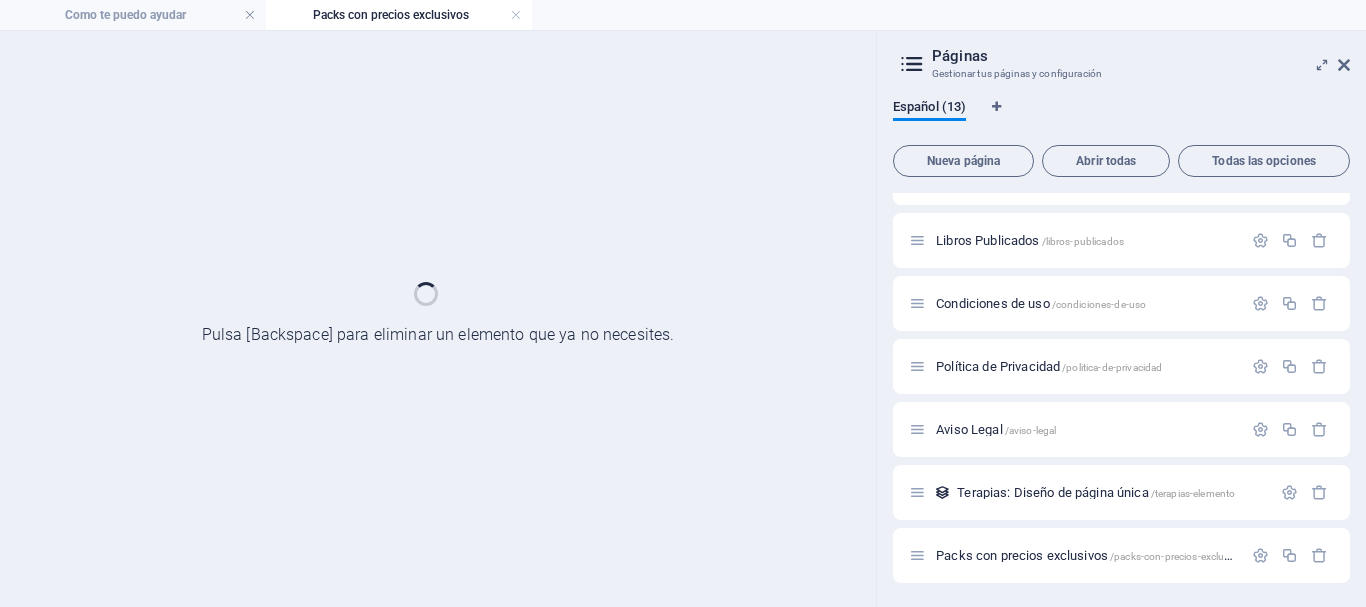 scroll, scrollTop: 325, scrollLeft: 0, axis: vertical 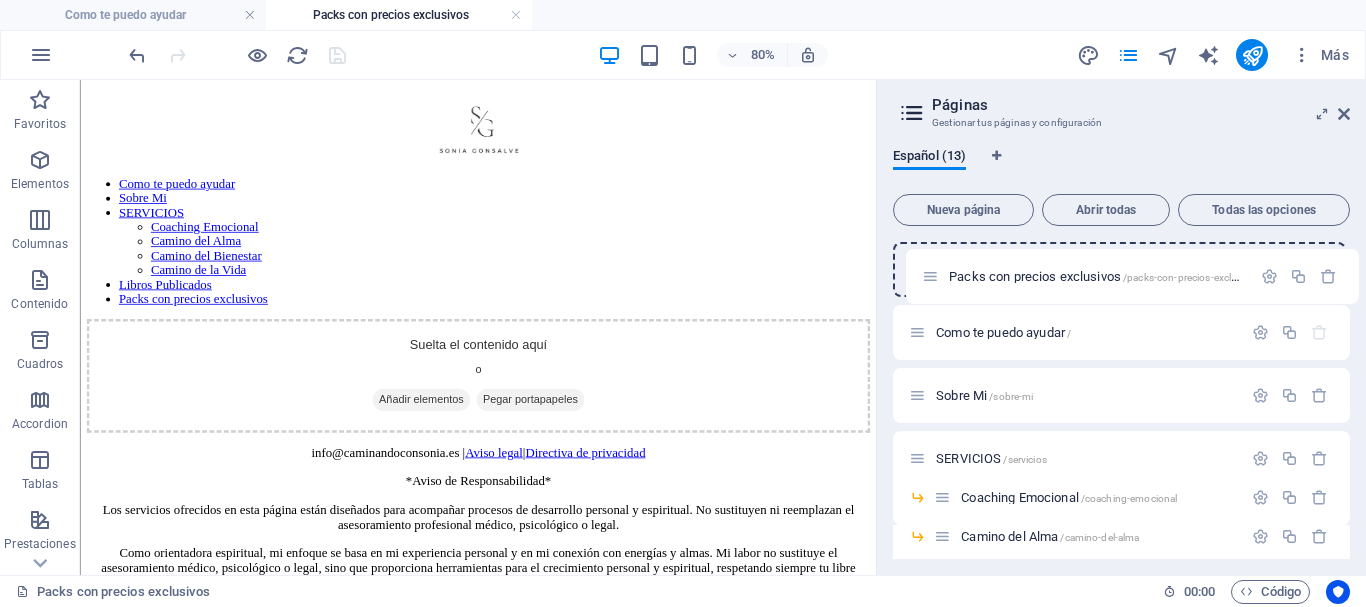 drag, startPoint x: 915, startPoint y: 528, endPoint x: 929, endPoint y: 270, distance: 258.37958 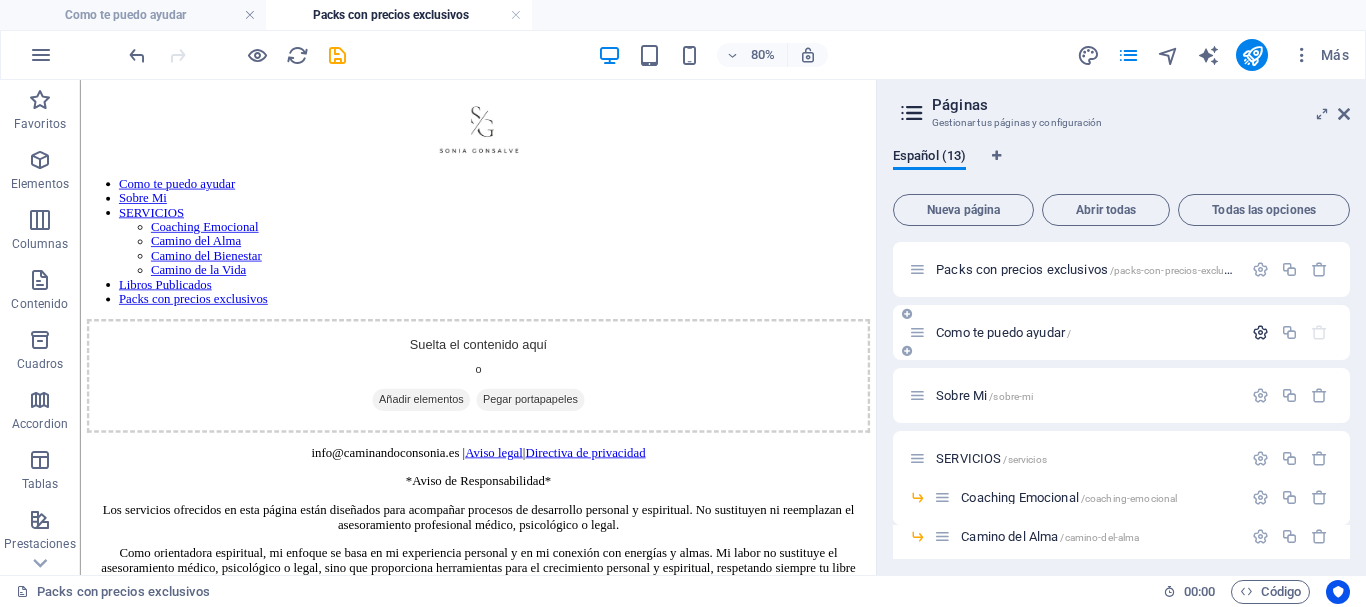 click at bounding box center [1260, 332] 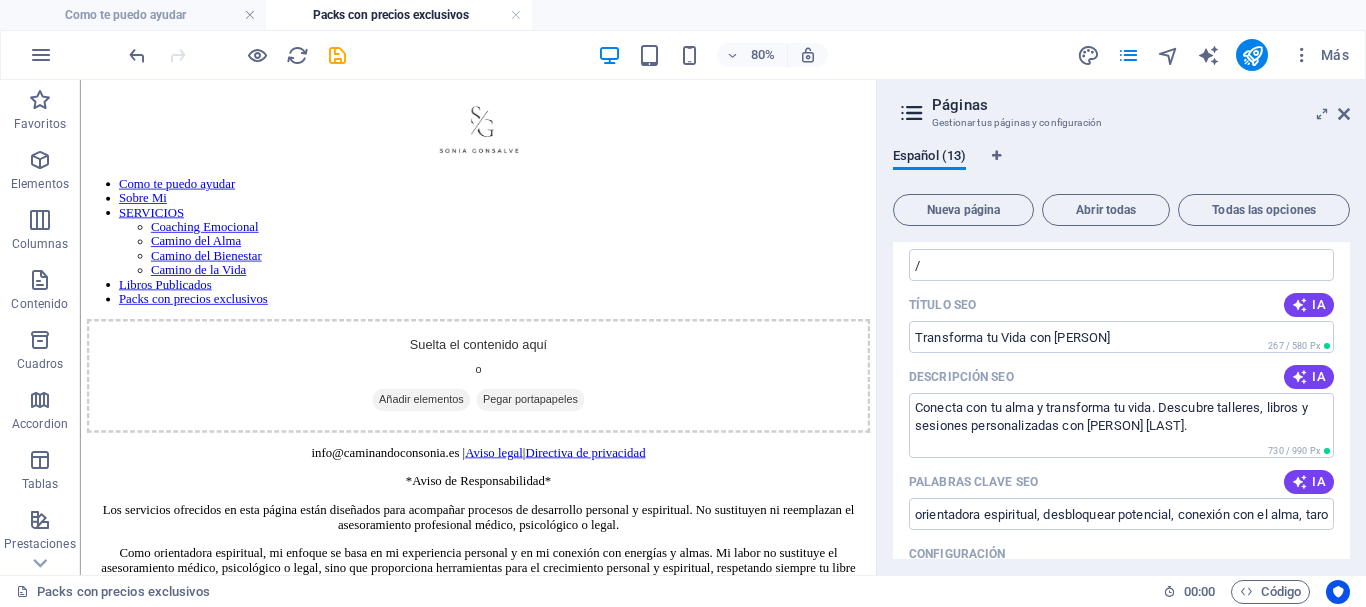 scroll, scrollTop: 0, scrollLeft: 0, axis: both 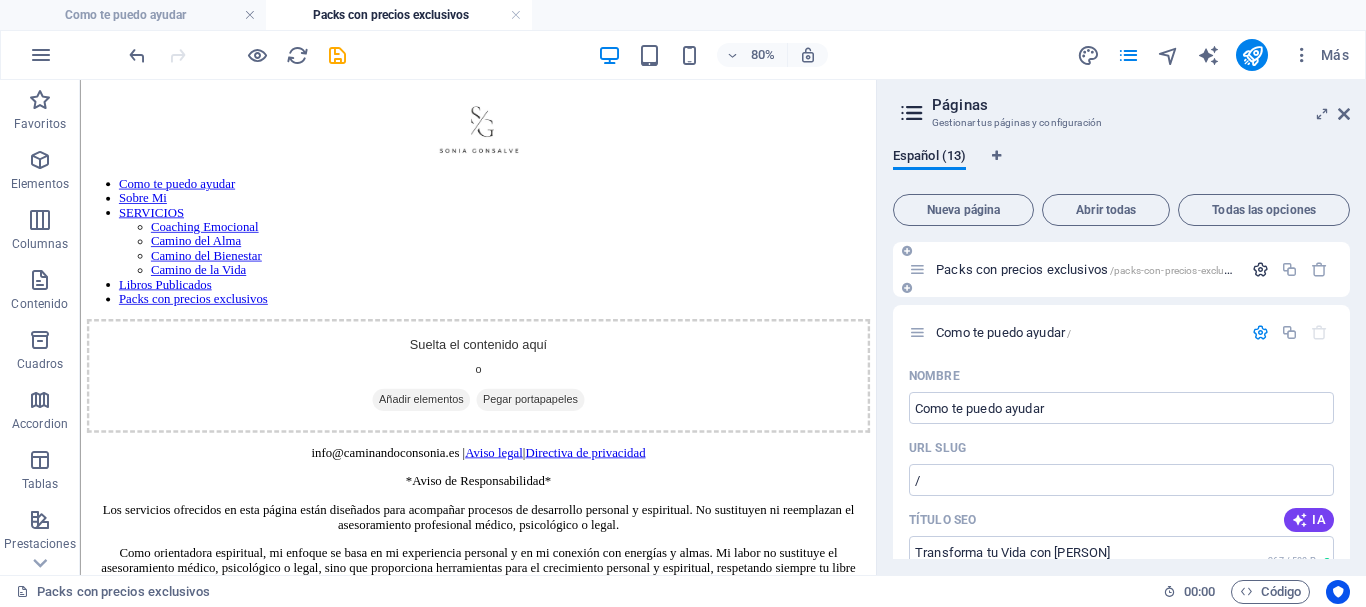 click at bounding box center [1260, 269] 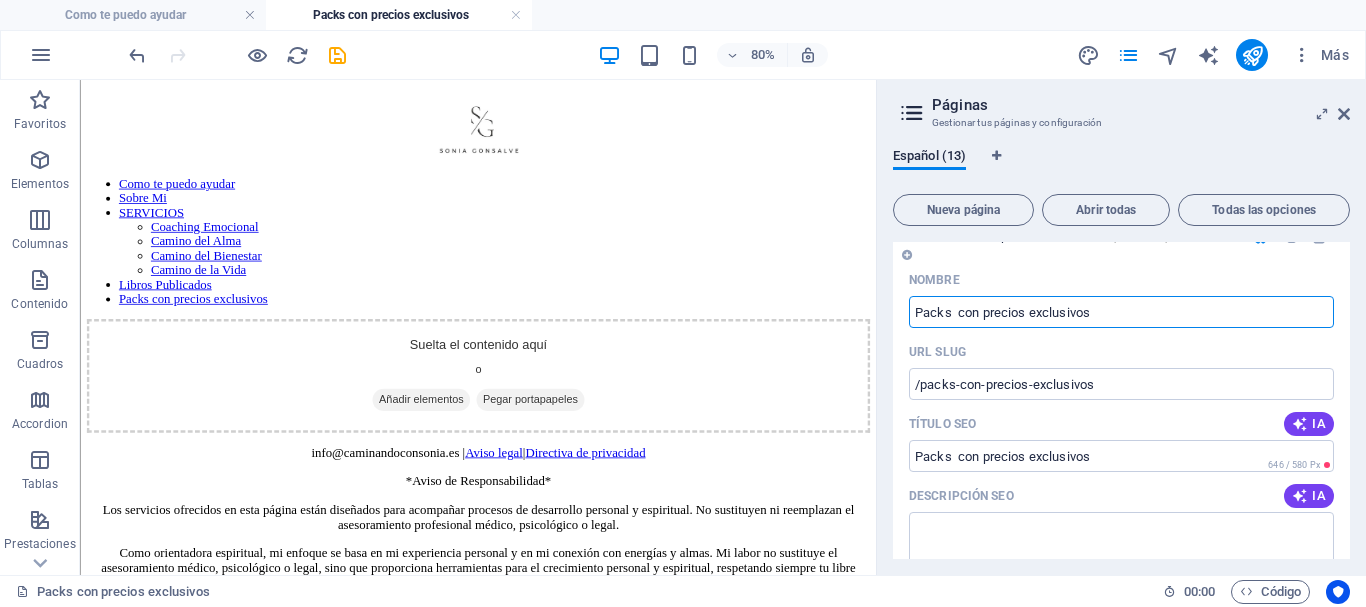 scroll, scrollTop: 0, scrollLeft: 0, axis: both 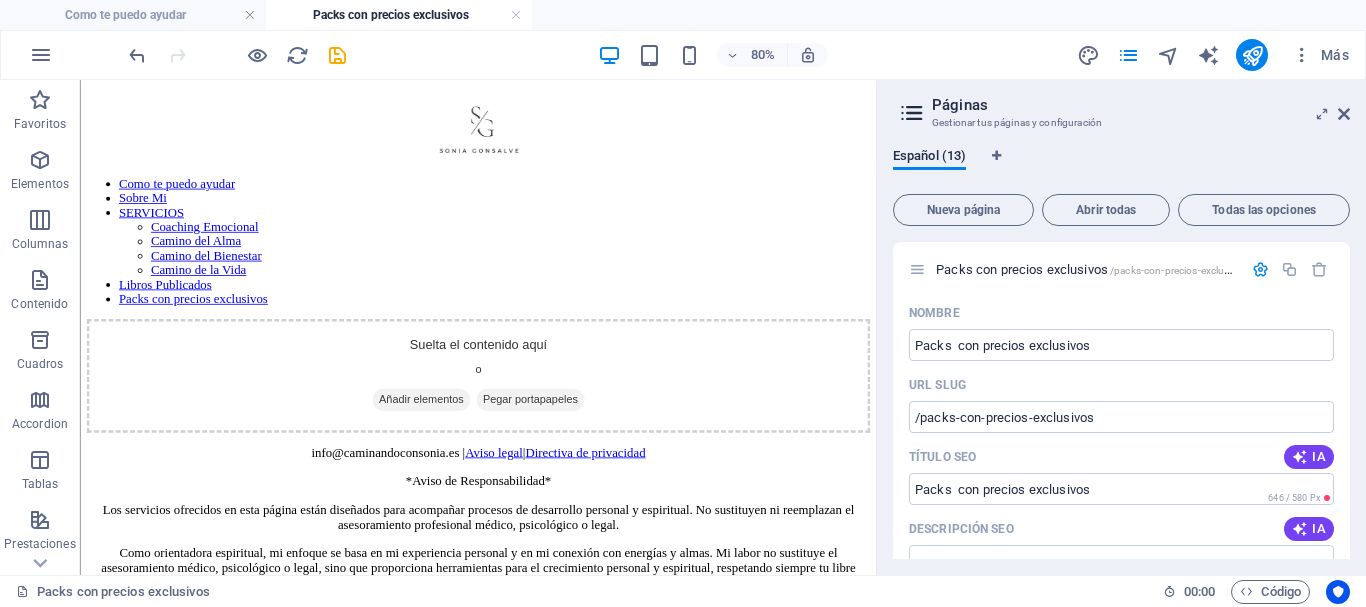 click on "Páginas" at bounding box center (1141, 105) 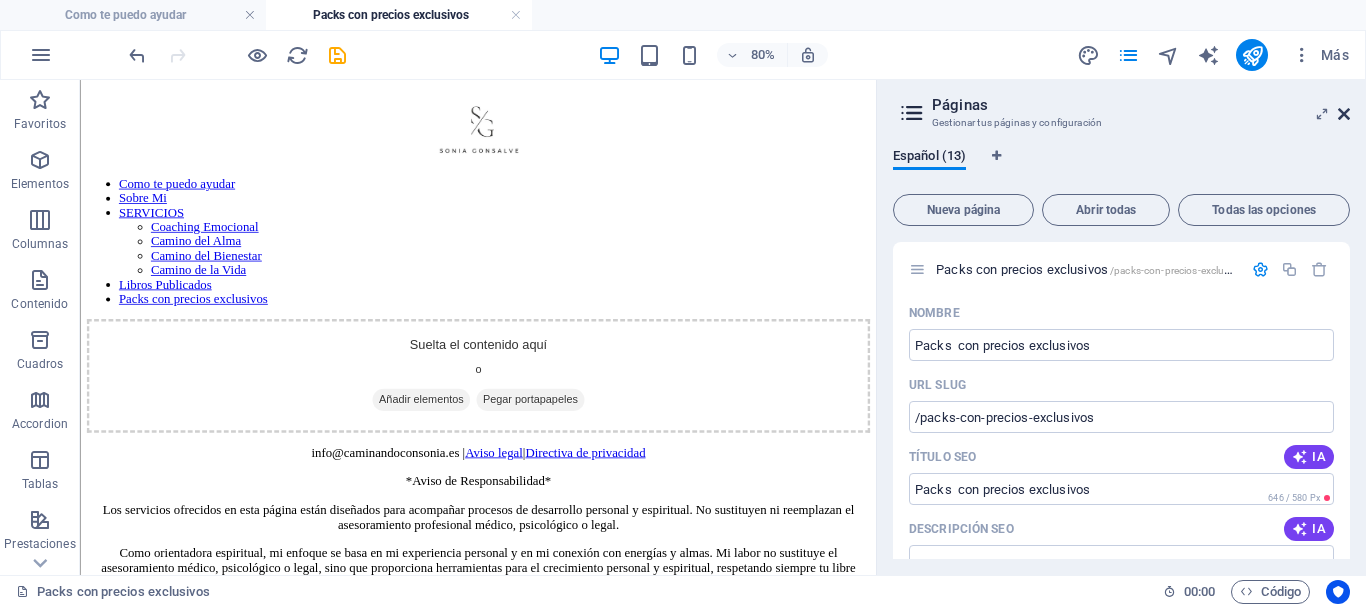 click at bounding box center [1344, 114] 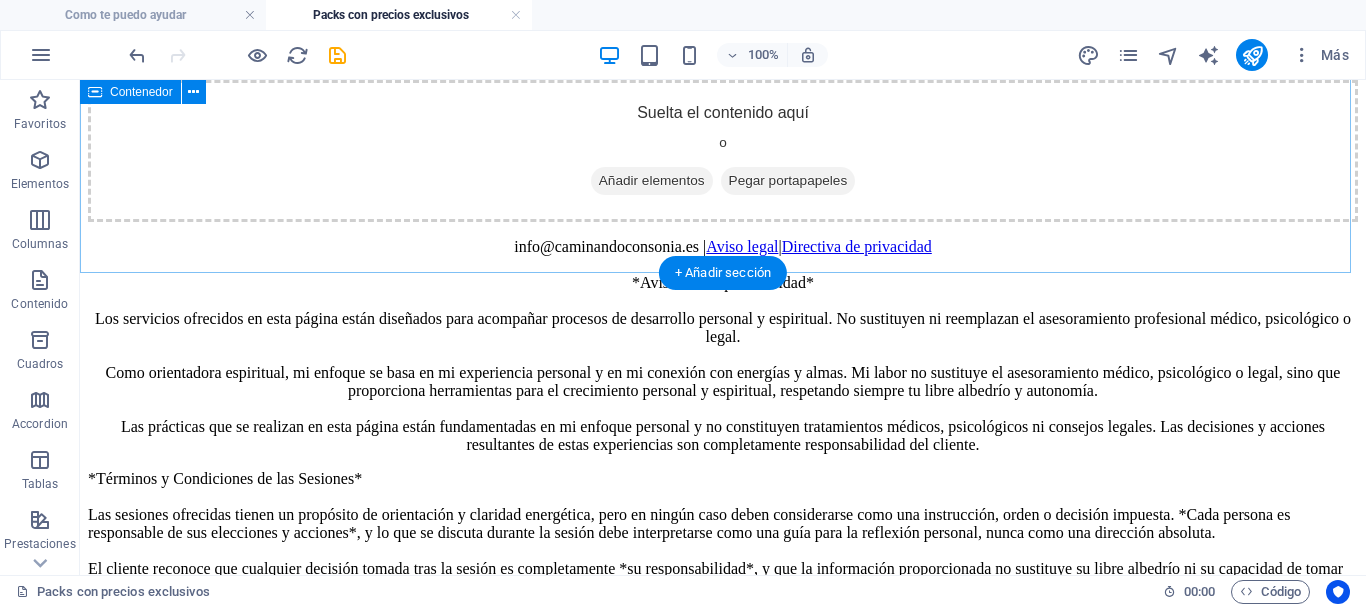 scroll, scrollTop: 0, scrollLeft: 0, axis: both 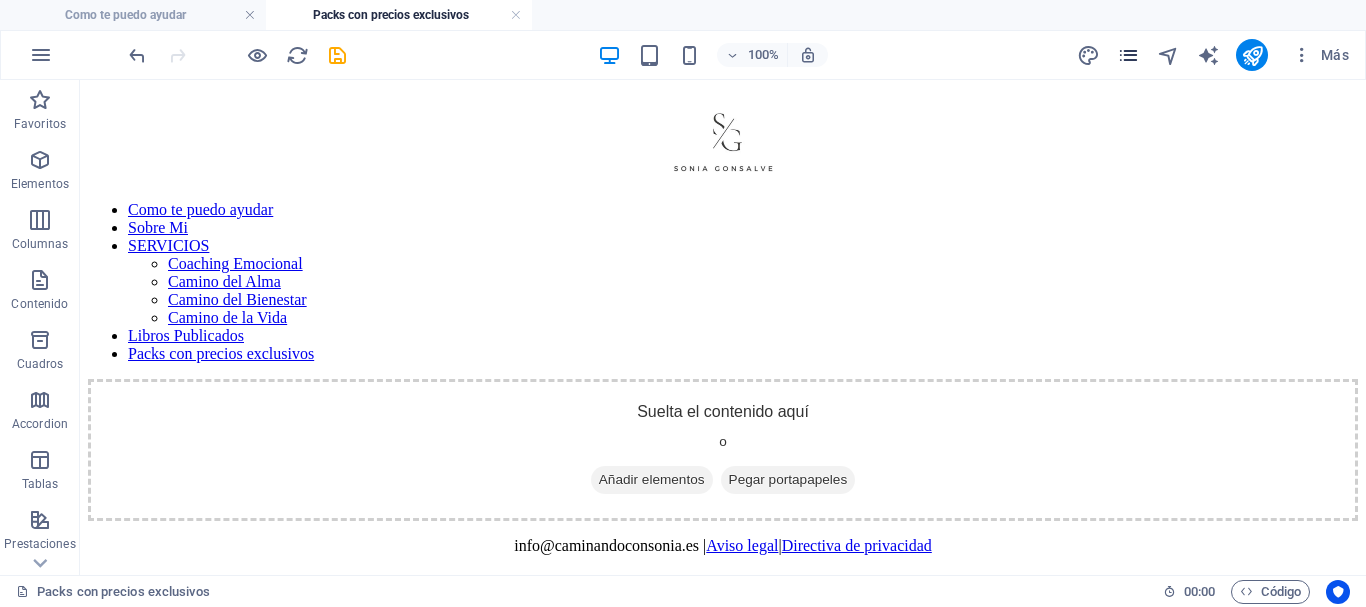 click at bounding box center [1128, 55] 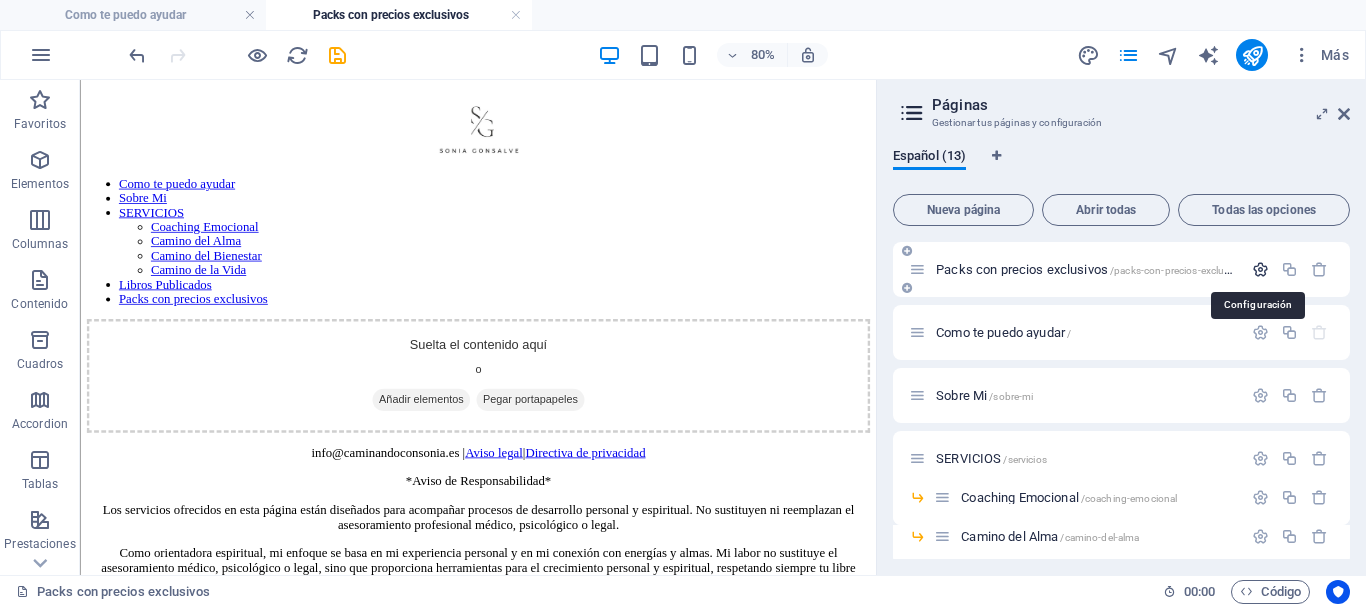 click at bounding box center [1260, 269] 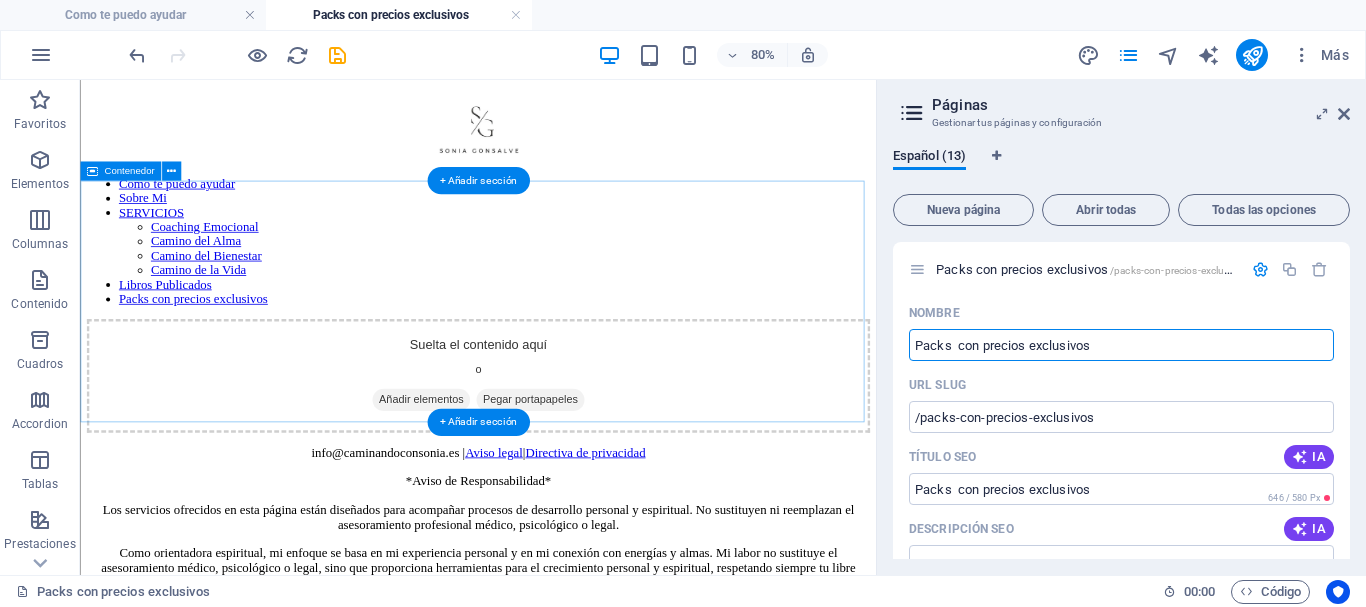 drag, startPoint x: 1235, startPoint y: 417, endPoint x: 1047, endPoint y: 403, distance: 188.52055 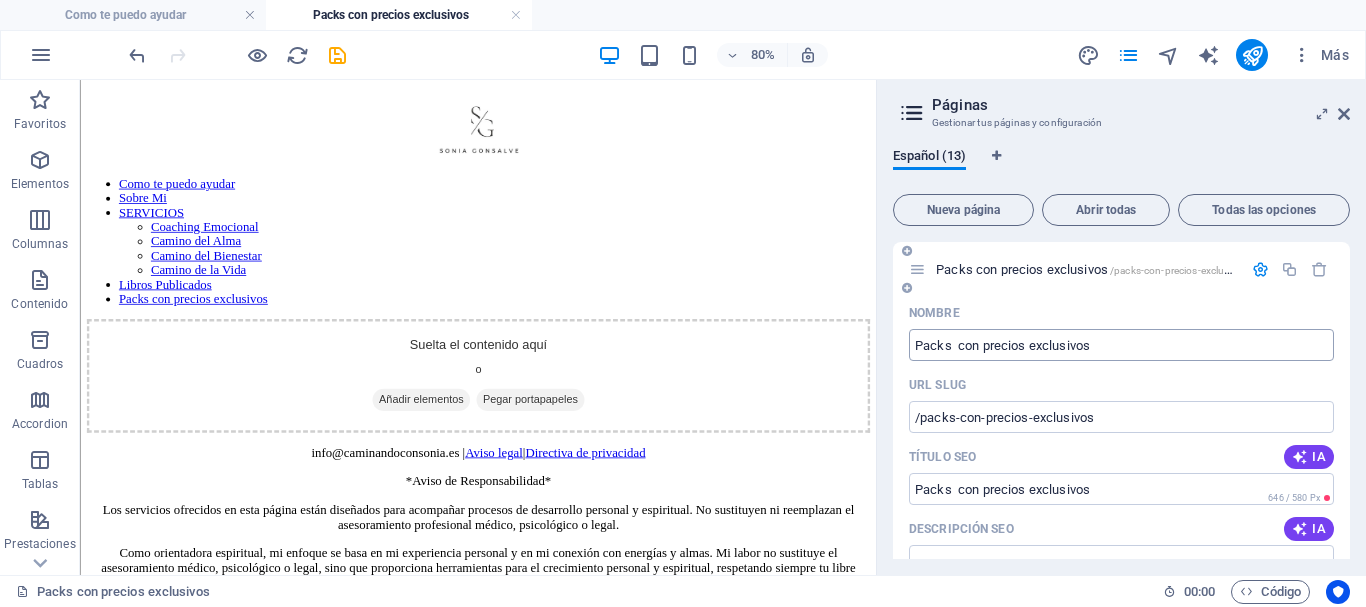 click on "Packs  con precios exclusivos" at bounding box center [1121, 345] 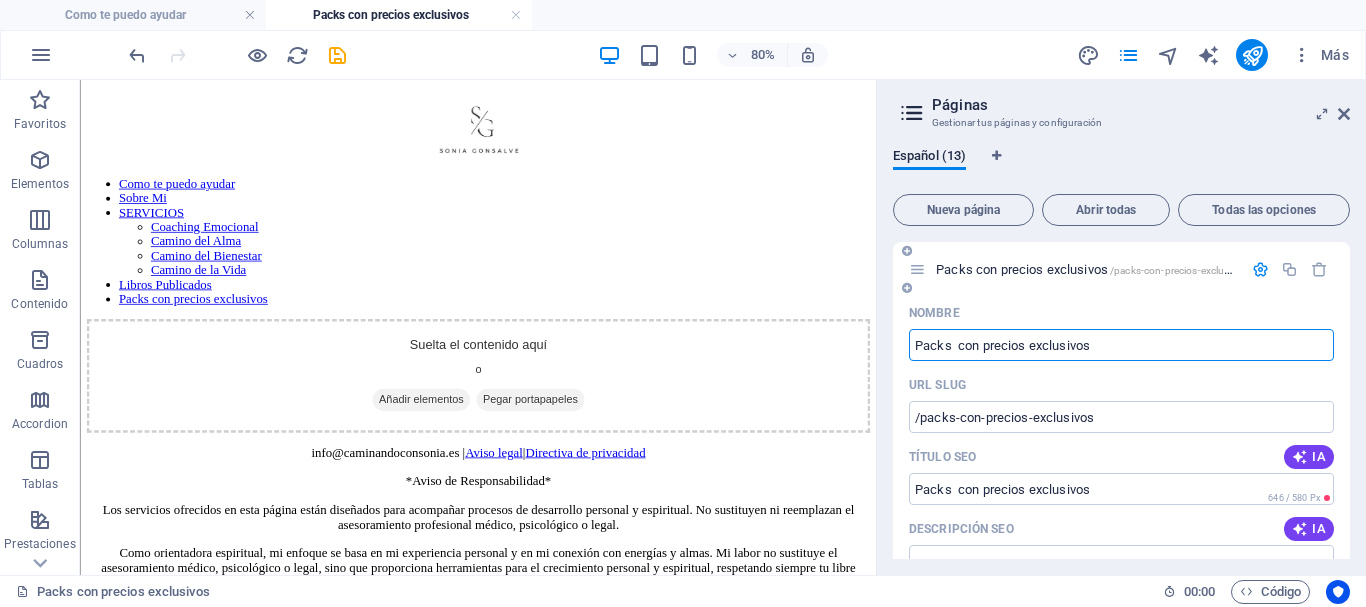 drag, startPoint x: 1155, startPoint y: 345, endPoint x: 905, endPoint y: 346, distance: 250.002 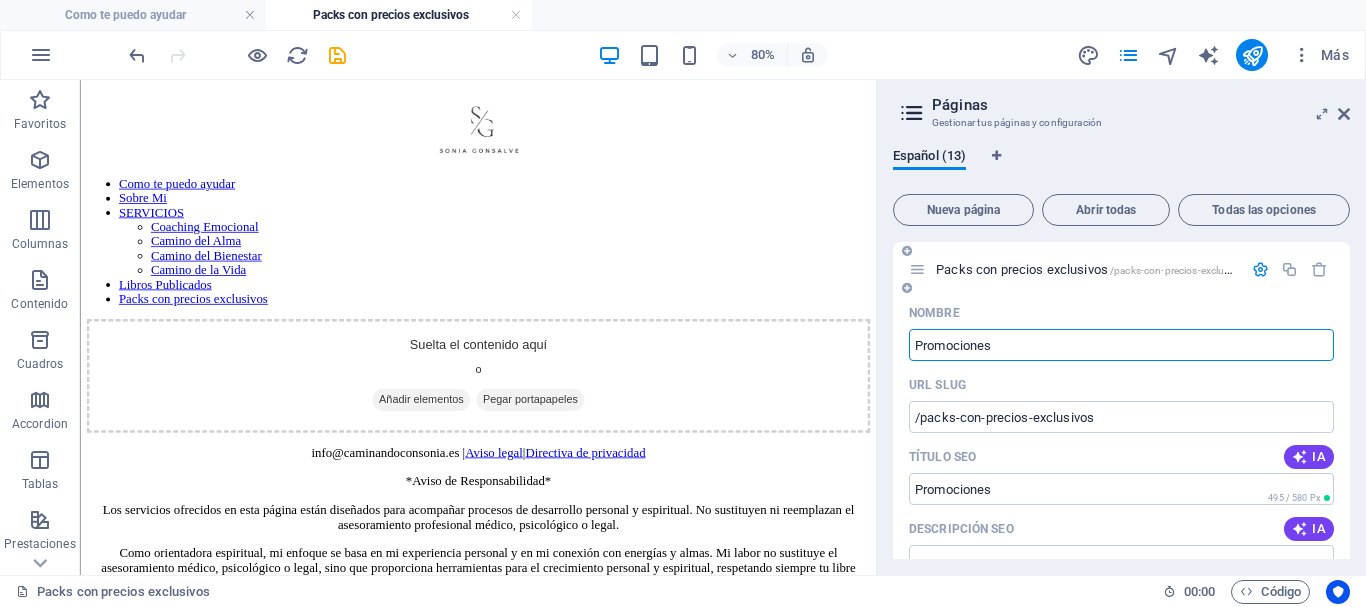 type on "Promociones" 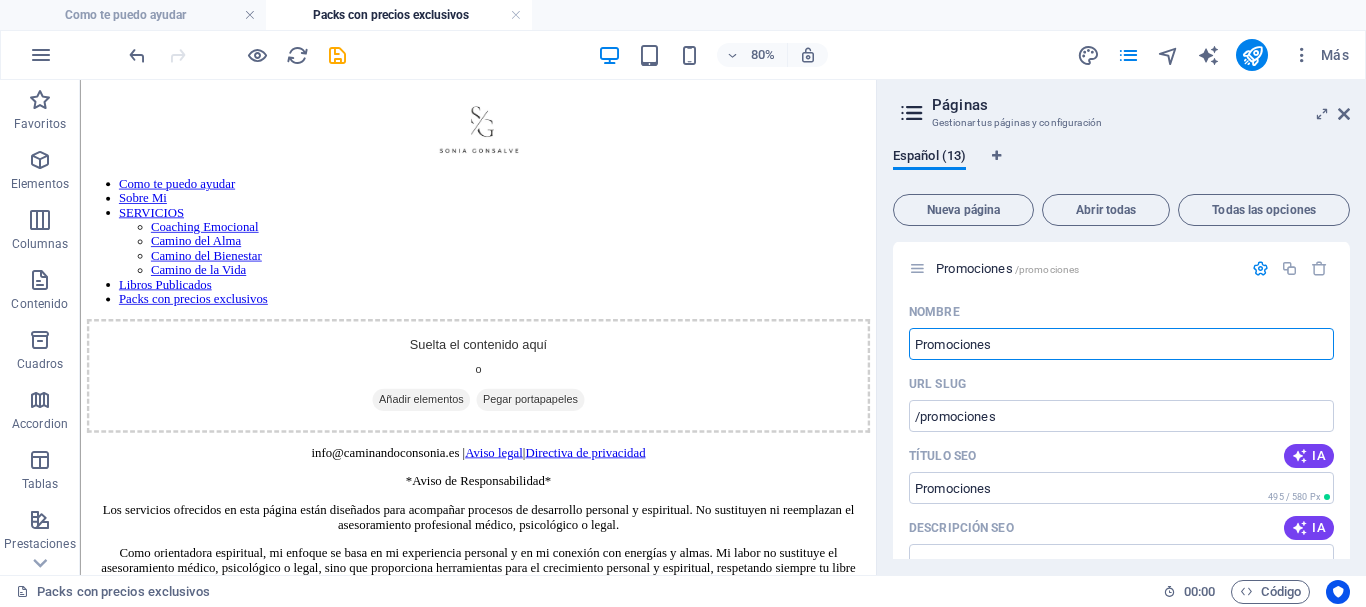 scroll, scrollTop: 0, scrollLeft: 0, axis: both 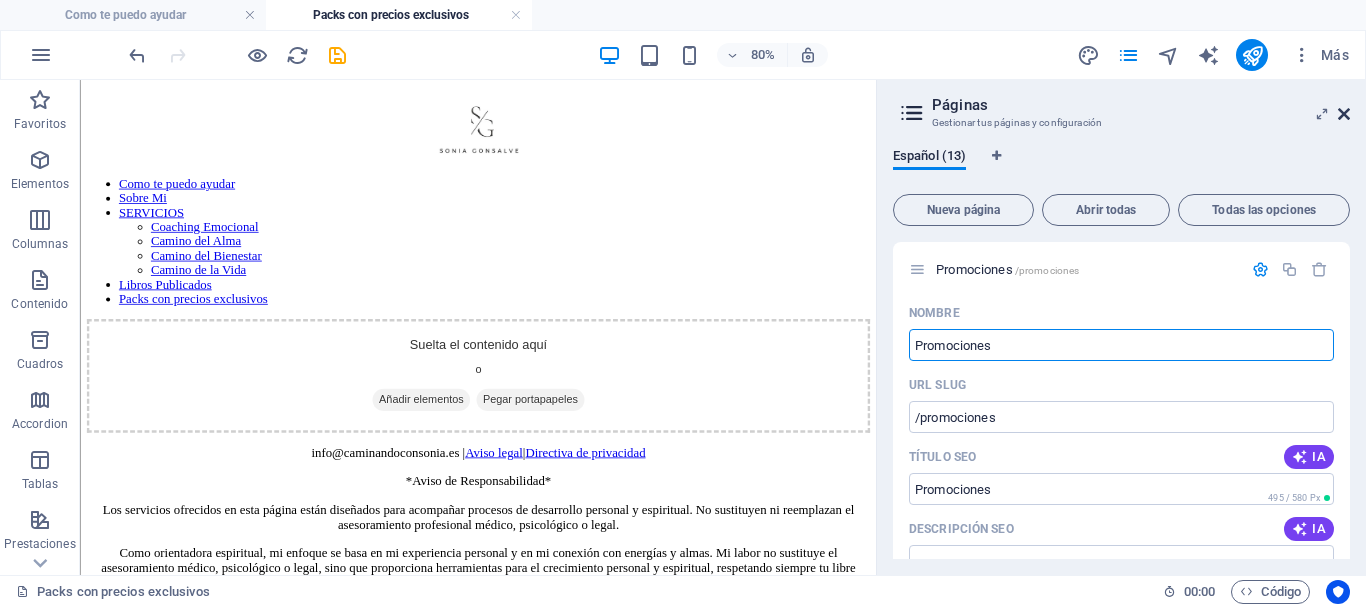 type on "Promociones" 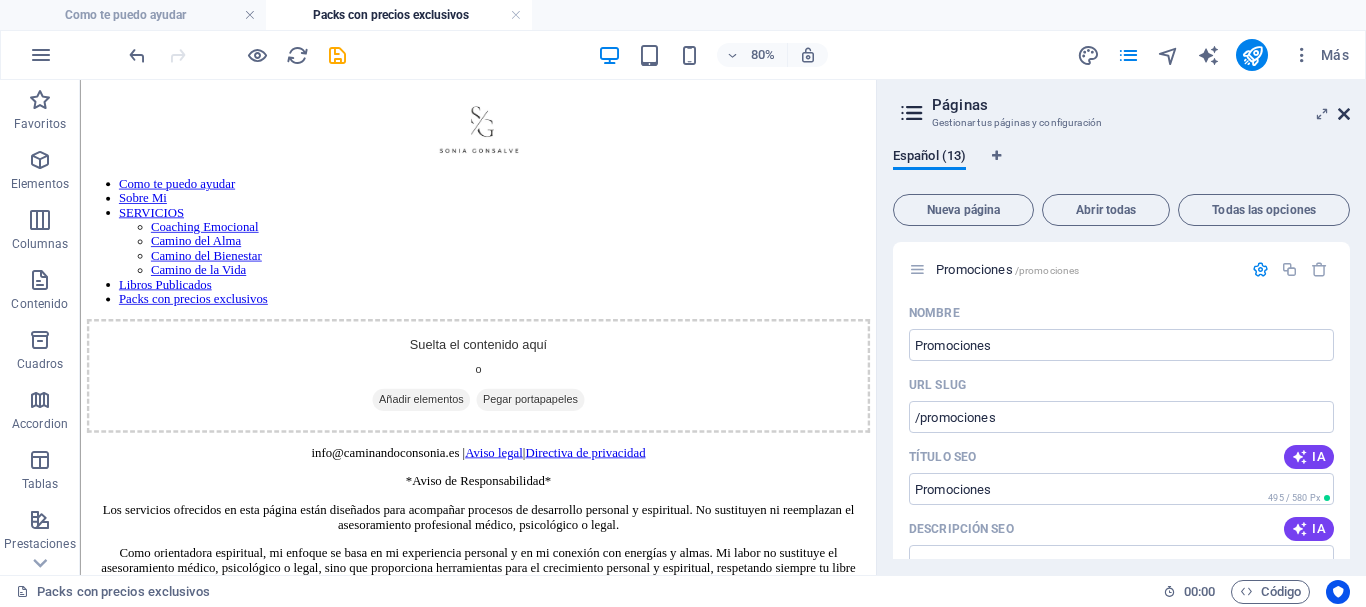 click at bounding box center [1344, 114] 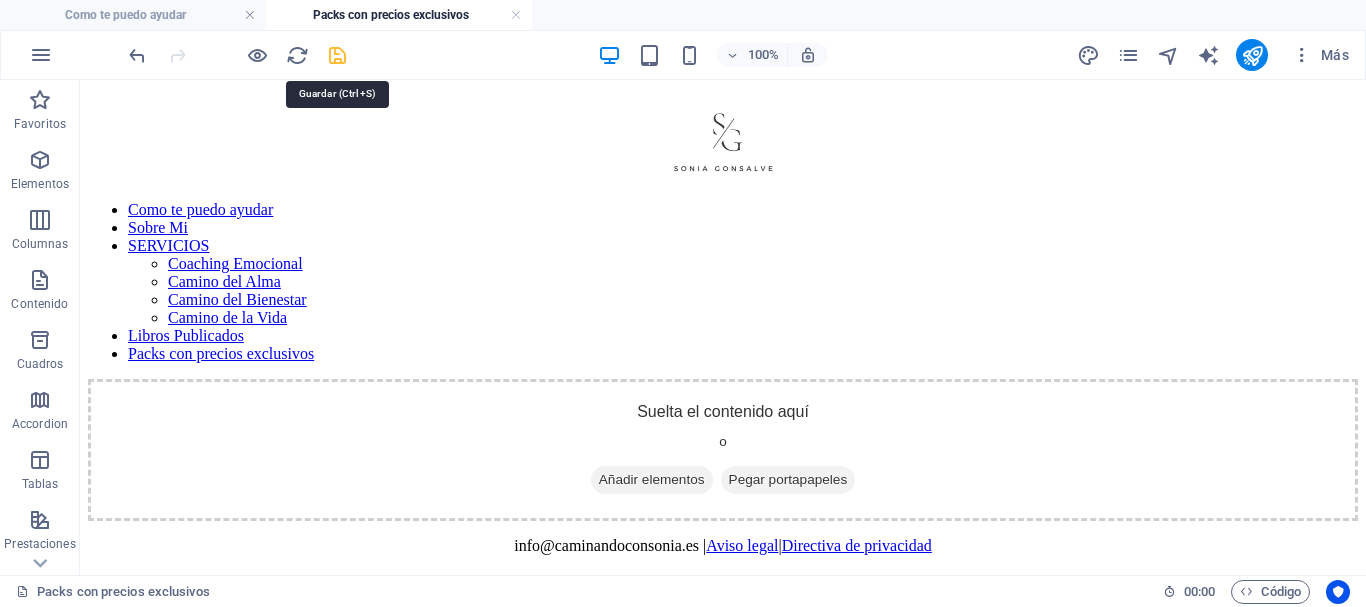 click at bounding box center (337, 55) 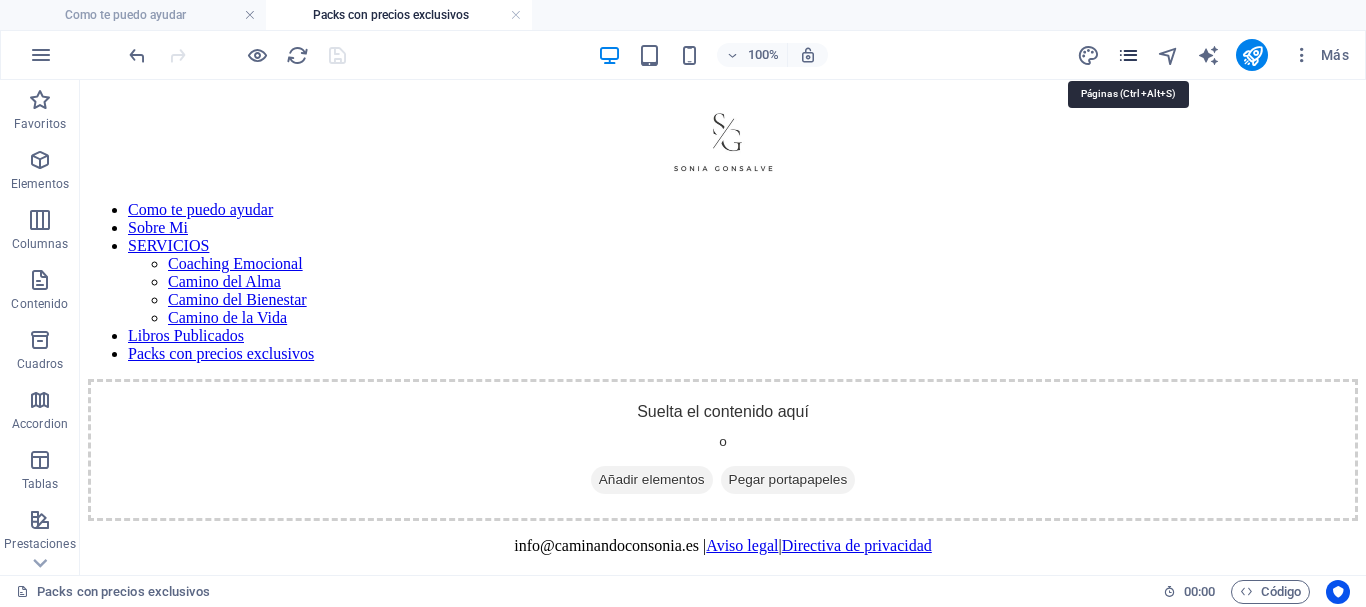 click at bounding box center [1128, 55] 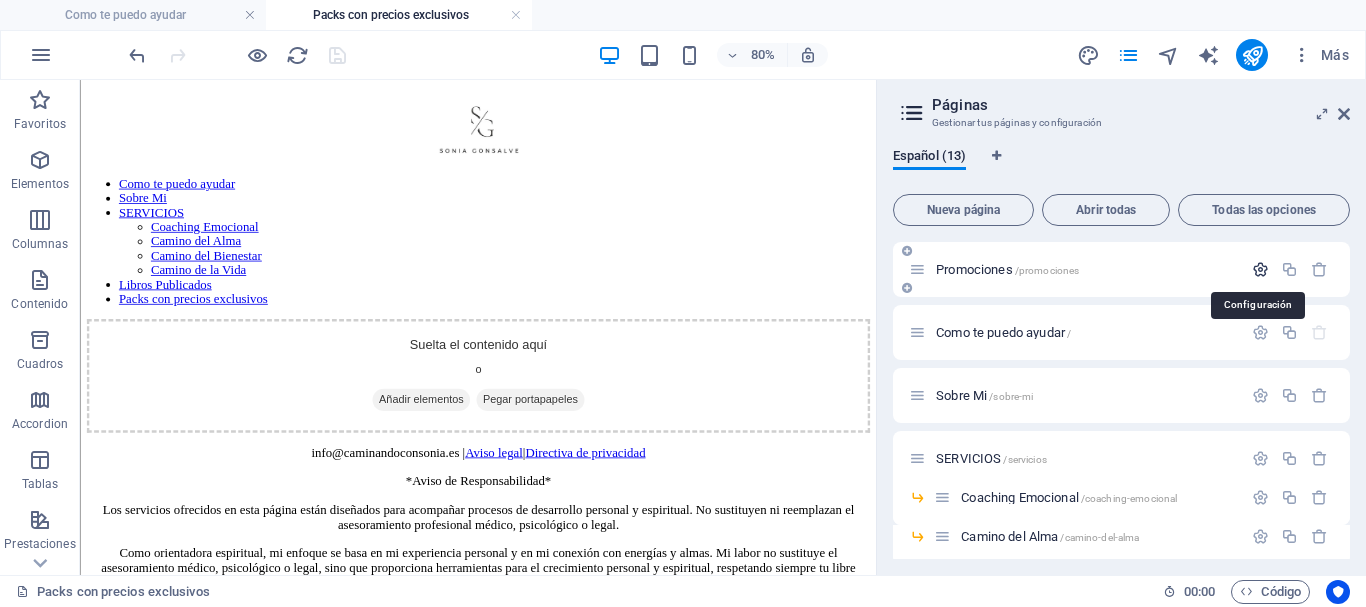 click at bounding box center [1260, 269] 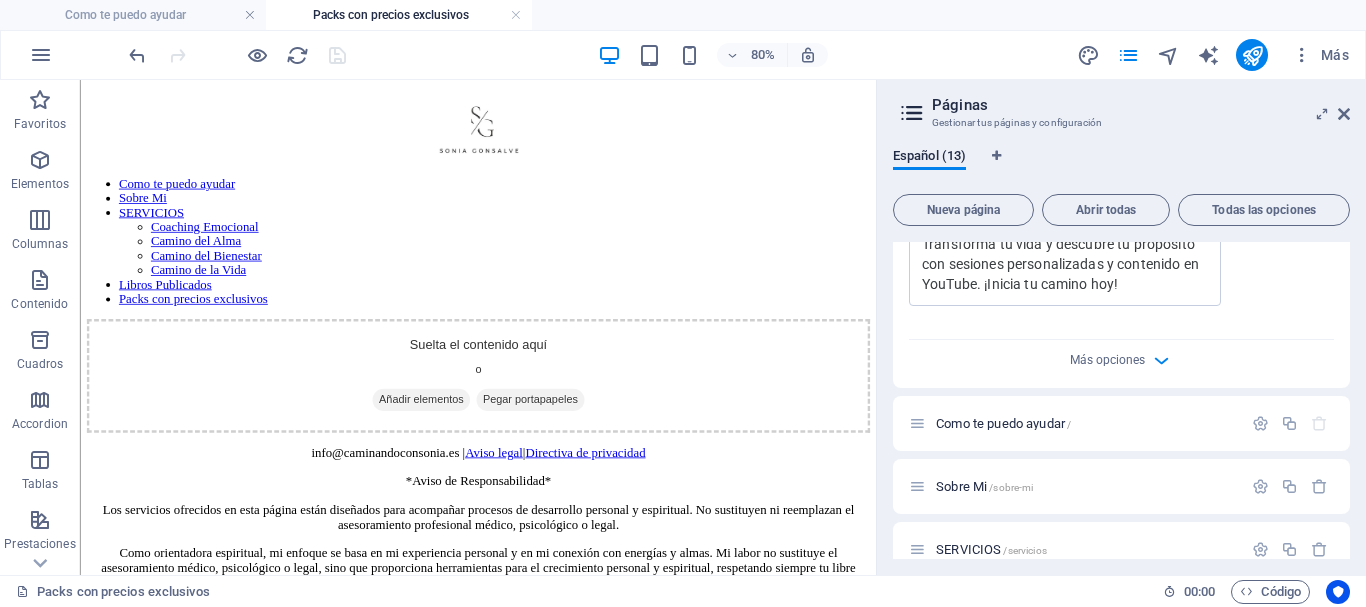 scroll, scrollTop: 819, scrollLeft: 0, axis: vertical 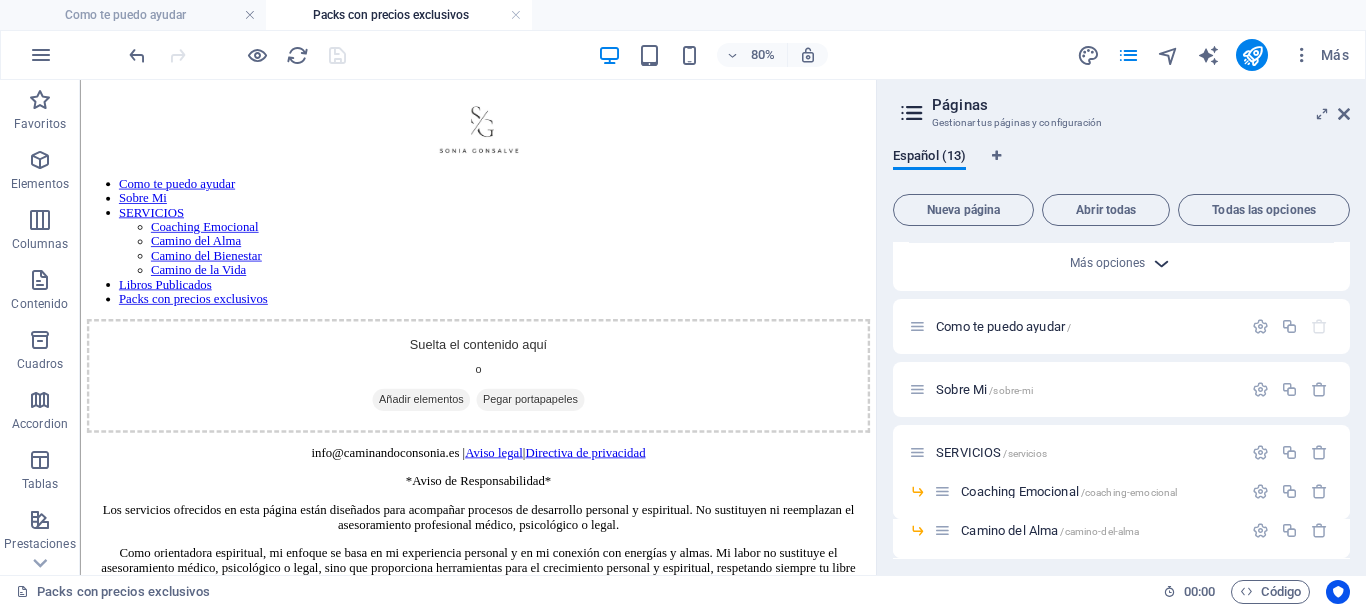 click at bounding box center [1161, 263] 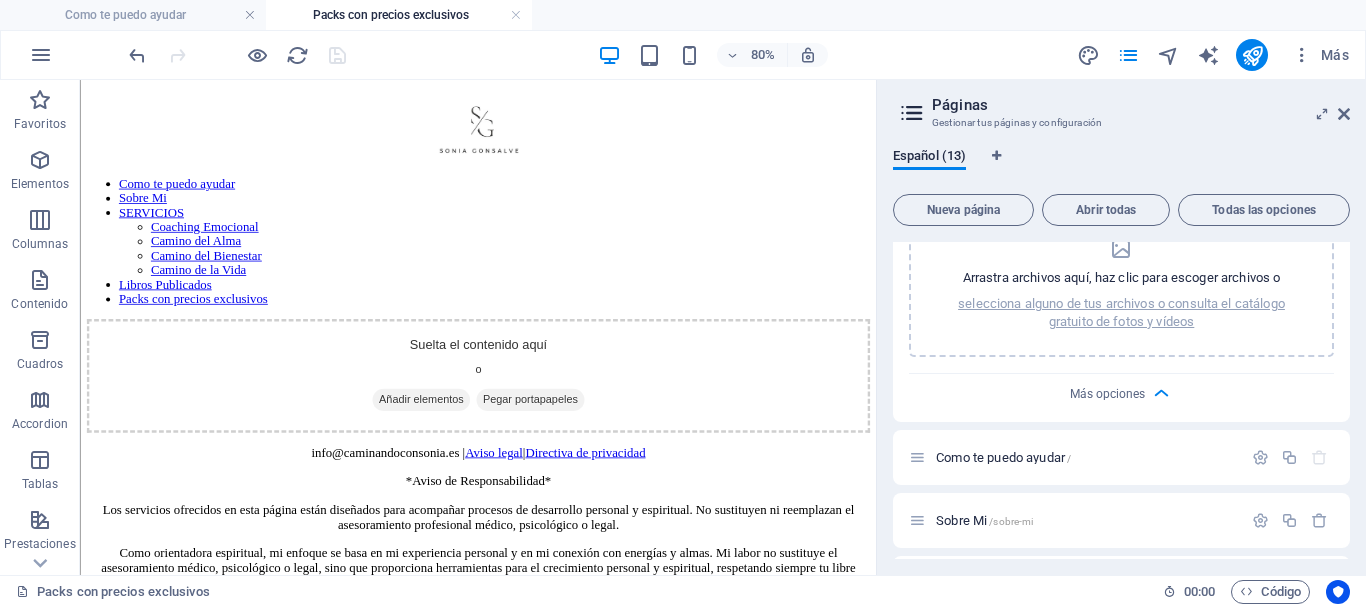 scroll, scrollTop: 1019, scrollLeft: 0, axis: vertical 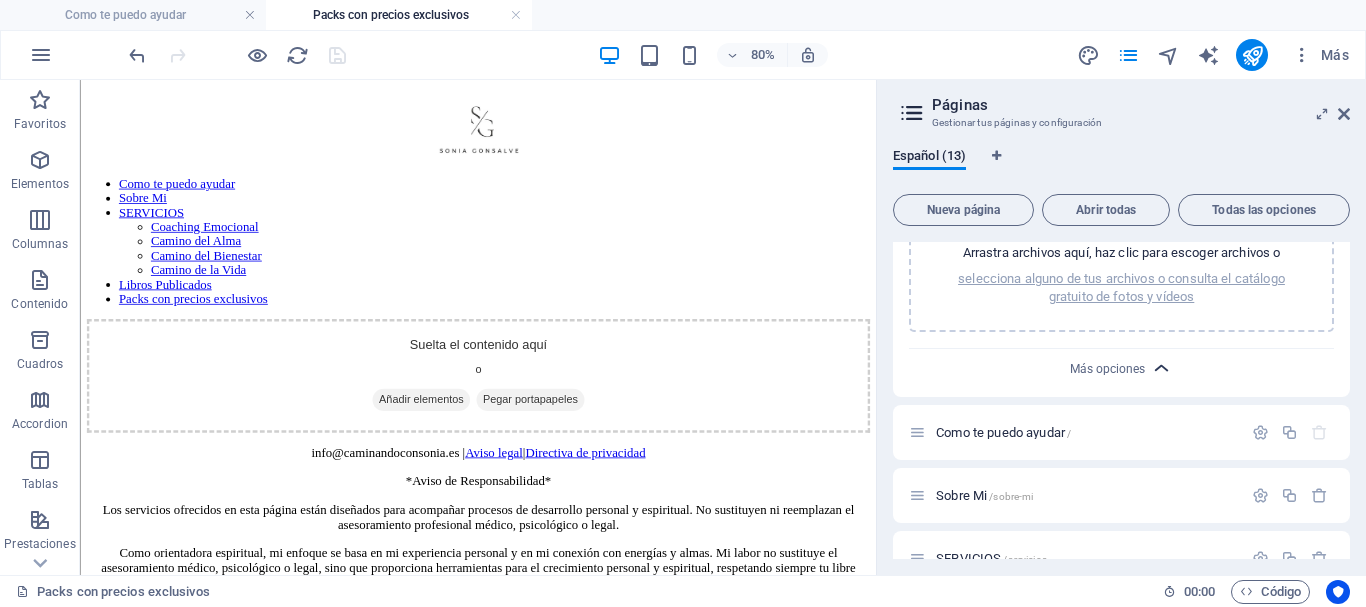 click at bounding box center (1161, 368) 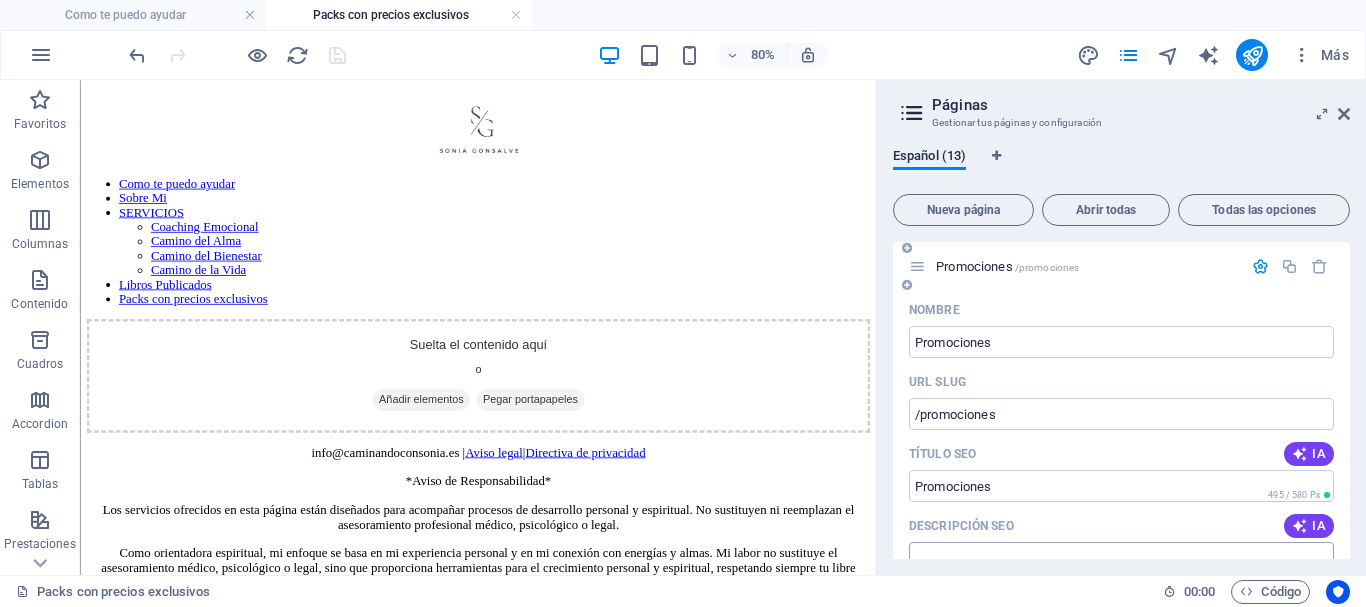 scroll, scrollTop: 0, scrollLeft: 0, axis: both 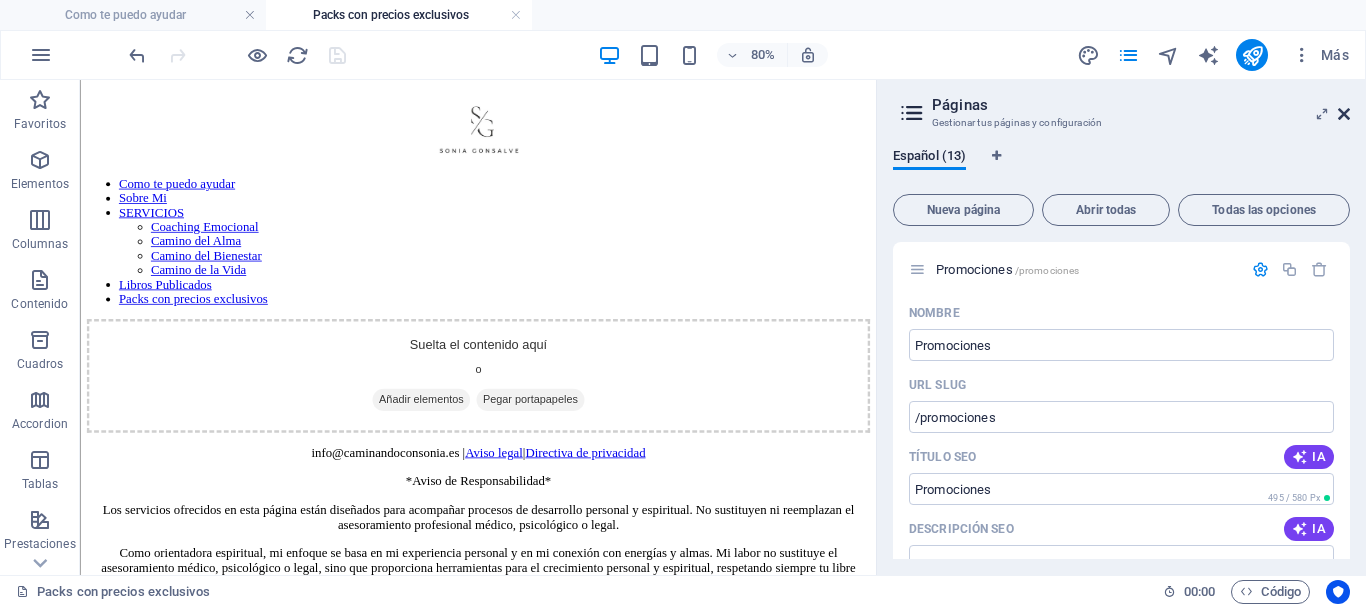 click at bounding box center [1344, 114] 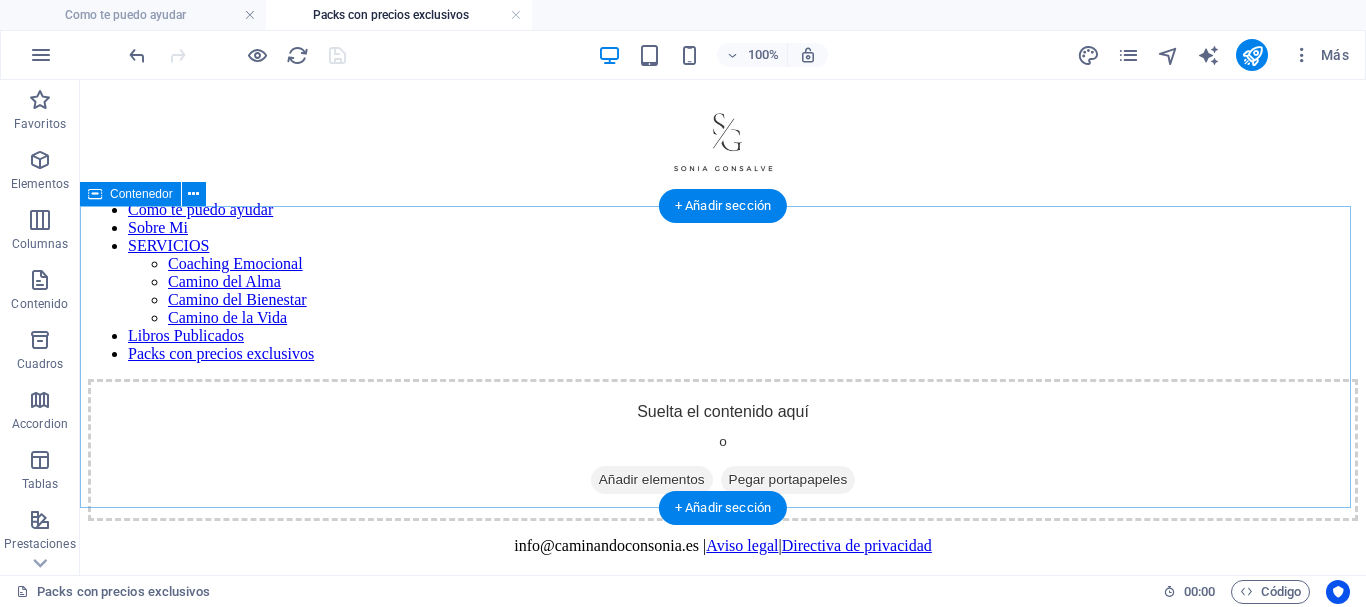 click on "Añadir elementos" at bounding box center (652, 480) 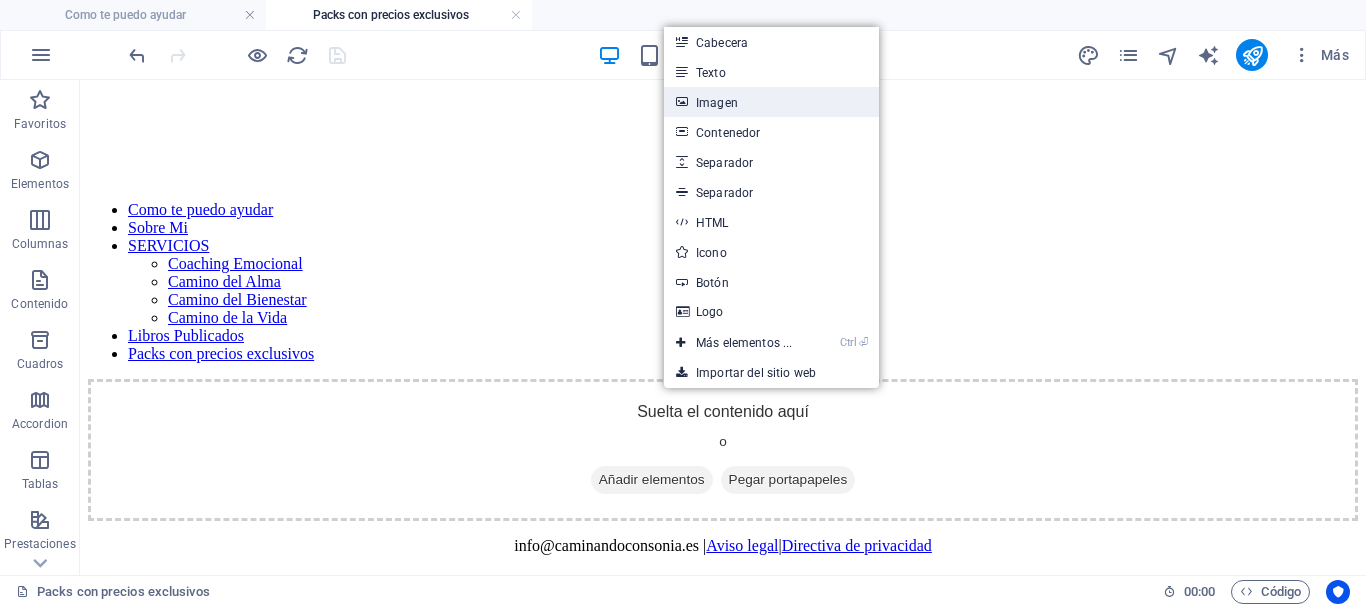 click on "Imagen" at bounding box center [771, 102] 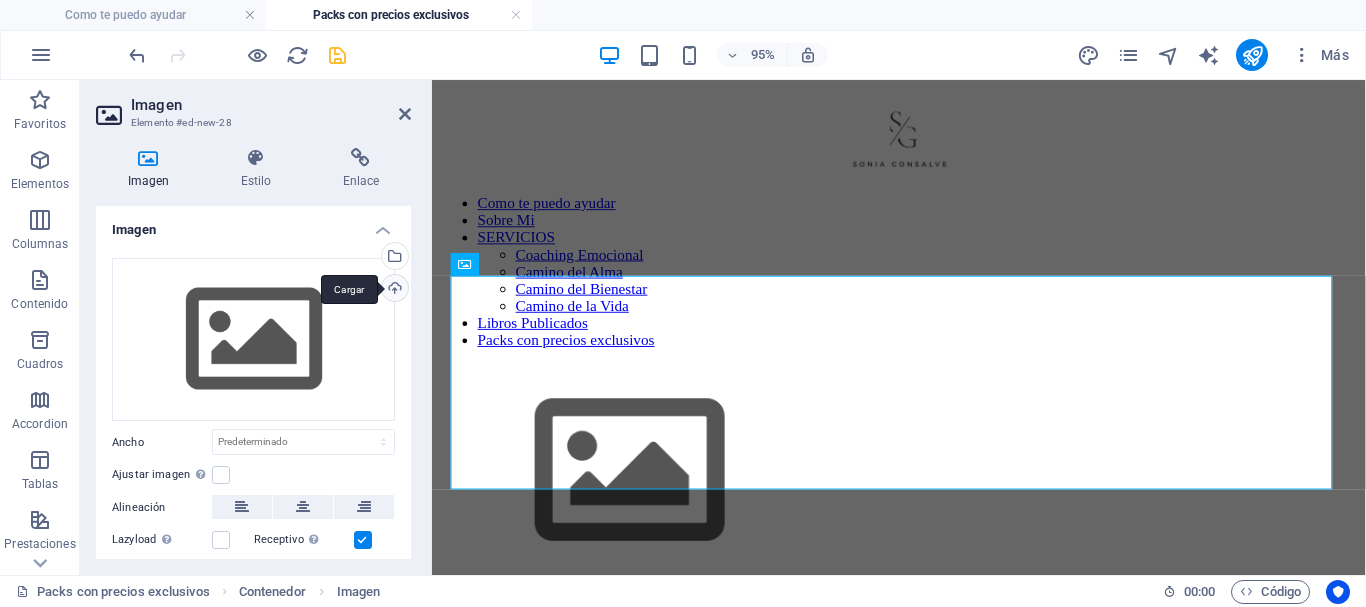 click on "Cargar" at bounding box center (393, 290) 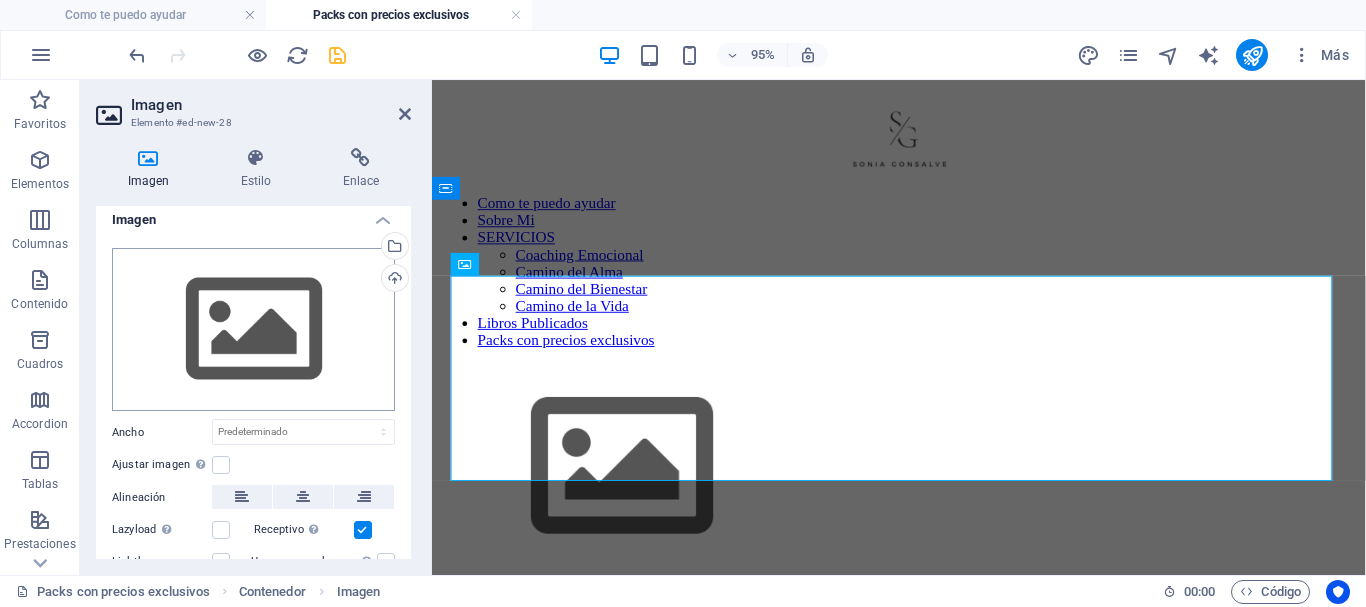 scroll, scrollTop: 0, scrollLeft: 0, axis: both 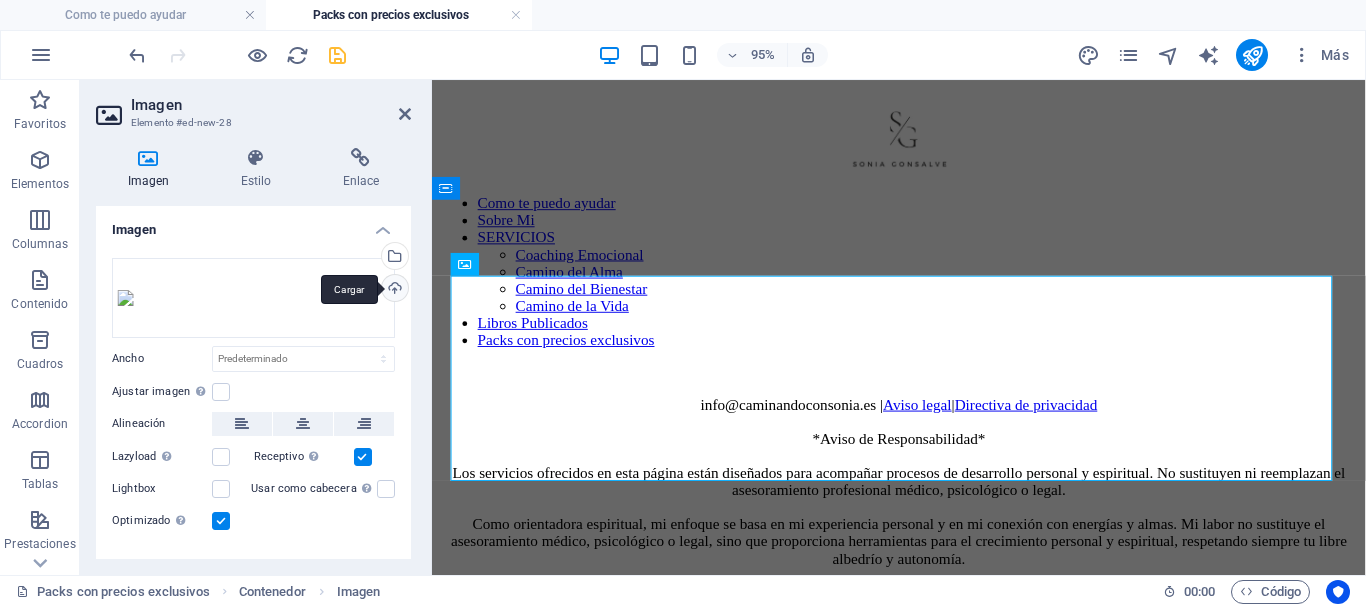 click on "Cargar" at bounding box center (393, 290) 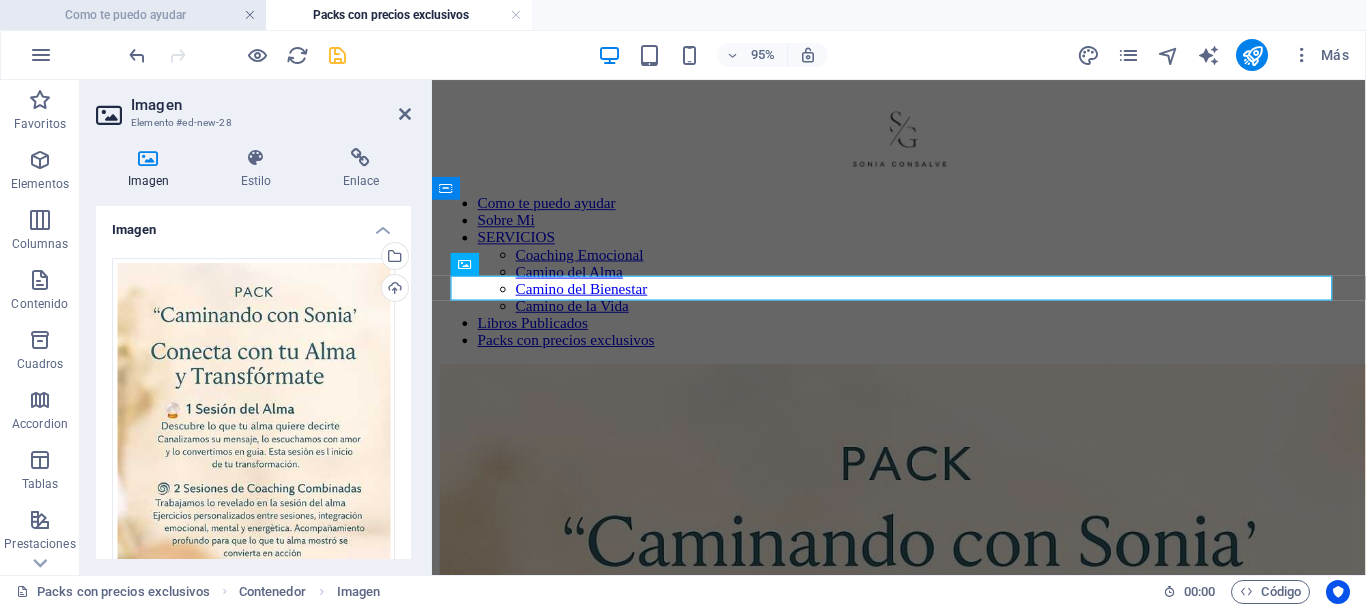 click at bounding box center [250, 15] 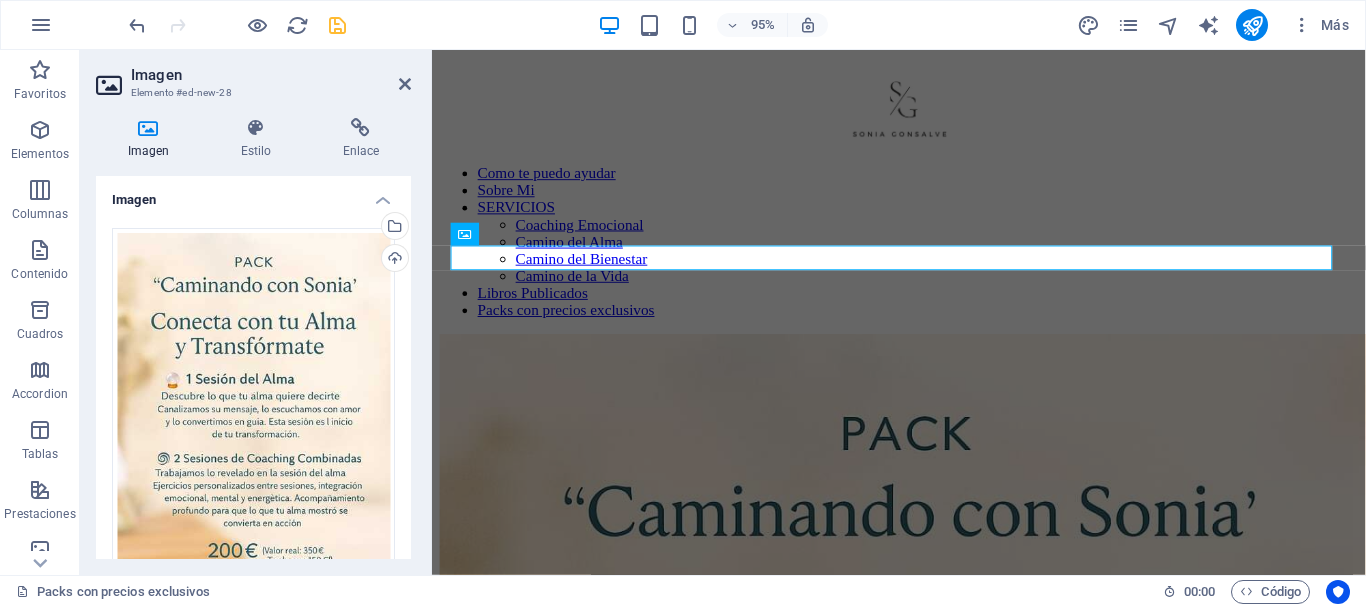 click on "Imagen" at bounding box center [271, 75] 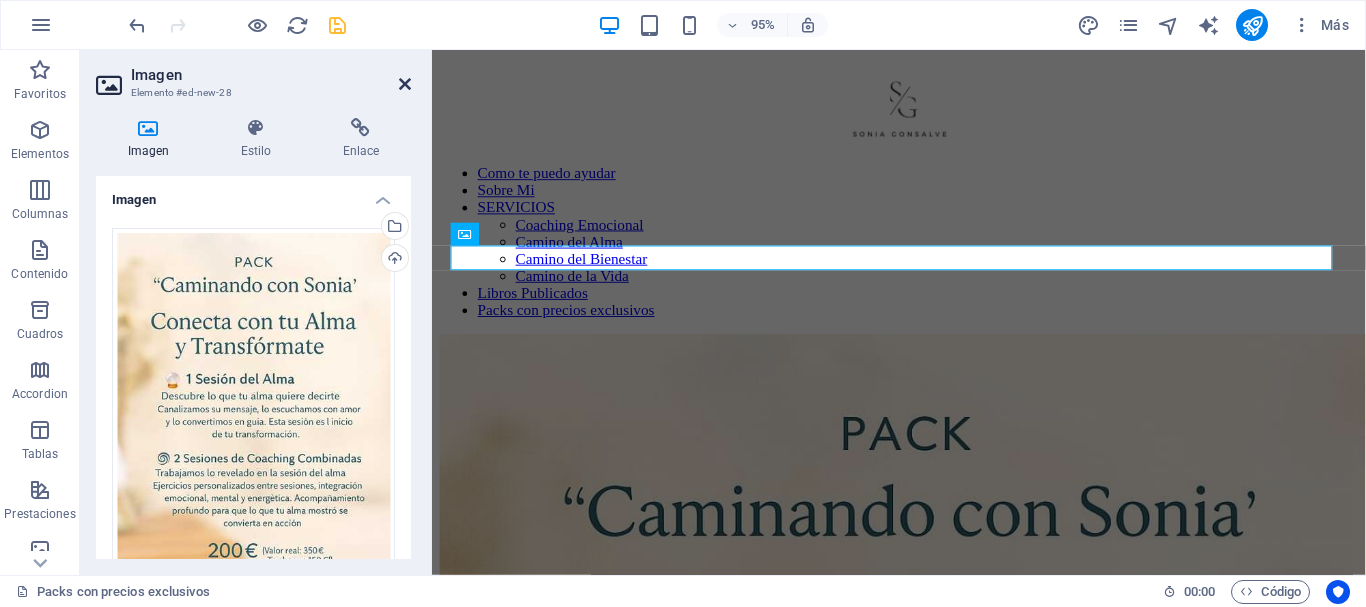 click at bounding box center [405, 84] 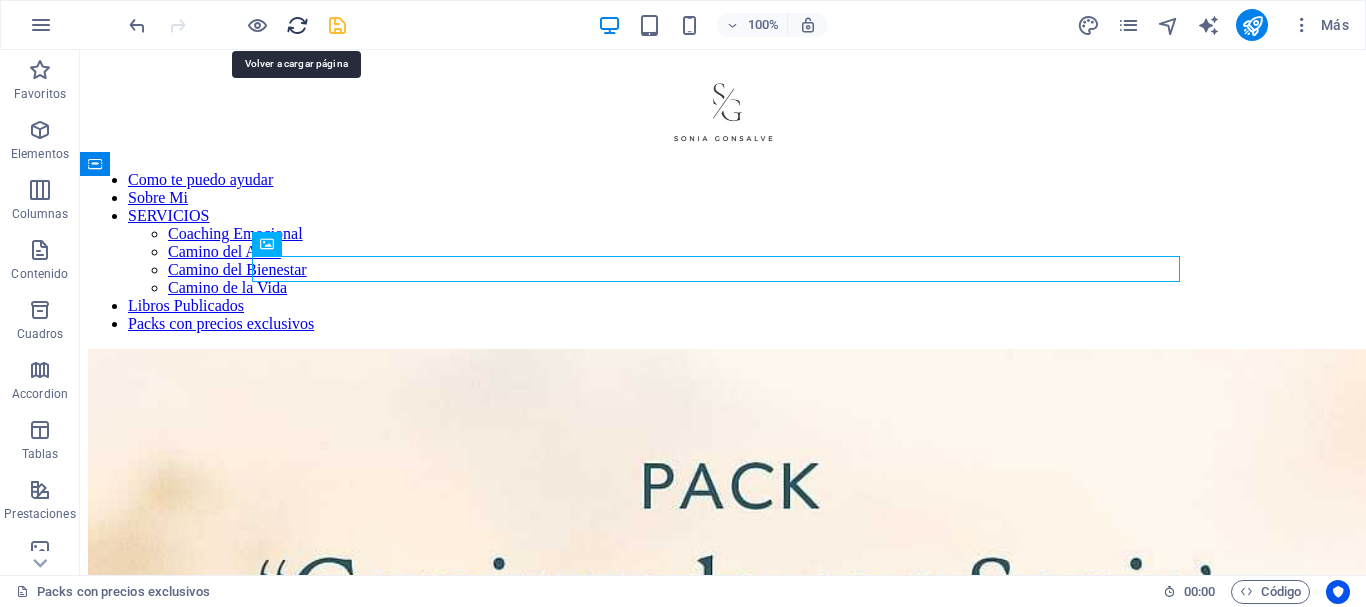 click at bounding box center (297, 25) 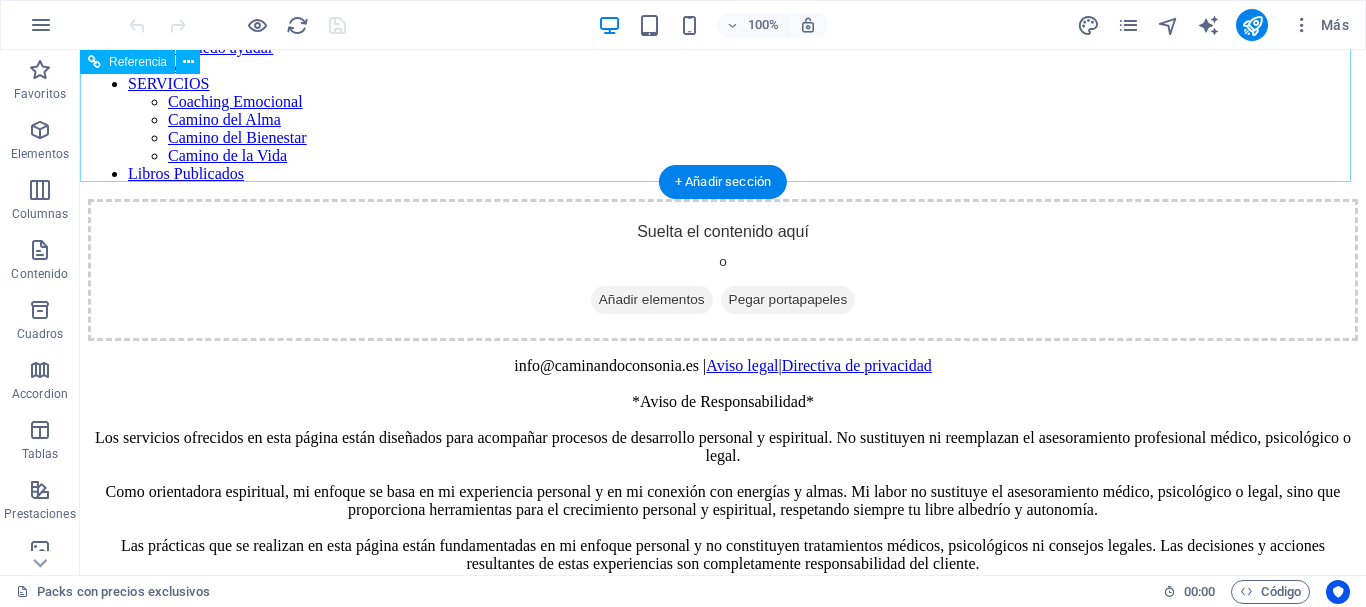 scroll, scrollTop: 0, scrollLeft: 0, axis: both 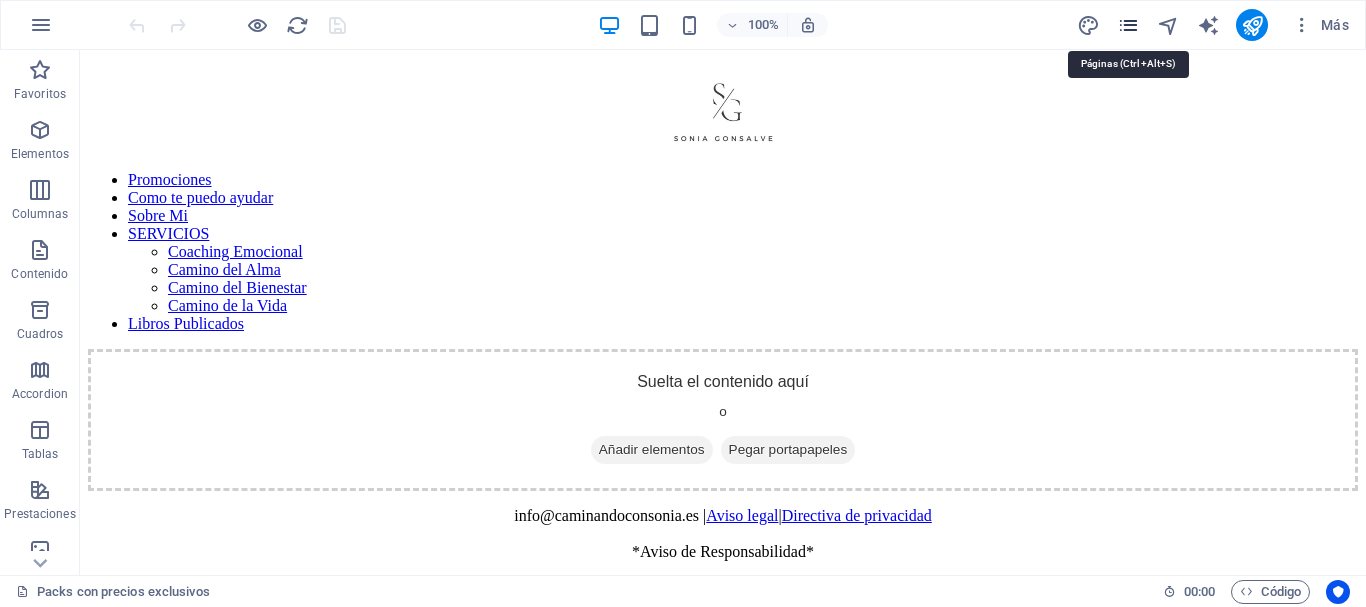 click at bounding box center [1128, 25] 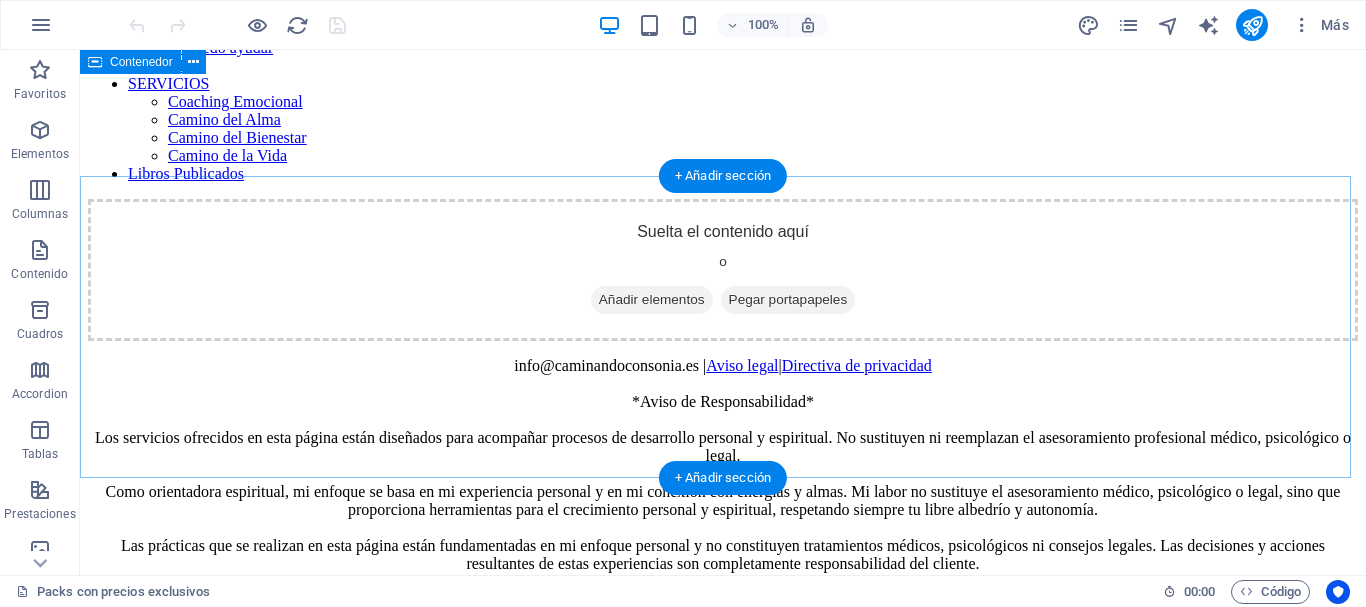 scroll, scrollTop: 0, scrollLeft: 0, axis: both 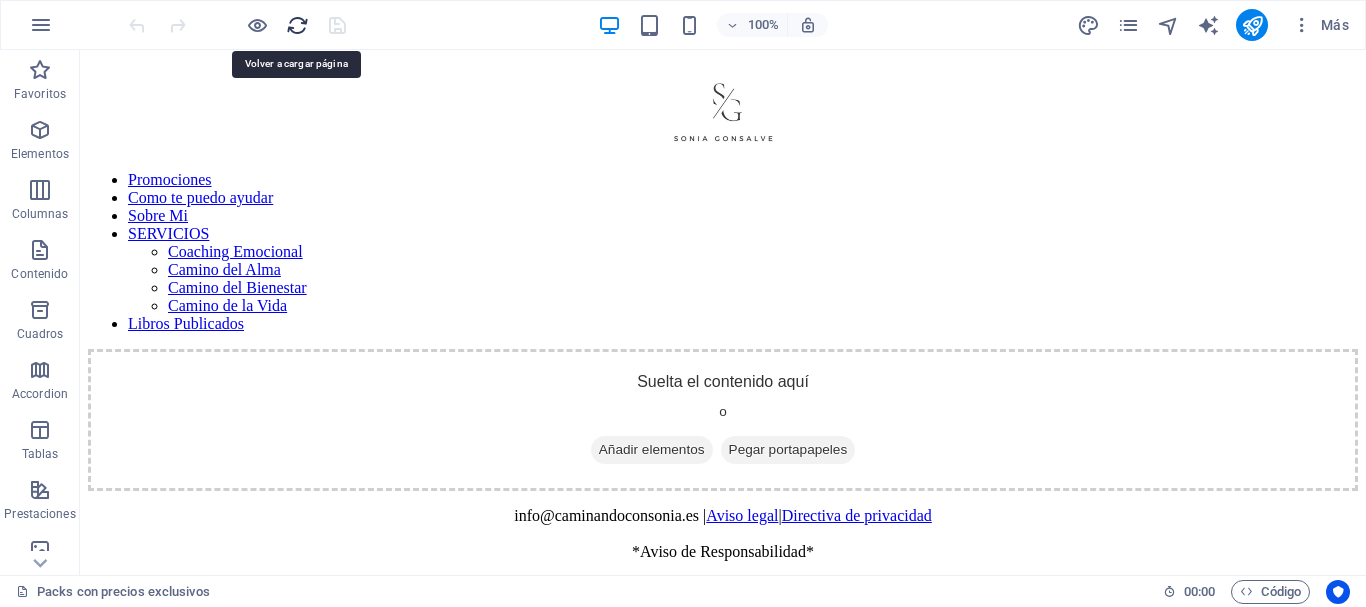 click at bounding box center (297, 25) 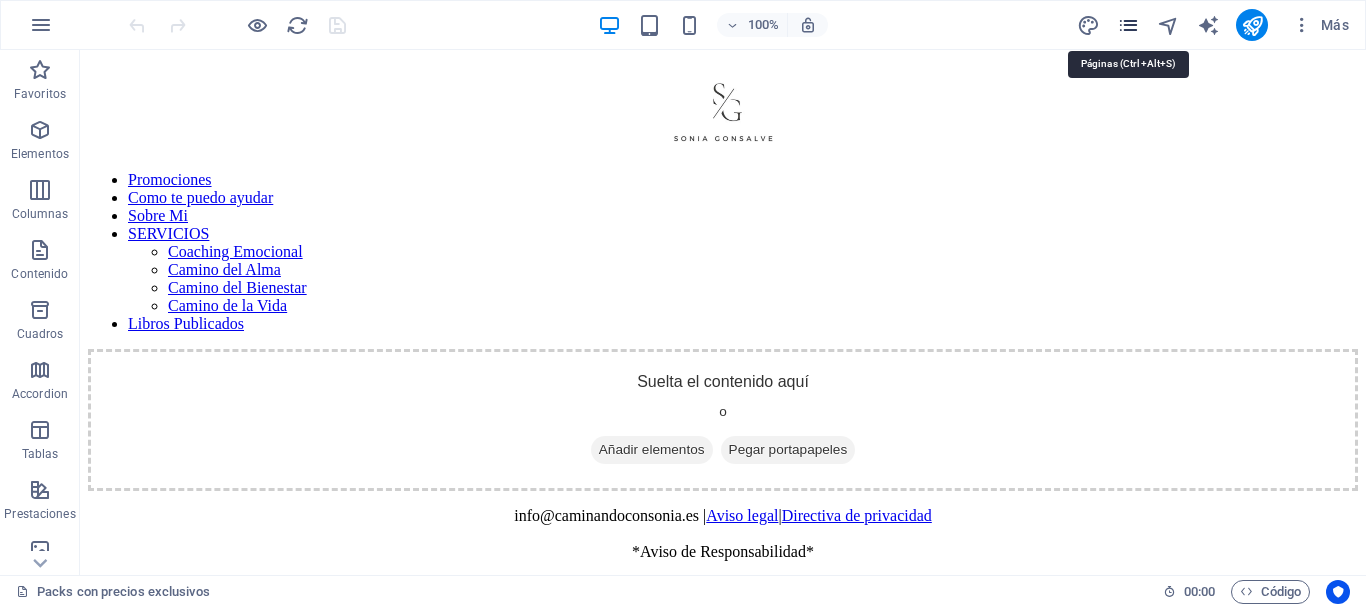 click at bounding box center (1128, 25) 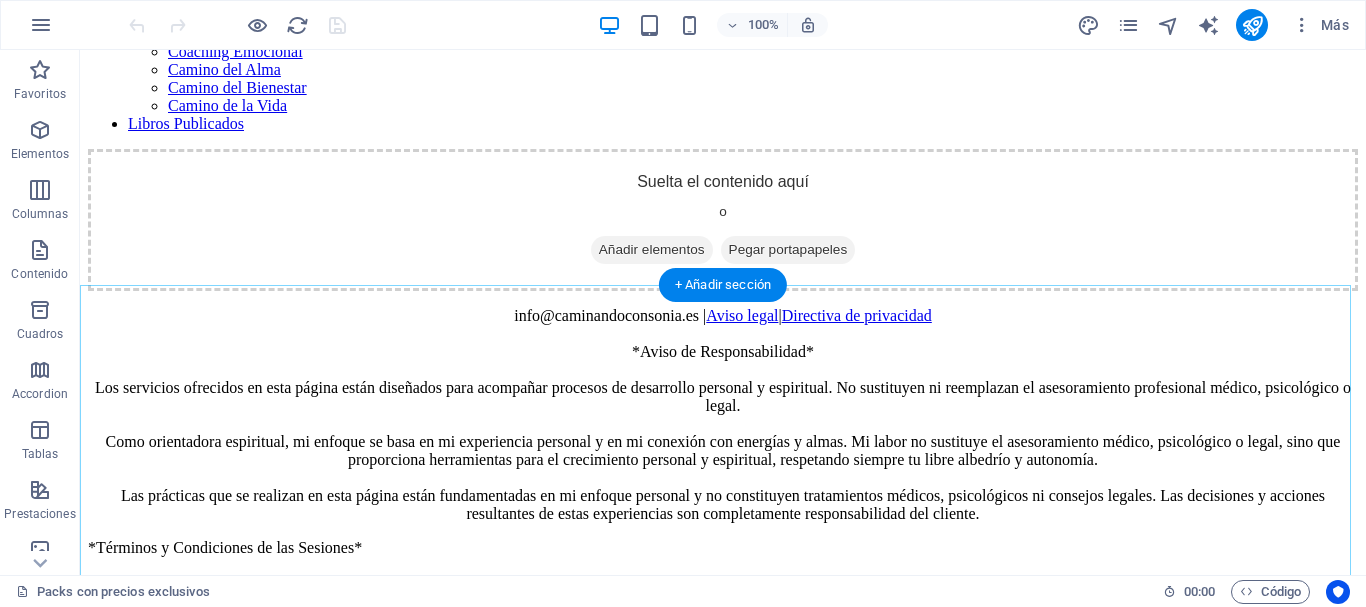 scroll, scrollTop: 0, scrollLeft: 0, axis: both 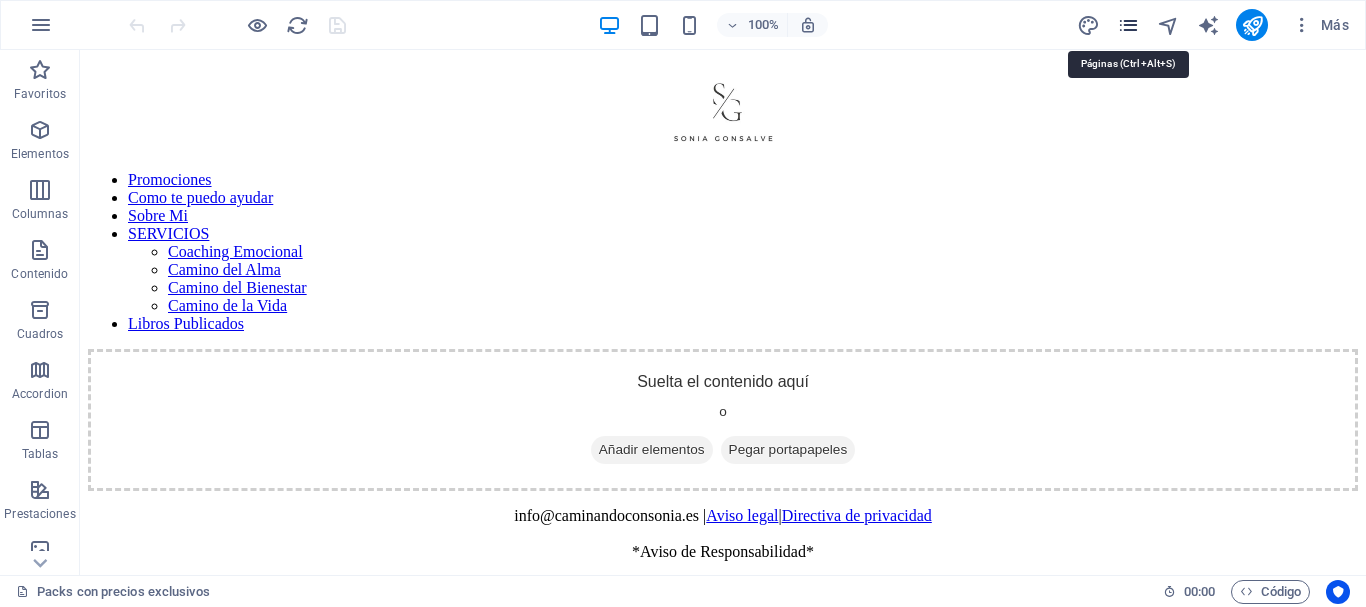 click at bounding box center [1128, 25] 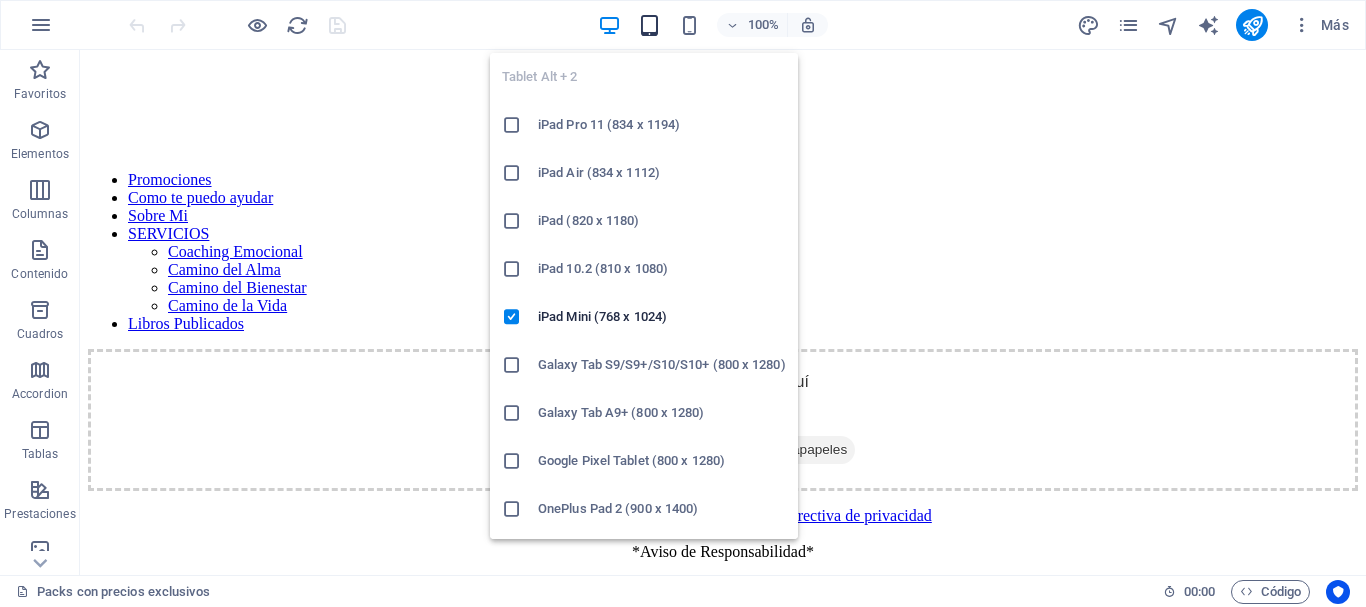 click at bounding box center [649, 25] 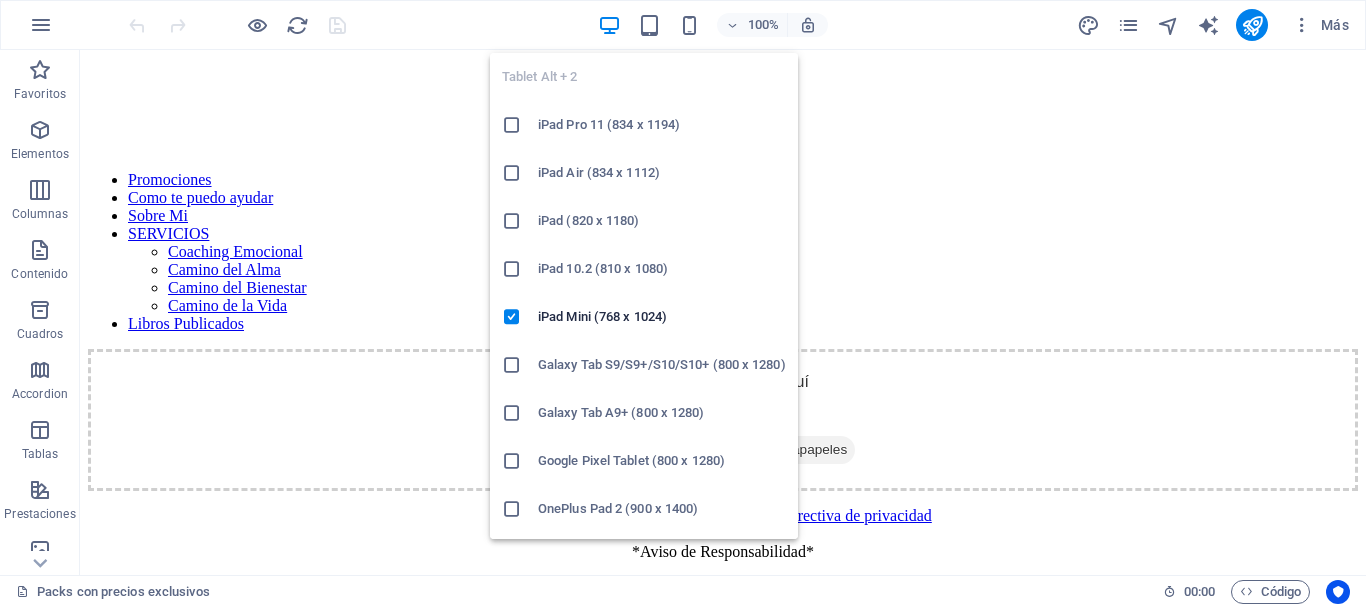 click on "Sonia [LAST] Promociones Favoritos Elementos Columnas Contenido Cuadros Accordion Tablas Prestaciones Imágenes Control deslizante Encabezado Pie de página Formularios Marketing Colecciones   Referencia   Contenedor   Marcador   Referencia 100% Más Packs  con precios exclusivos 00 : 00 Código
less
Color de fondo
#ffffff
Color principal
#e2725b
#e2725b less" at bounding box center [683, 303] 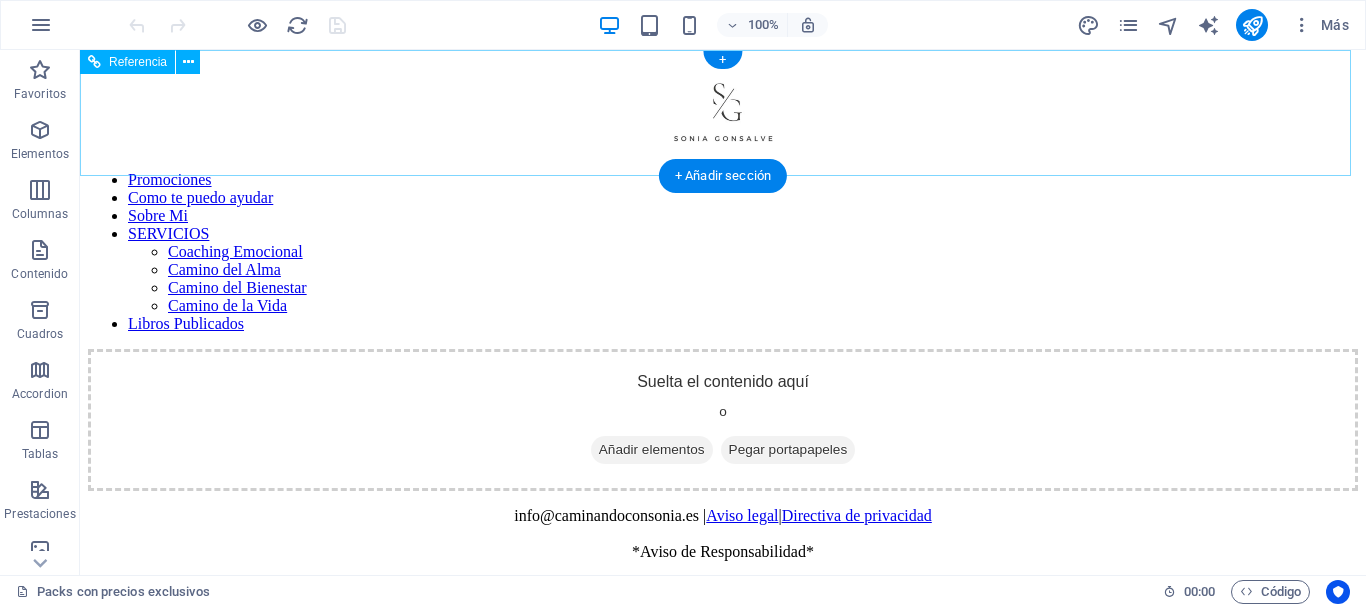 click on "Promociones Como te puedo ayudar Sobre Mi SERVICIOS Coaching Emocional Camino del Alma Camino del Bienestar Camino de la Vida Libros Publicados" at bounding box center (723, 252) 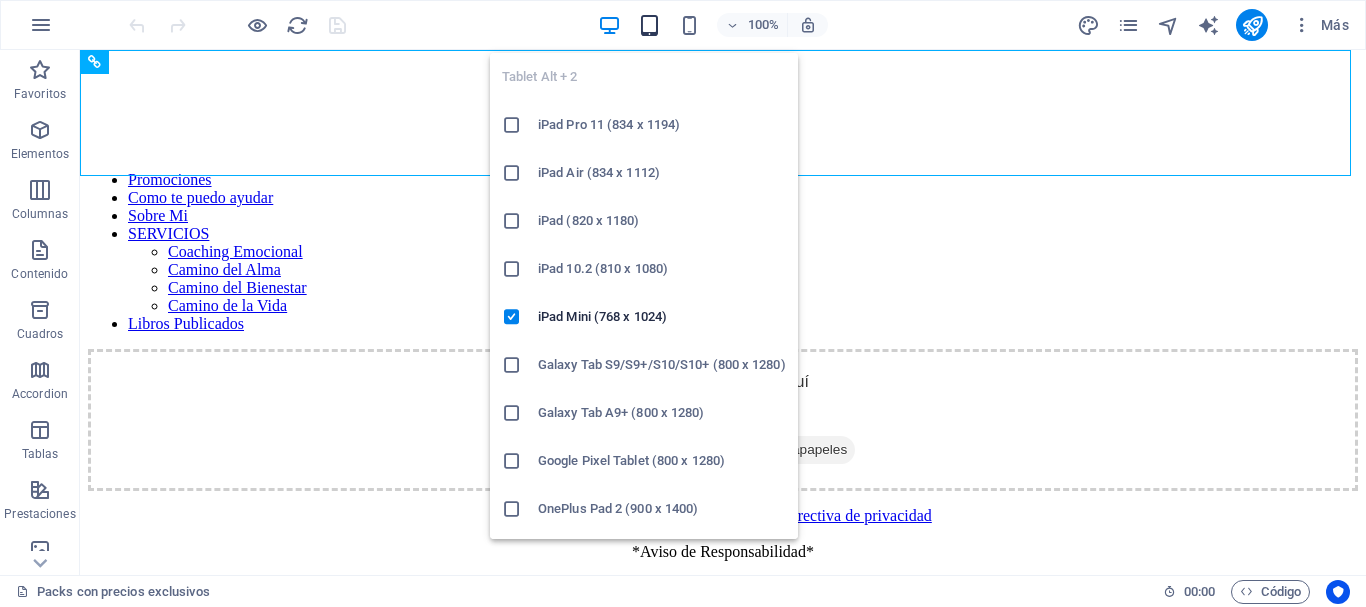click at bounding box center [649, 25] 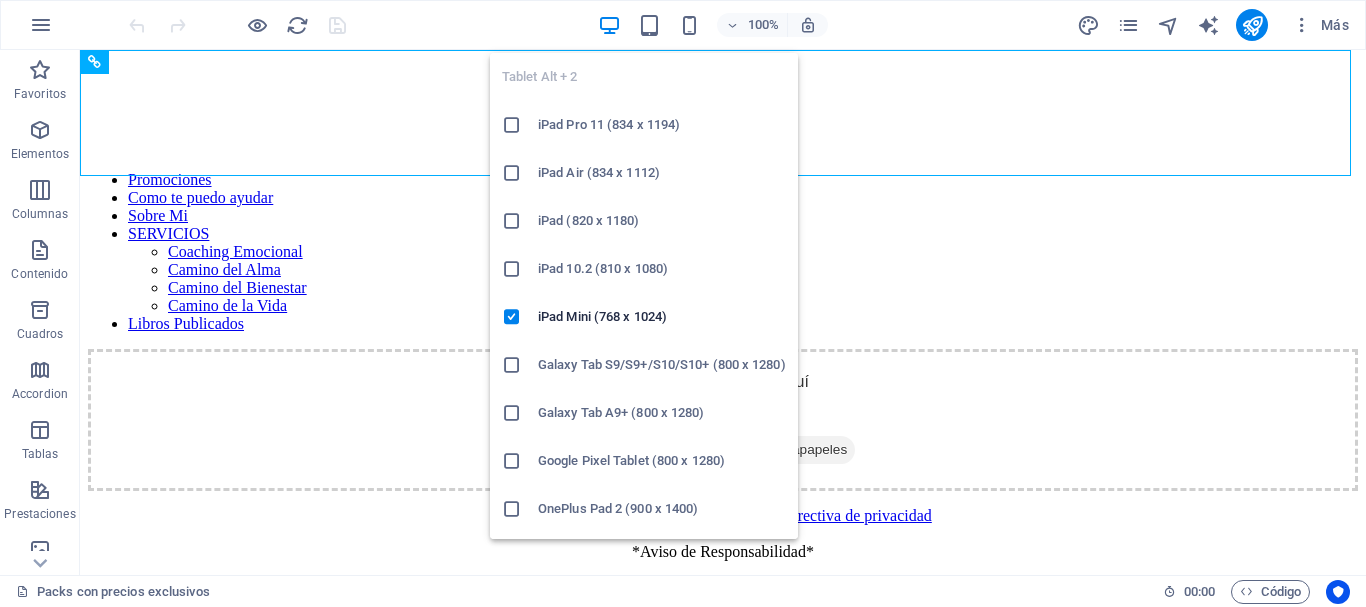 click on "iPad Pro 11 (834 x 1194)" at bounding box center (662, 125) 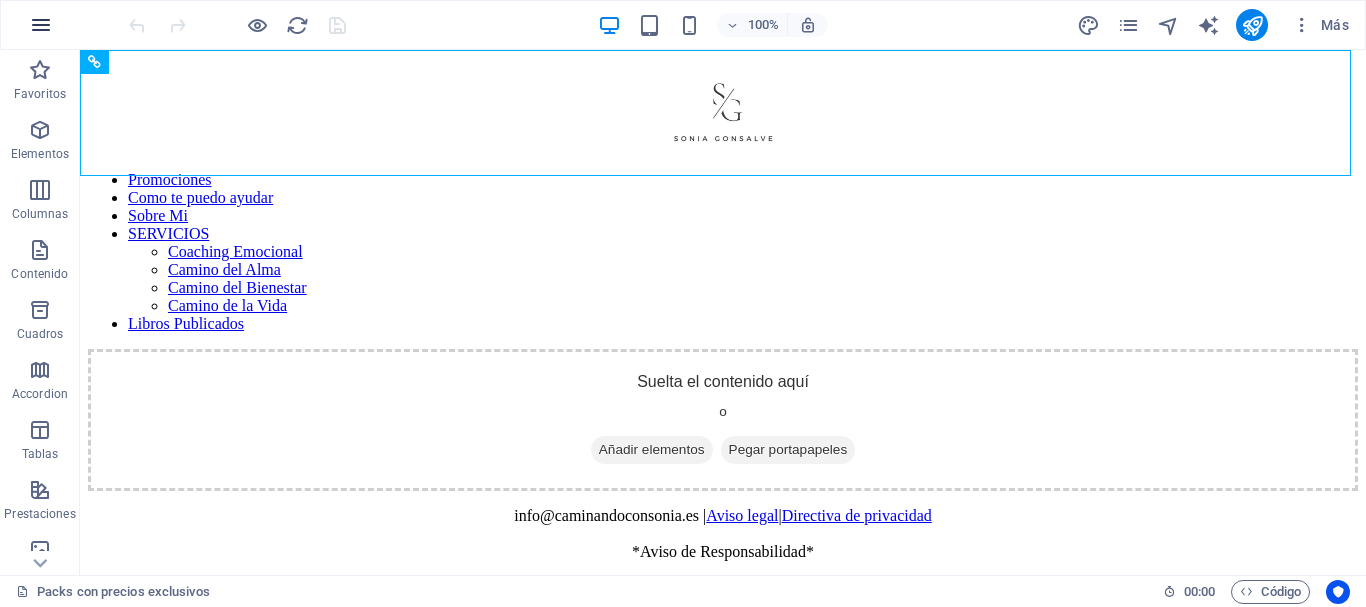 click at bounding box center [41, 25] 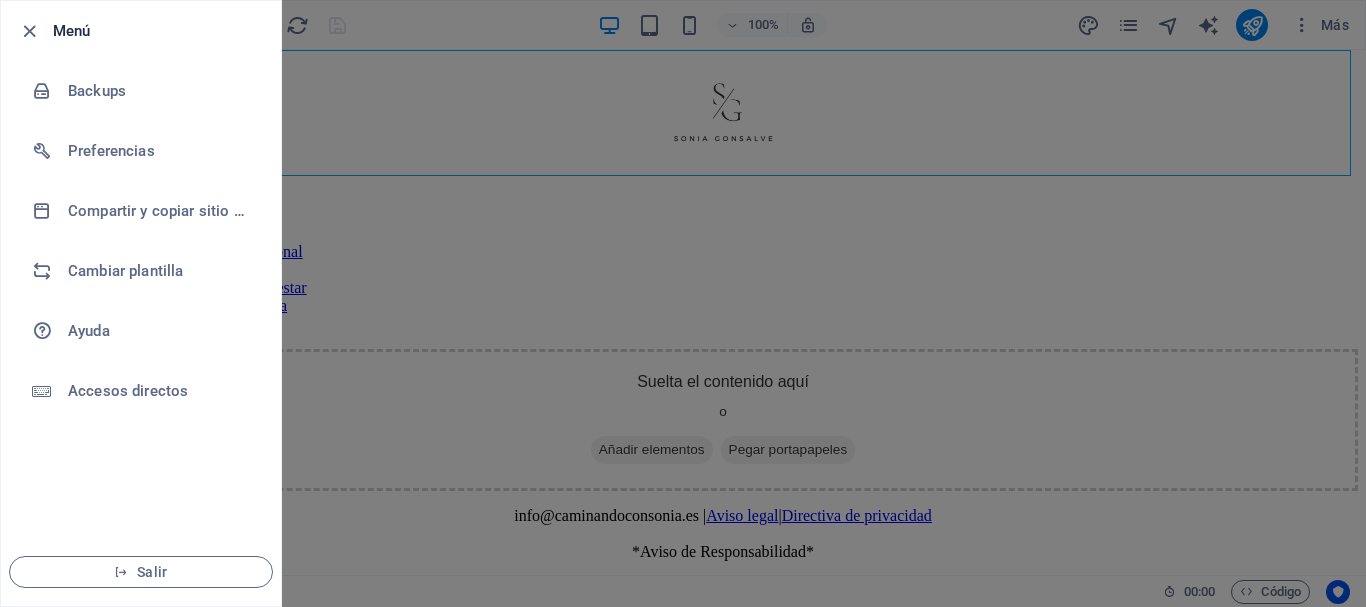 click on "Menú" at bounding box center (141, 31) 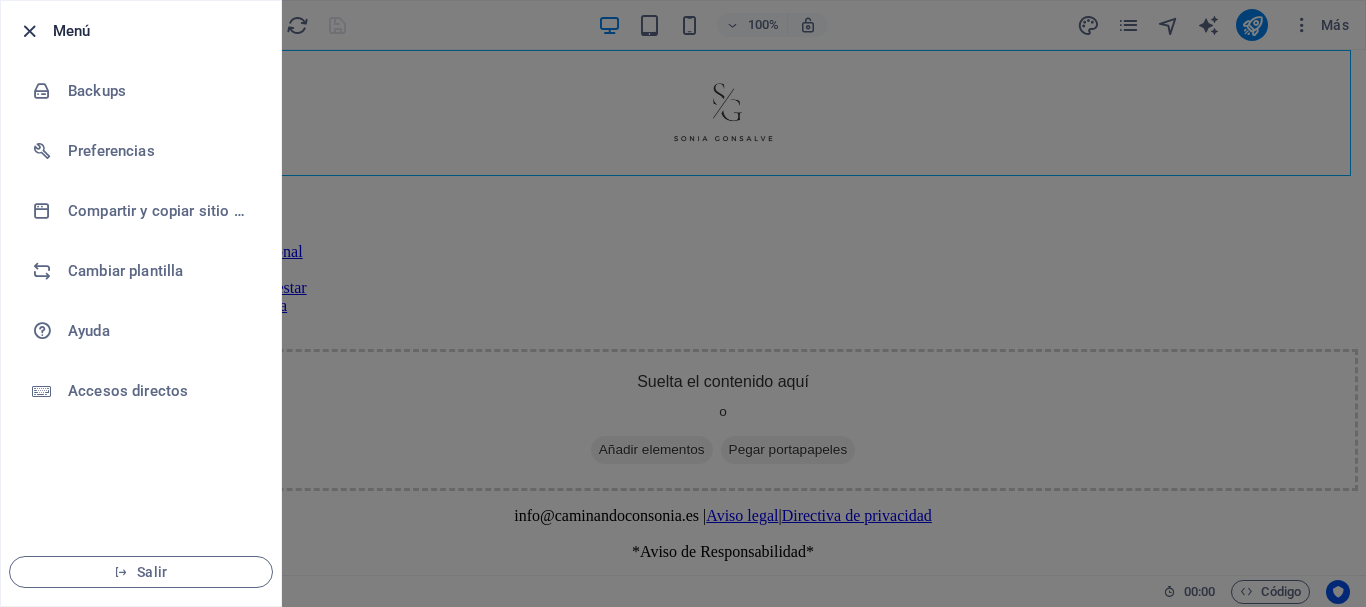 click at bounding box center (29, 31) 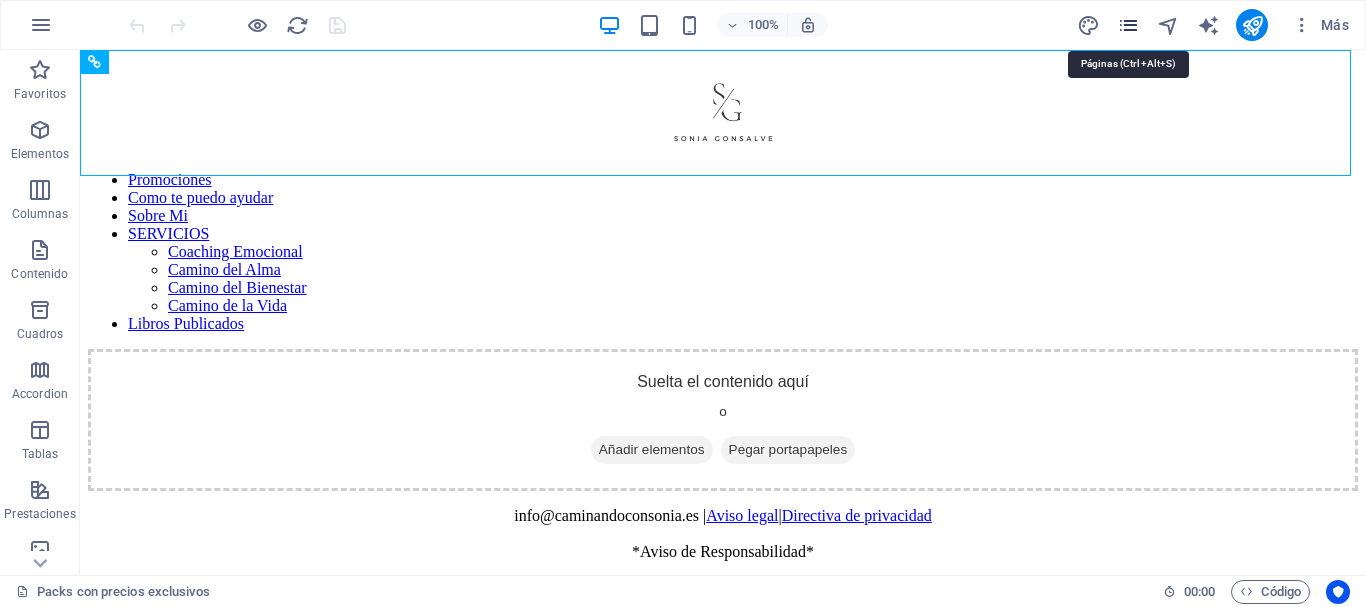 click at bounding box center (1128, 25) 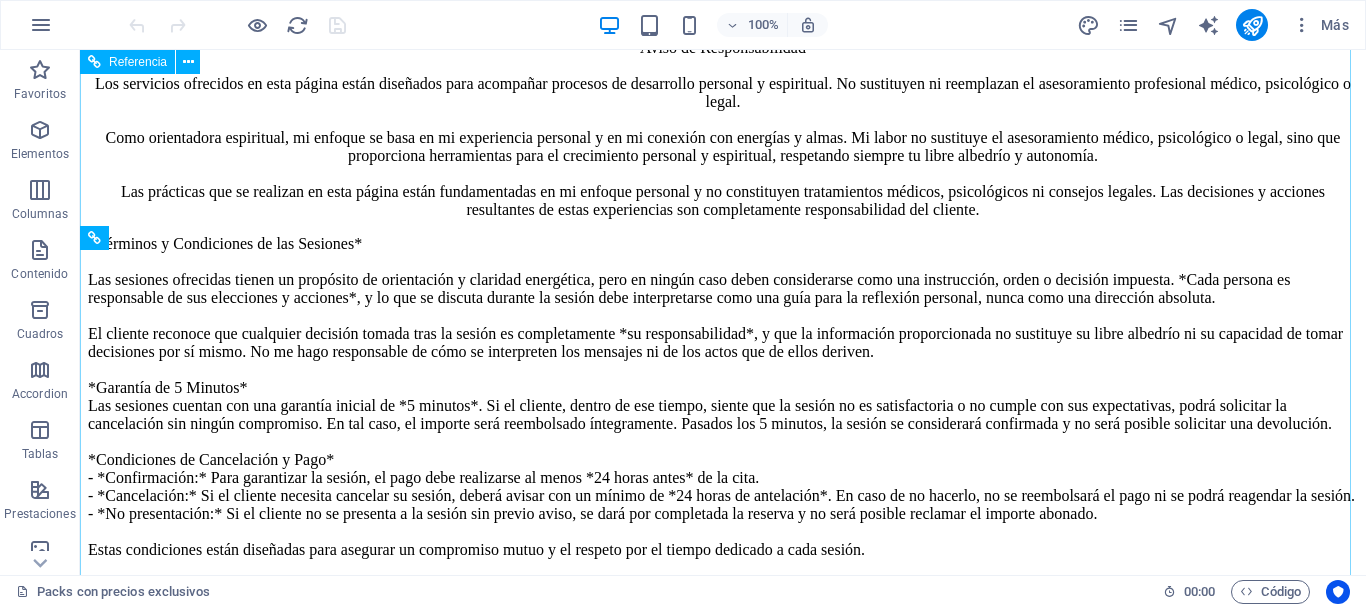scroll, scrollTop: 855, scrollLeft: 0, axis: vertical 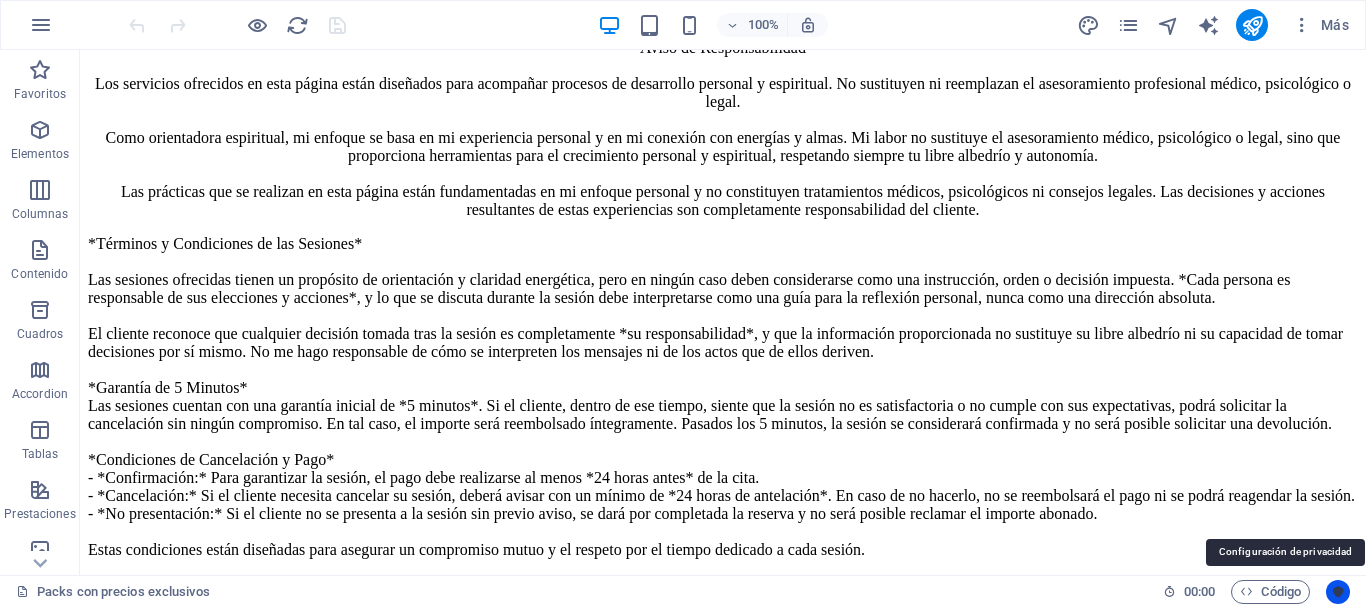 click at bounding box center [1338, 592] 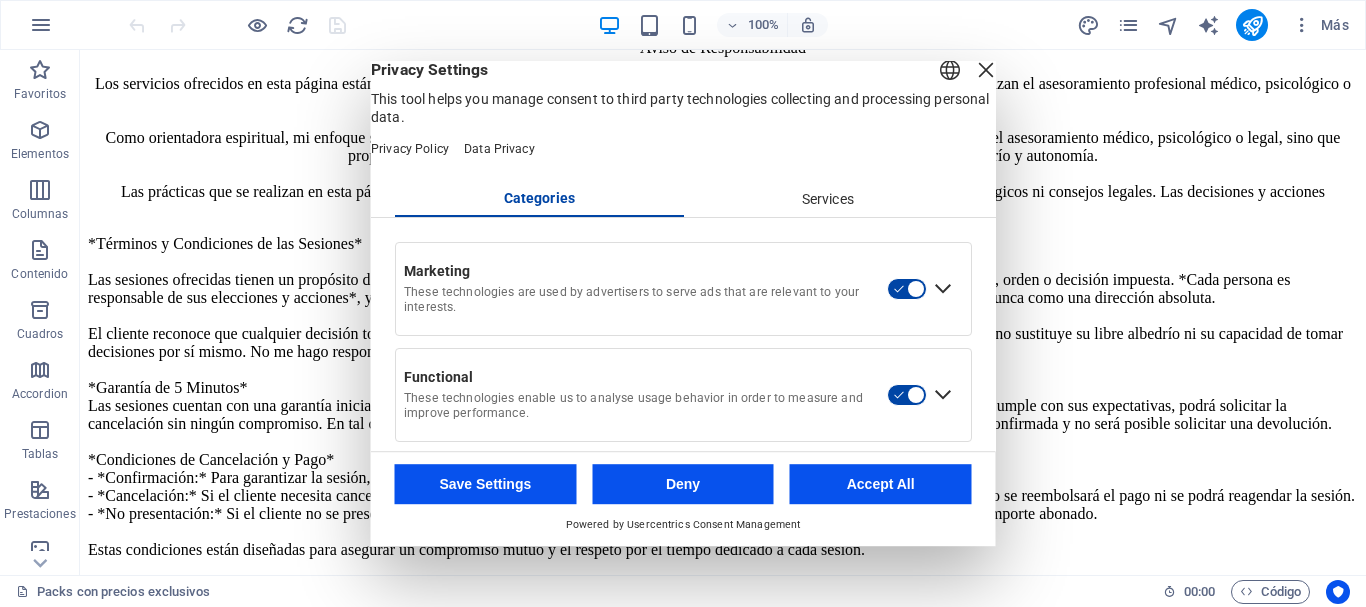 scroll, scrollTop: 0, scrollLeft: 0, axis: both 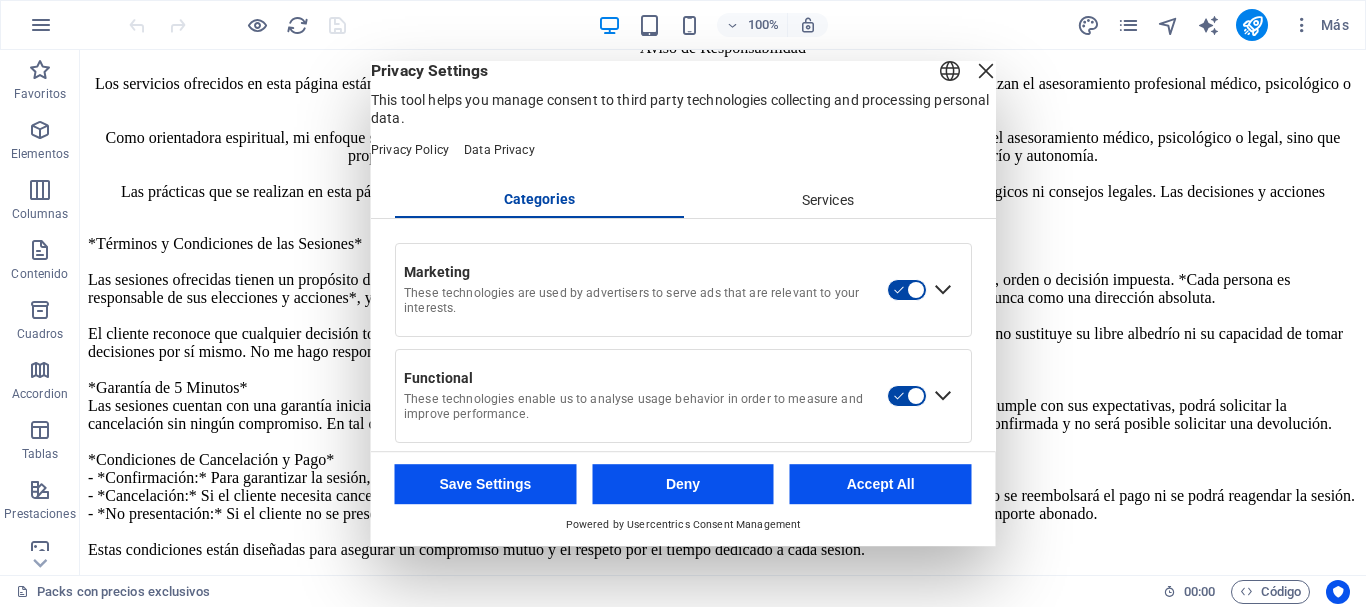 click on "Services" at bounding box center (827, 201) 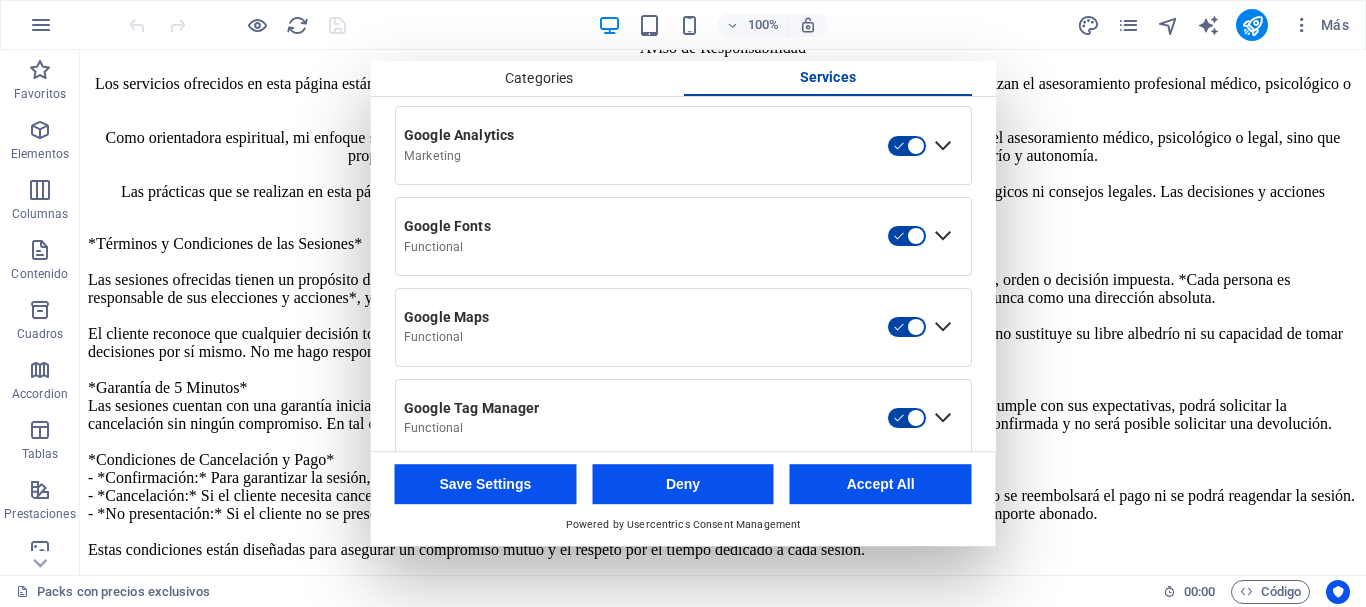 scroll, scrollTop: 800, scrollLeft: 0, axis: vertical 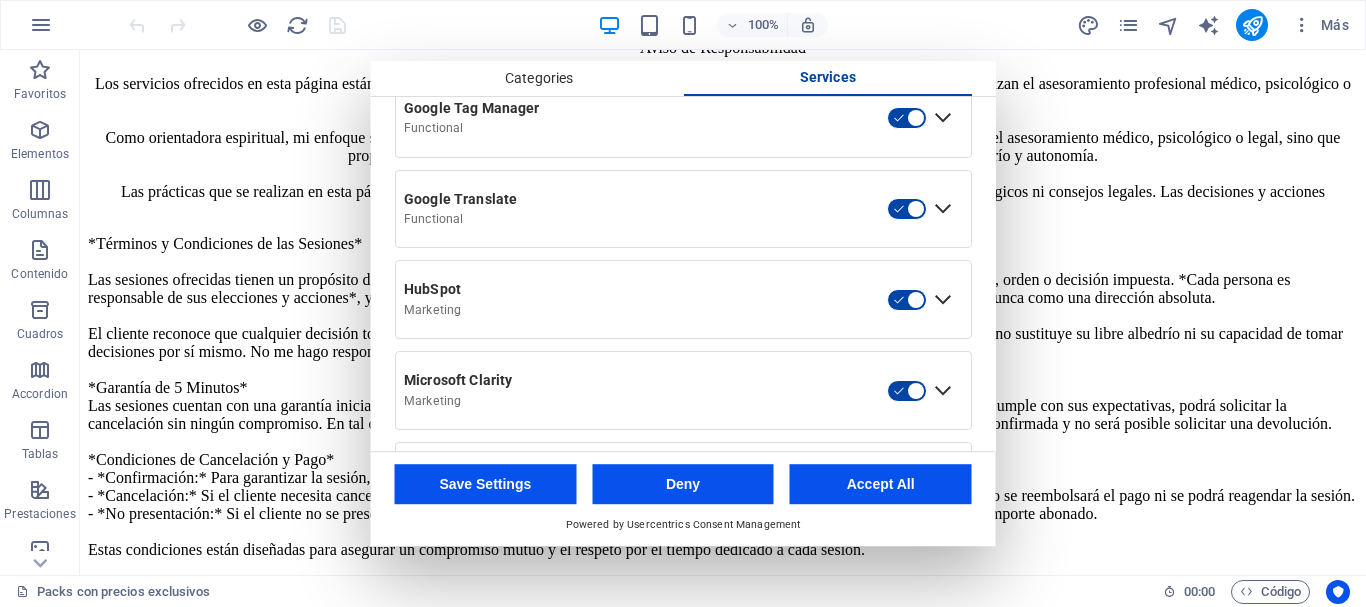 click on "Accept All" at bounding box center [881, 484] 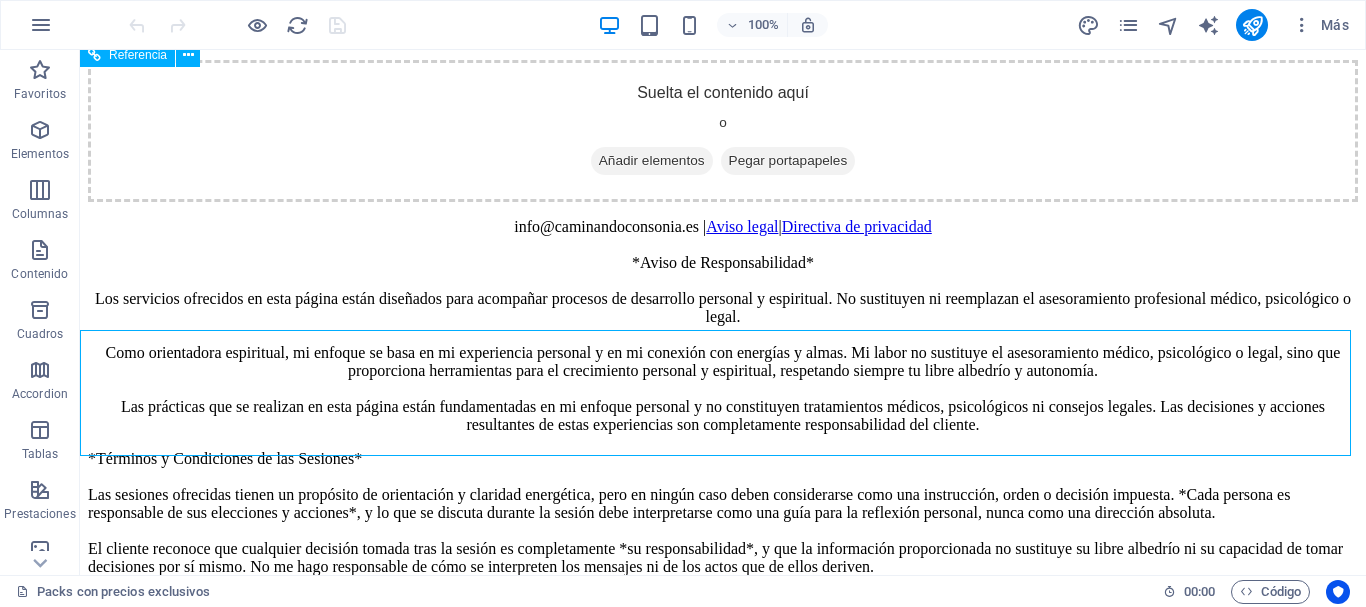 scroll, scrollTop: 155, scrollLeft: 0, axis: vertical 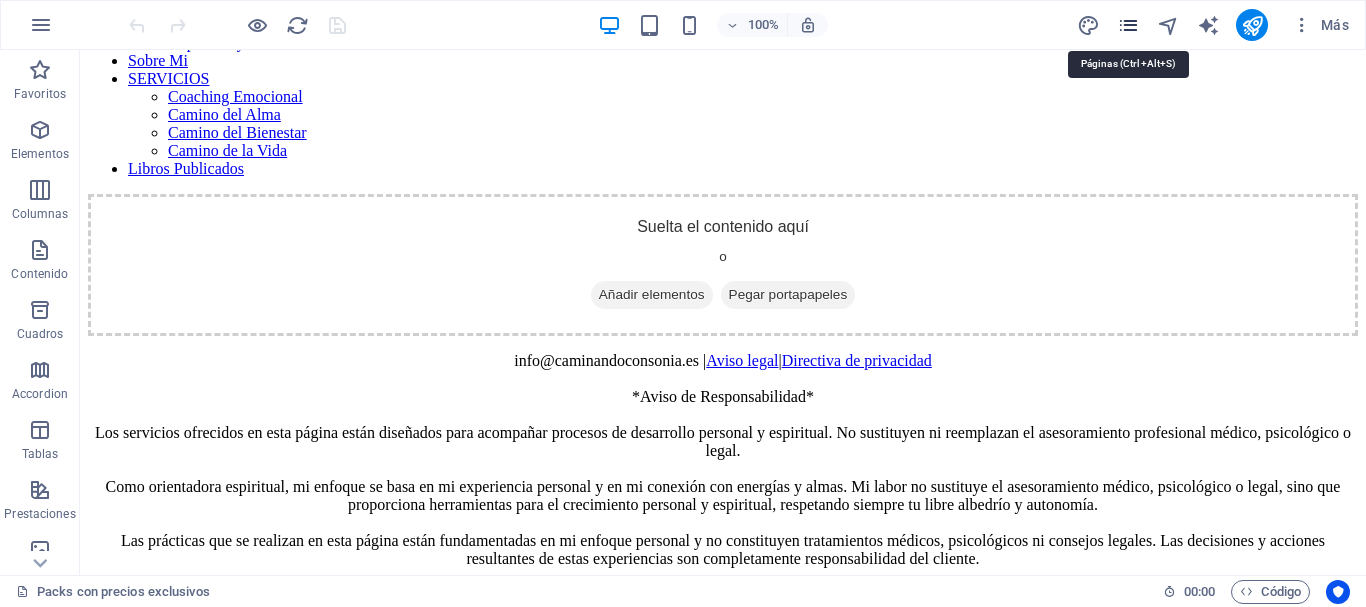 click at bounding box center [1128, 25] 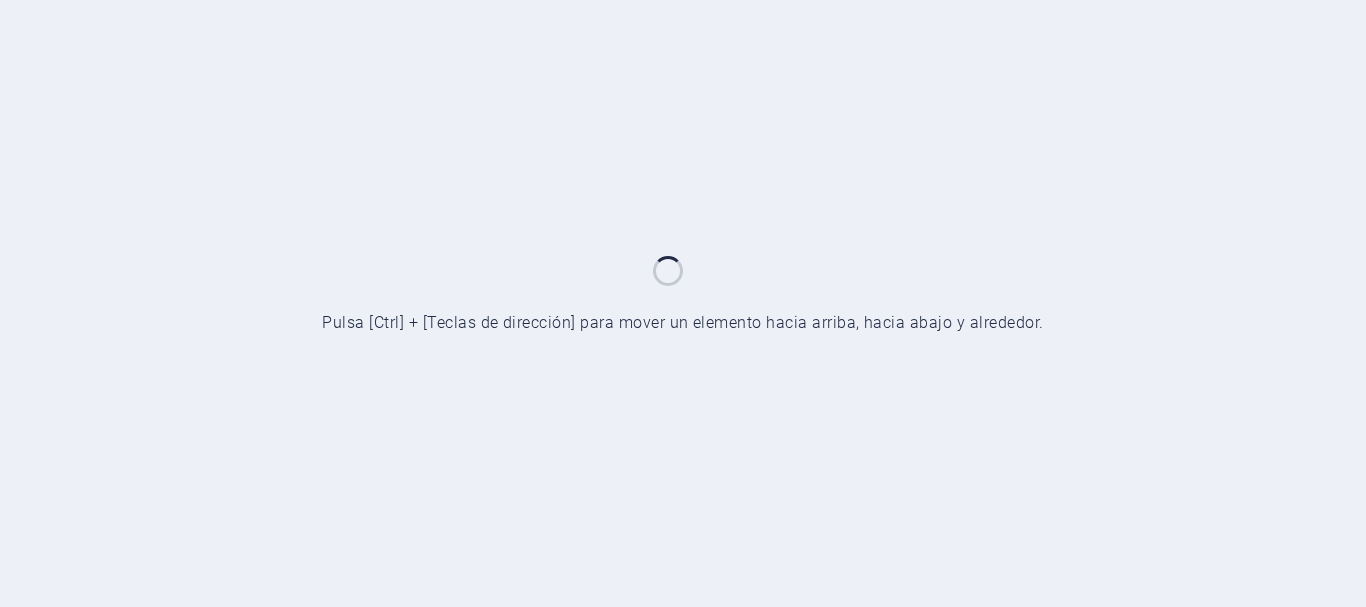 scroll, scrollTop: 0, scrollLeft: 0, axis: both 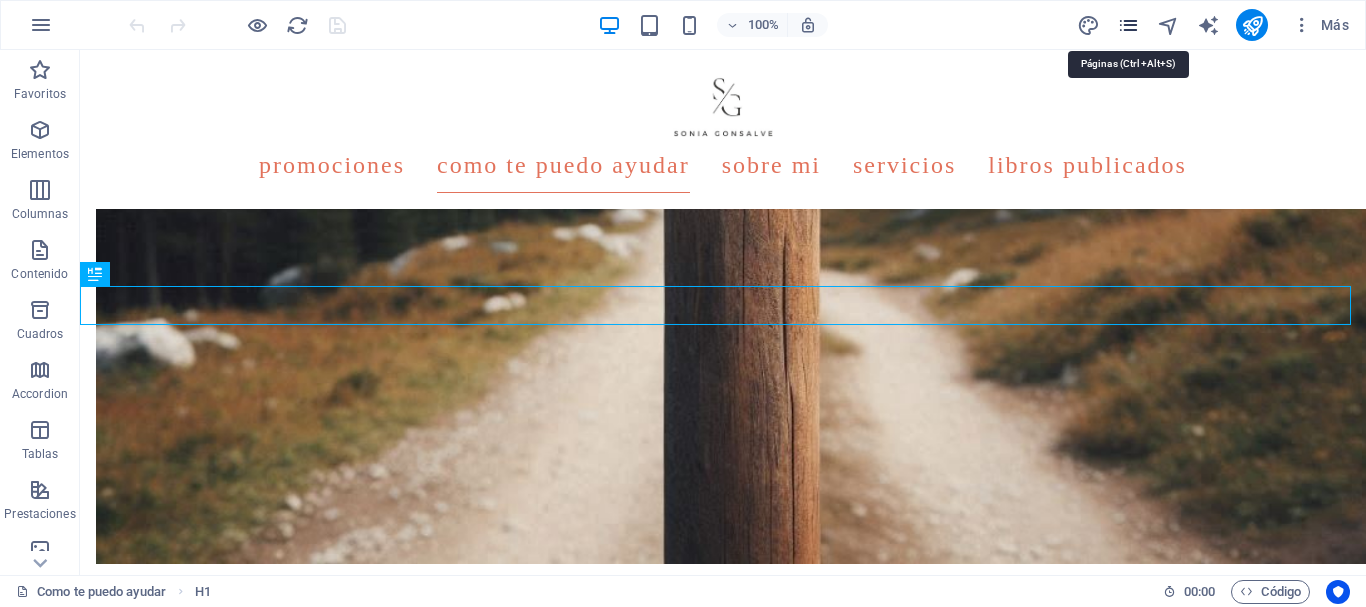 click at bounding box center [1128, 25] 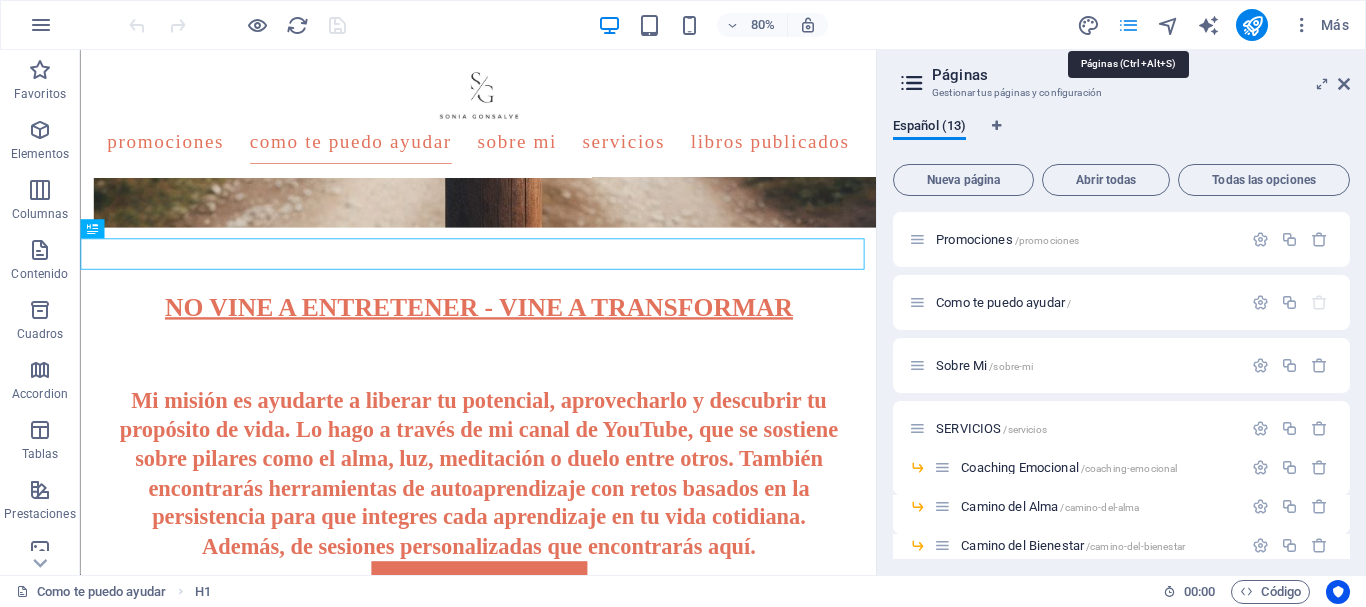 scroll, scrollTop: 1067, scrollLeft: 0, axis: vertical 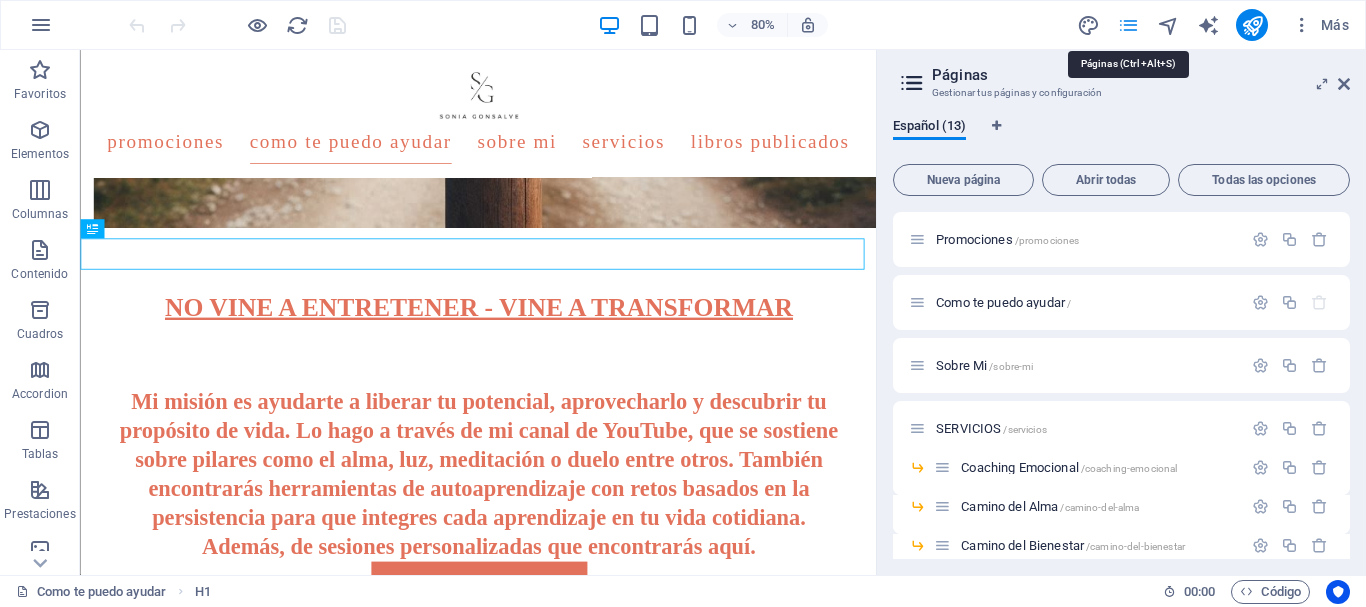 click at bounding box center (1128, 25) 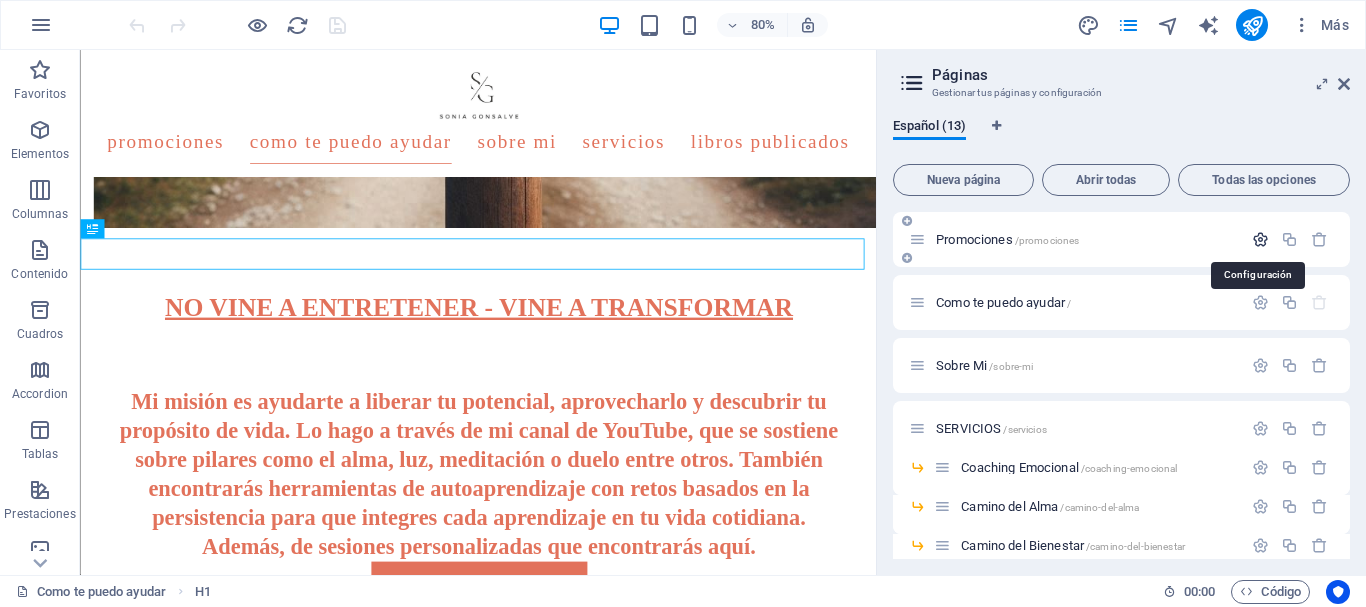 click at bounding box center (1260, 239) 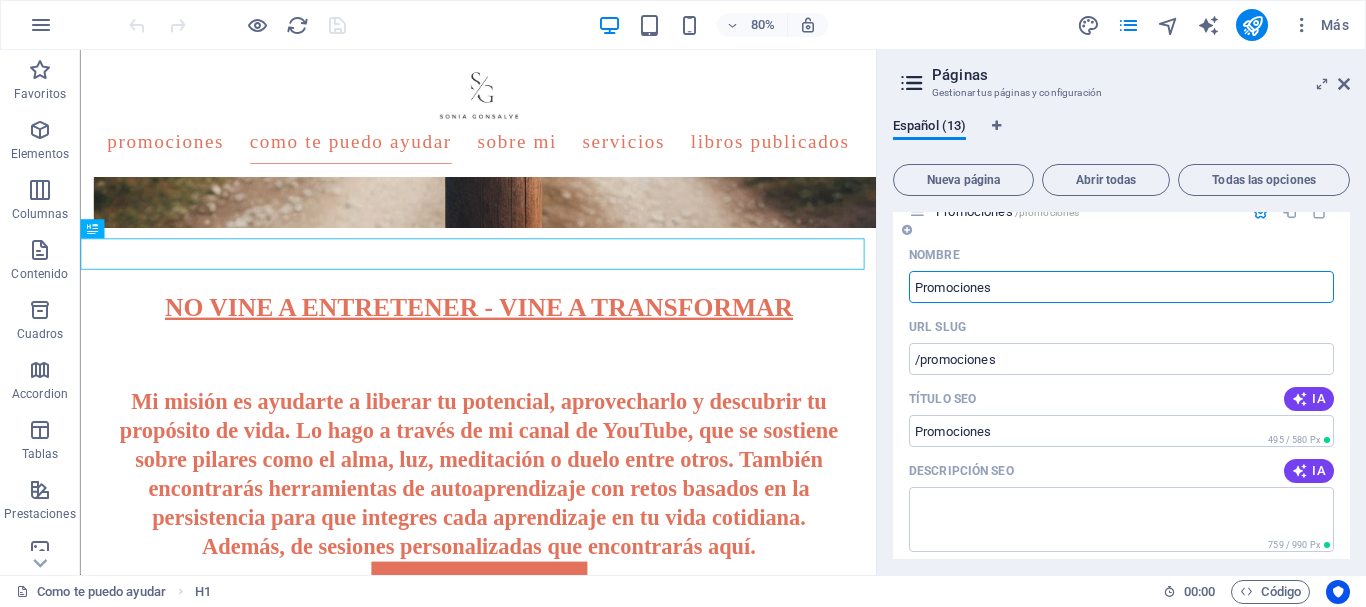 scroll, scrollTop: 0, scrollLeft: 0, axis: both 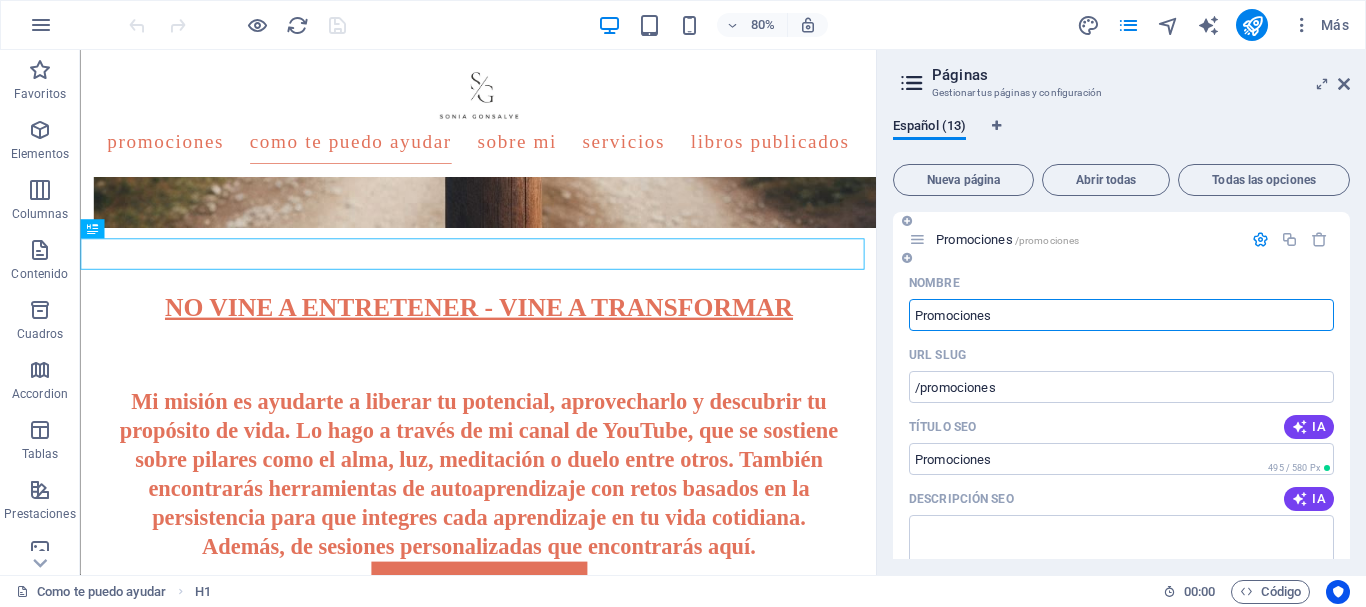 click at bounding box center (1260, 239) 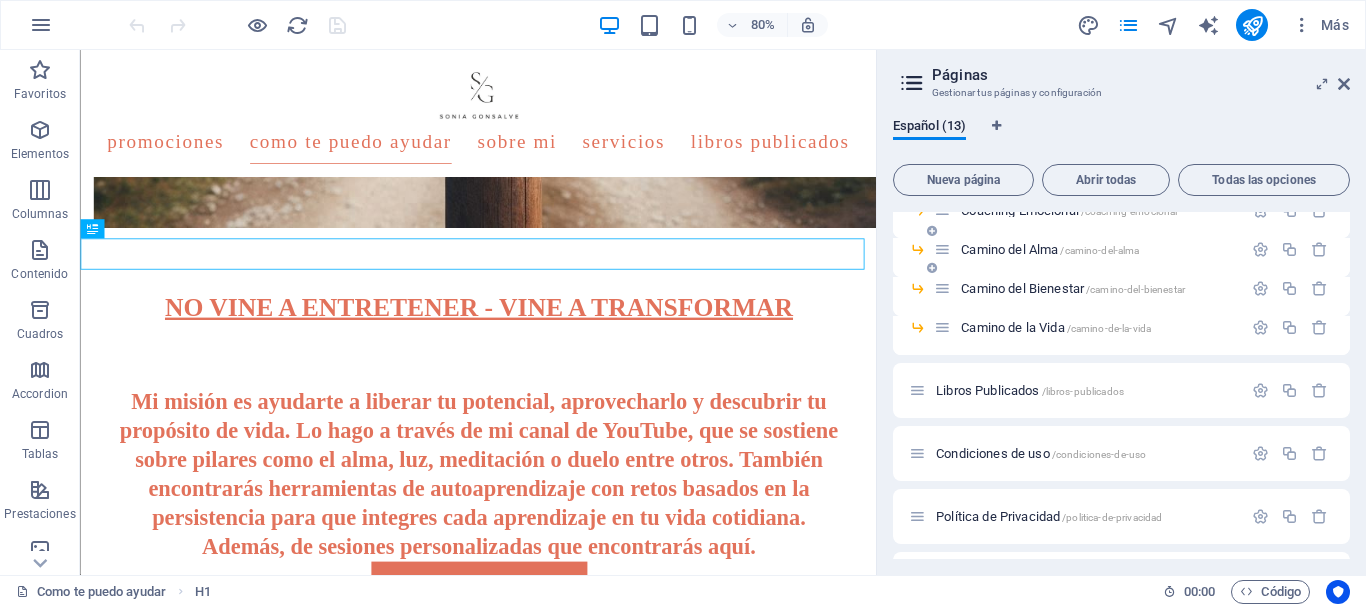 scroll, scrollTop: 300, scrollLeft: 0, axis: vertical 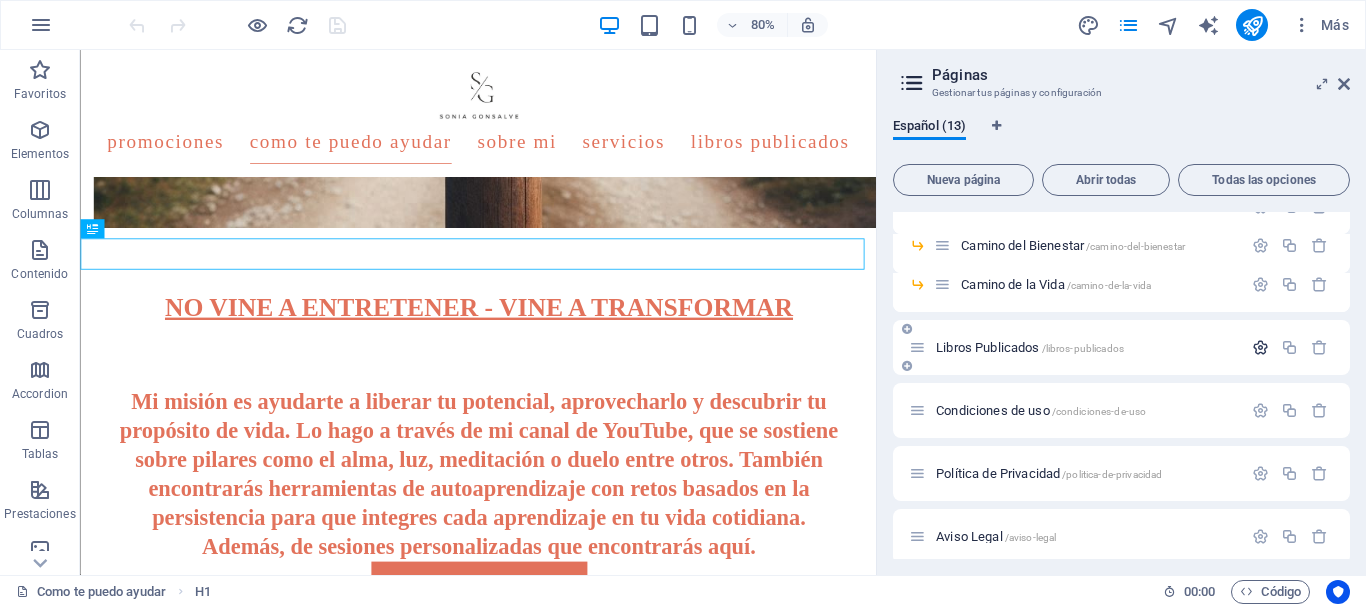 click at bounding box center [1260, 347] 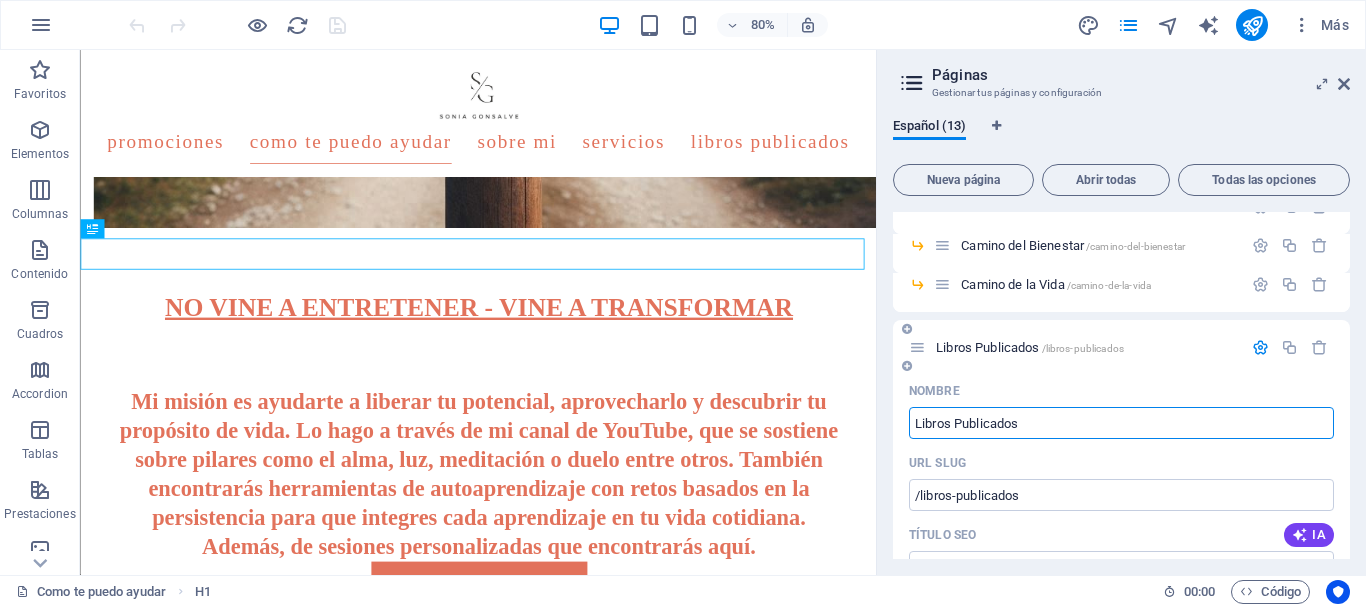 drag, startPoint x: 1054, startPoint y: 417, endPoint x: 974, endPoint y: 417, distance: 80 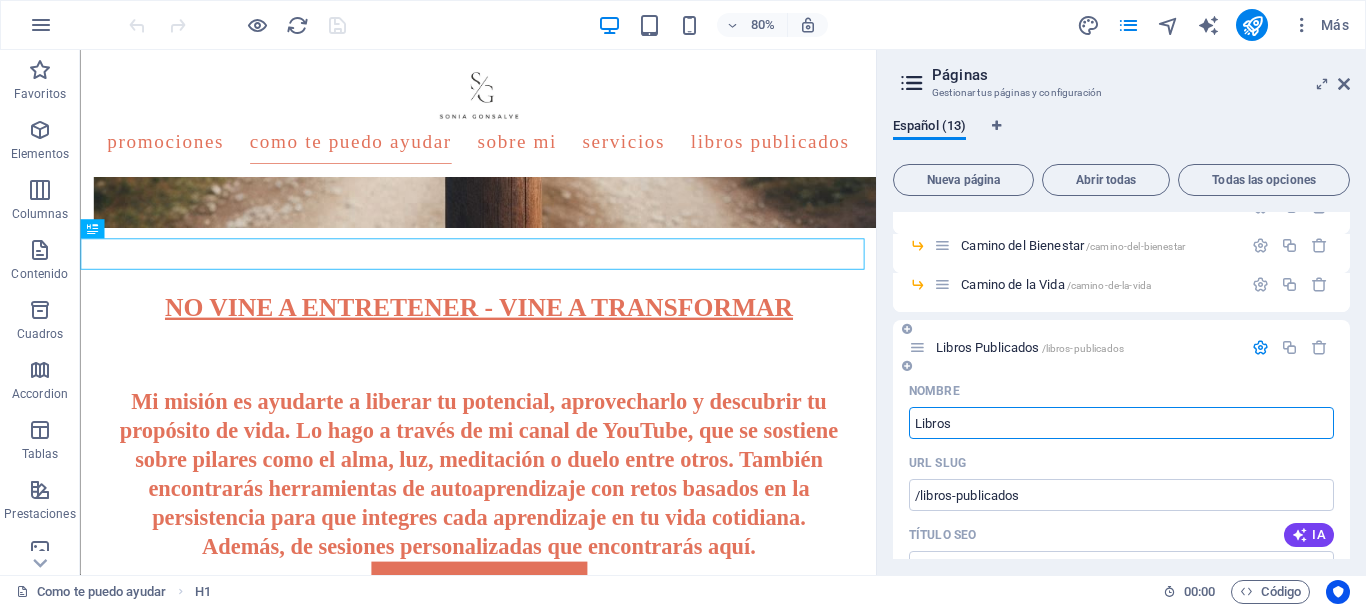 type on "Libros" 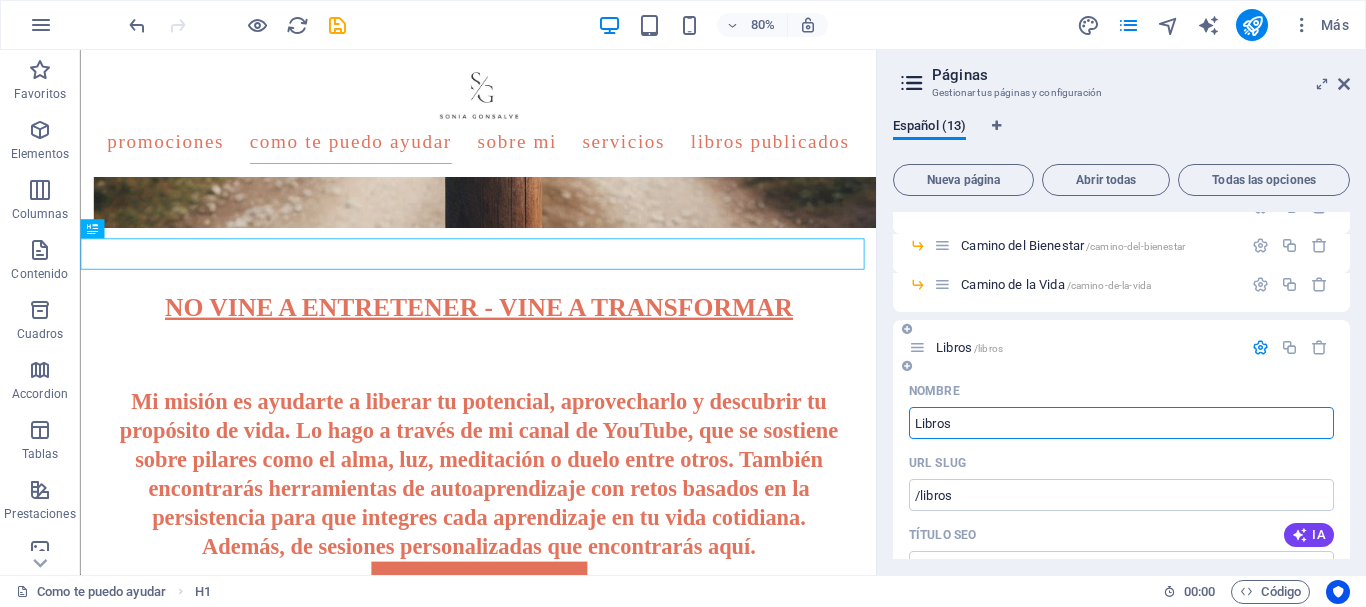 type on "/libros" 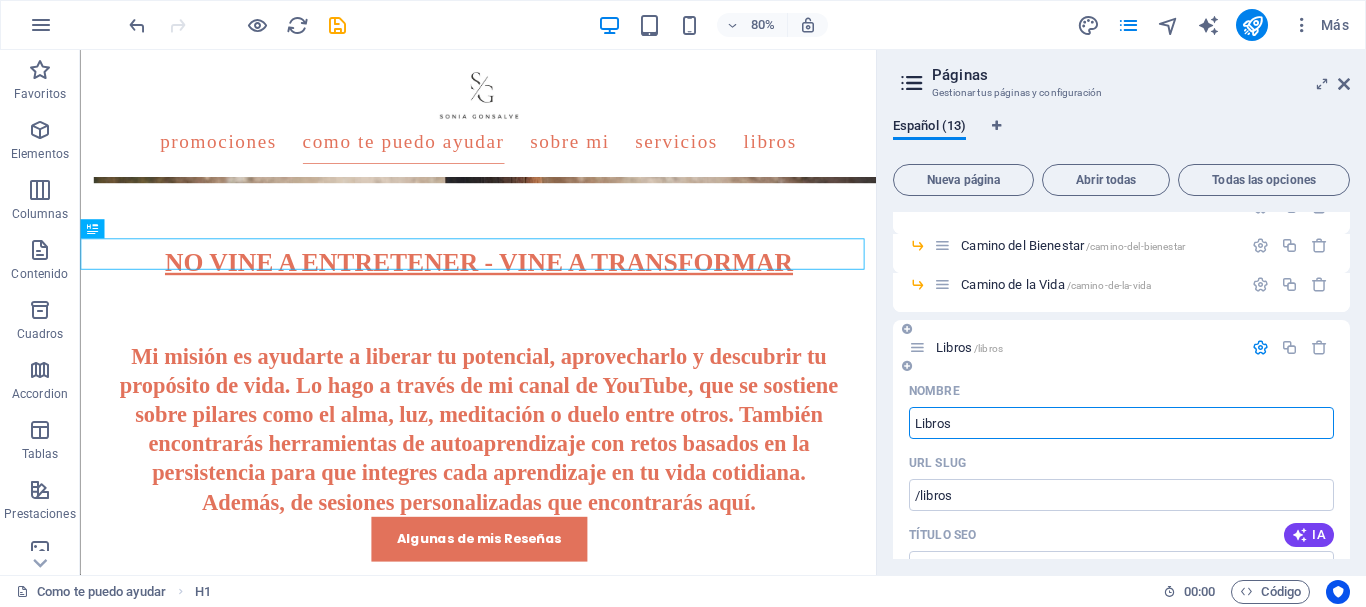 scroll, scrollTop: 1011, scrollLeft: 0, axis: vertical 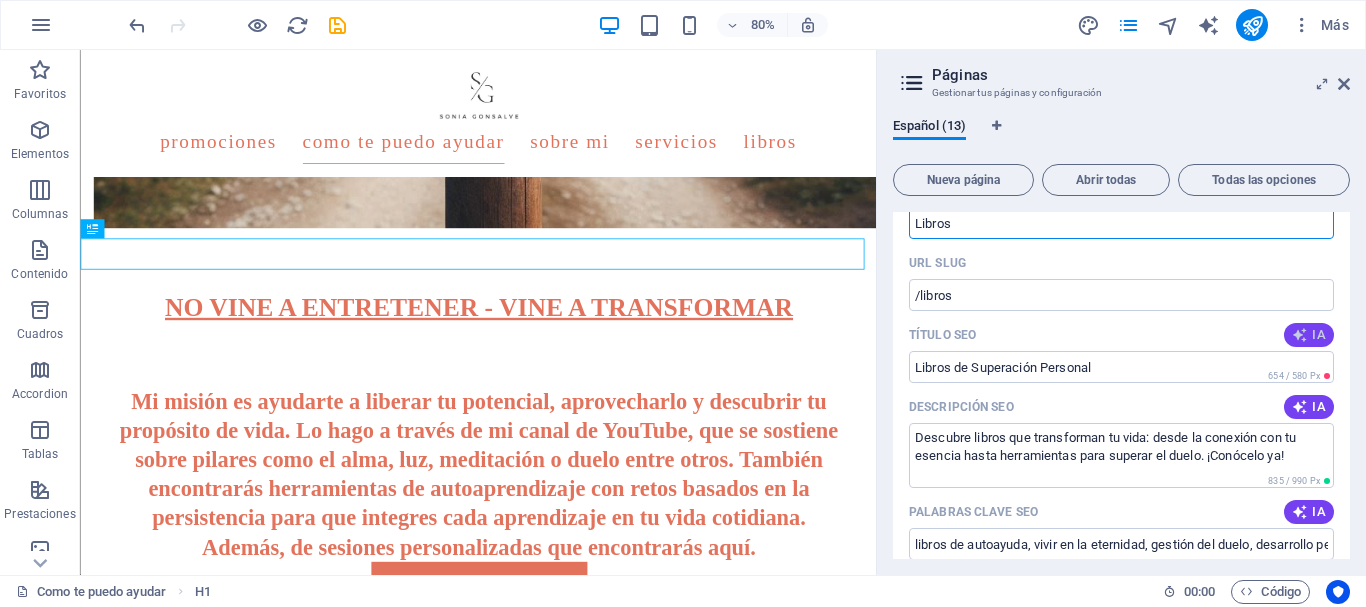 type on "Libros" 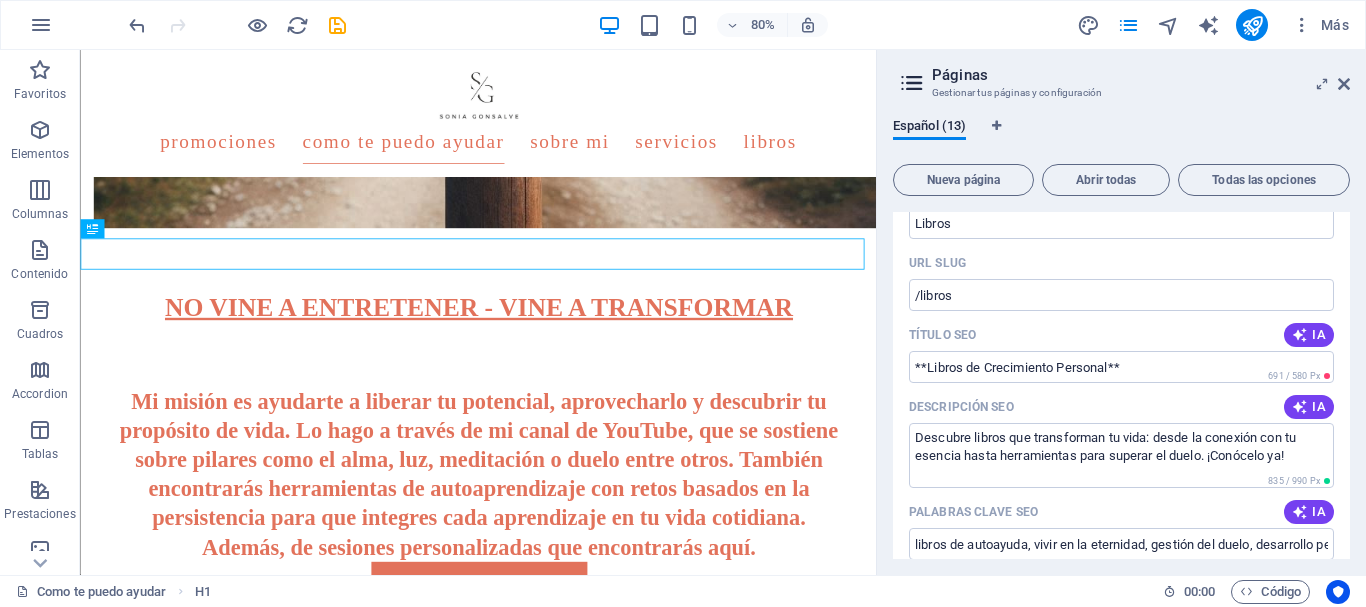 click on "IA" at bounding box center [1309, 335] 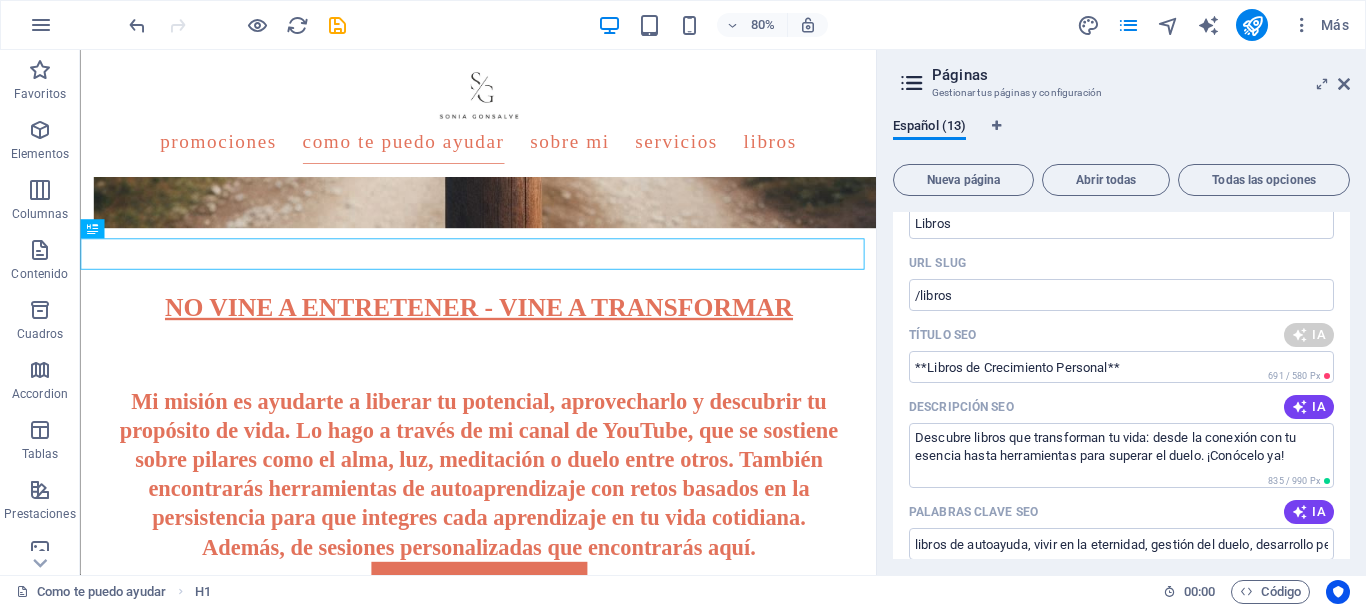 type on "Libros de Crecimiento Espiritual" 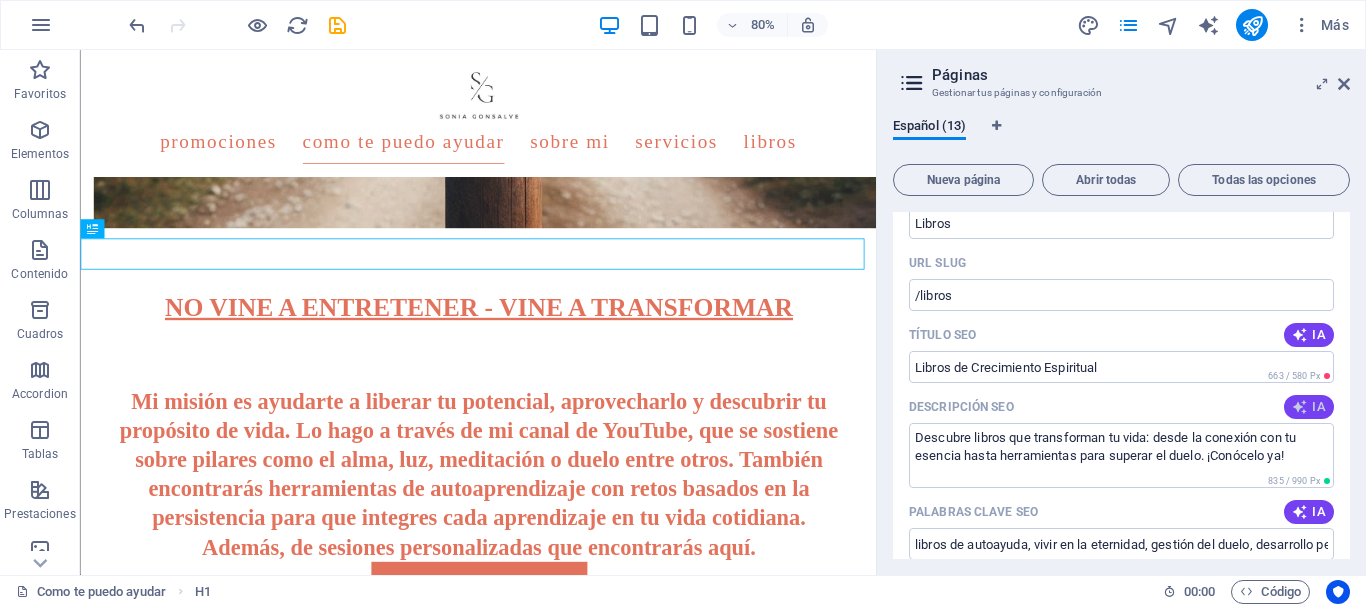 click on "IA" at bounding box center (1309, 407) 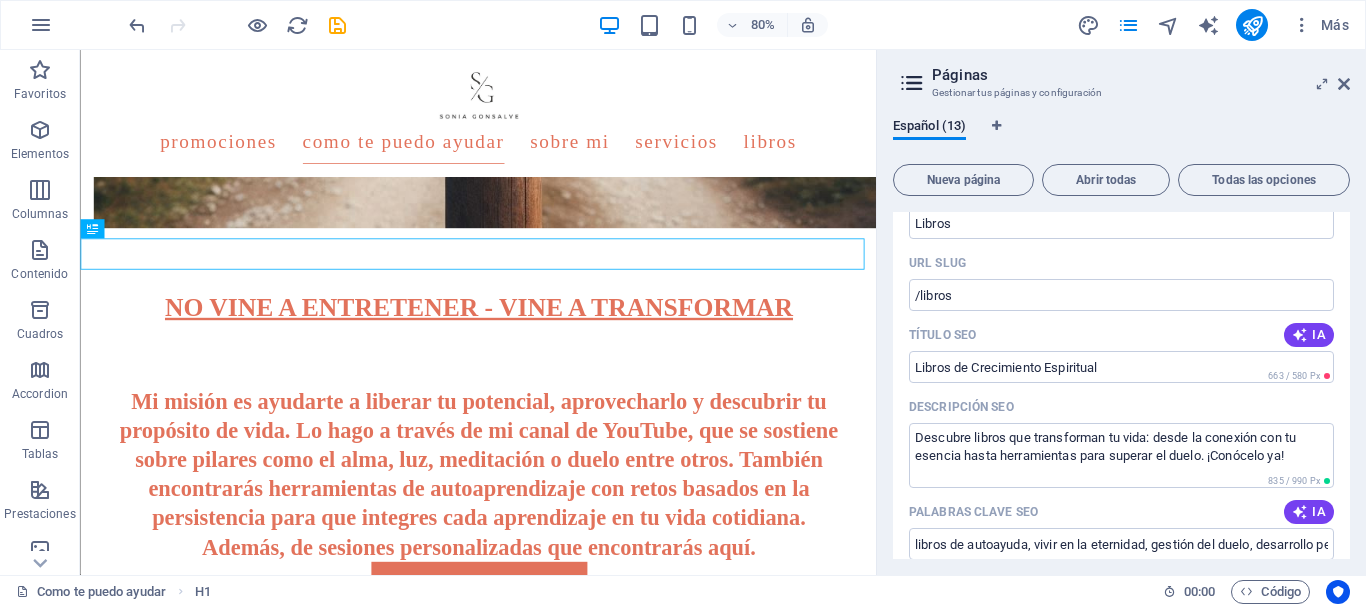 type on "Descubre libros que inspiran tu esencia y crecimiento espiritual. Transforma tu vida con Caminando en la Eternidad y más." 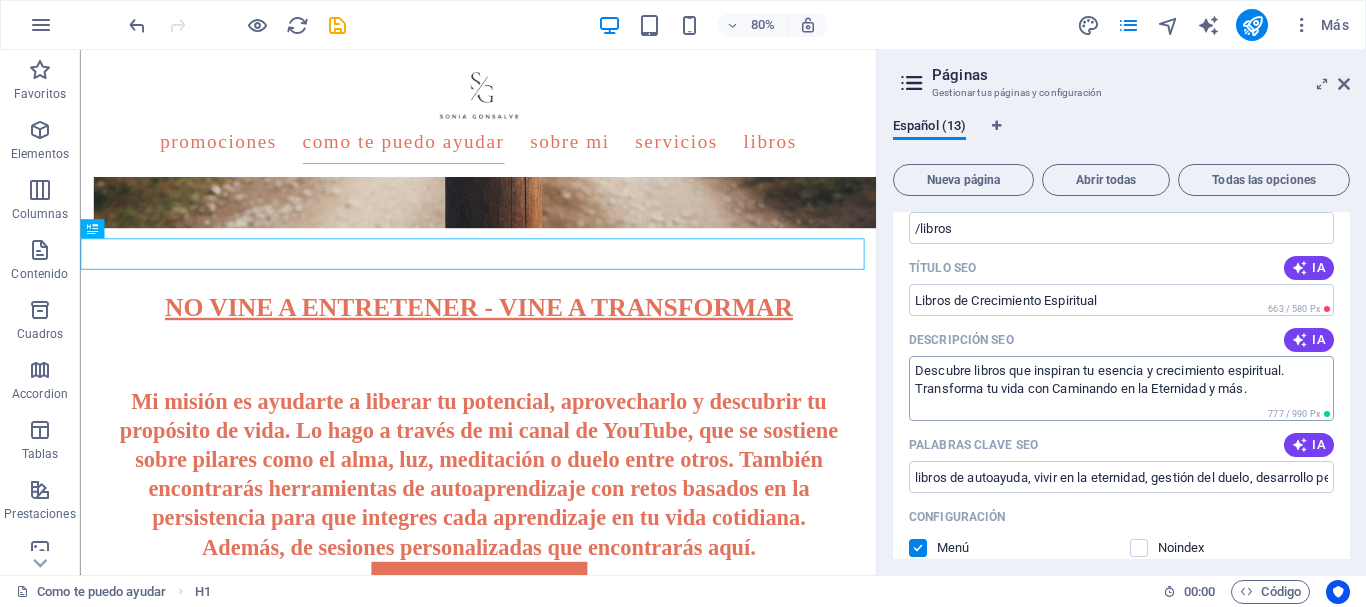 scroll, scrollTop: 600, scrollLeft: 0, axis: vertical 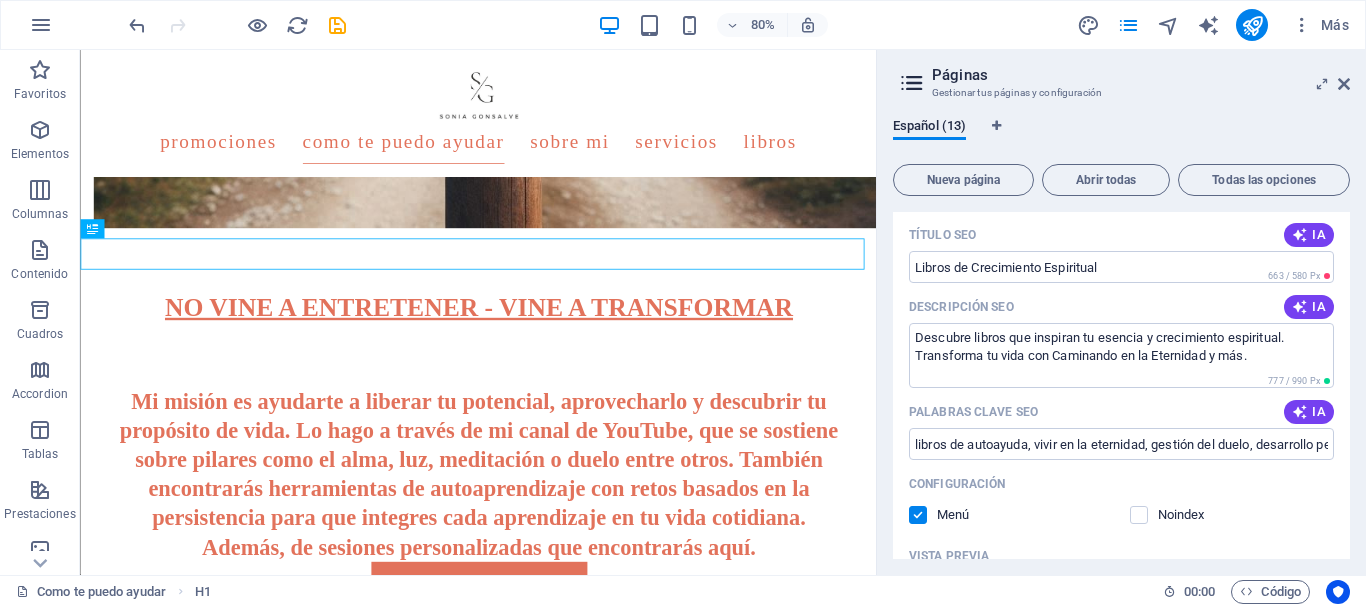 click on "IA" at bounding box center [1309, 412] 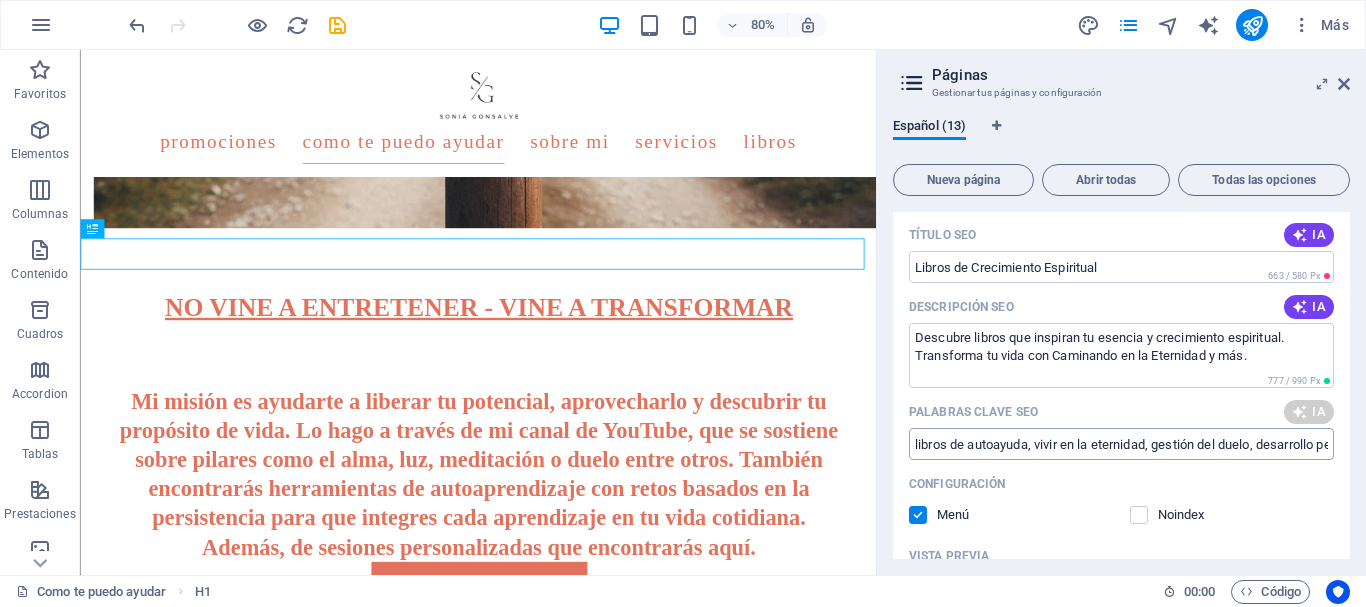 type on "libros de autoayuda, espiritualidad, crecimiento personal, gestión del duelo, camino hacia la eternidad, desarrollo emocional" 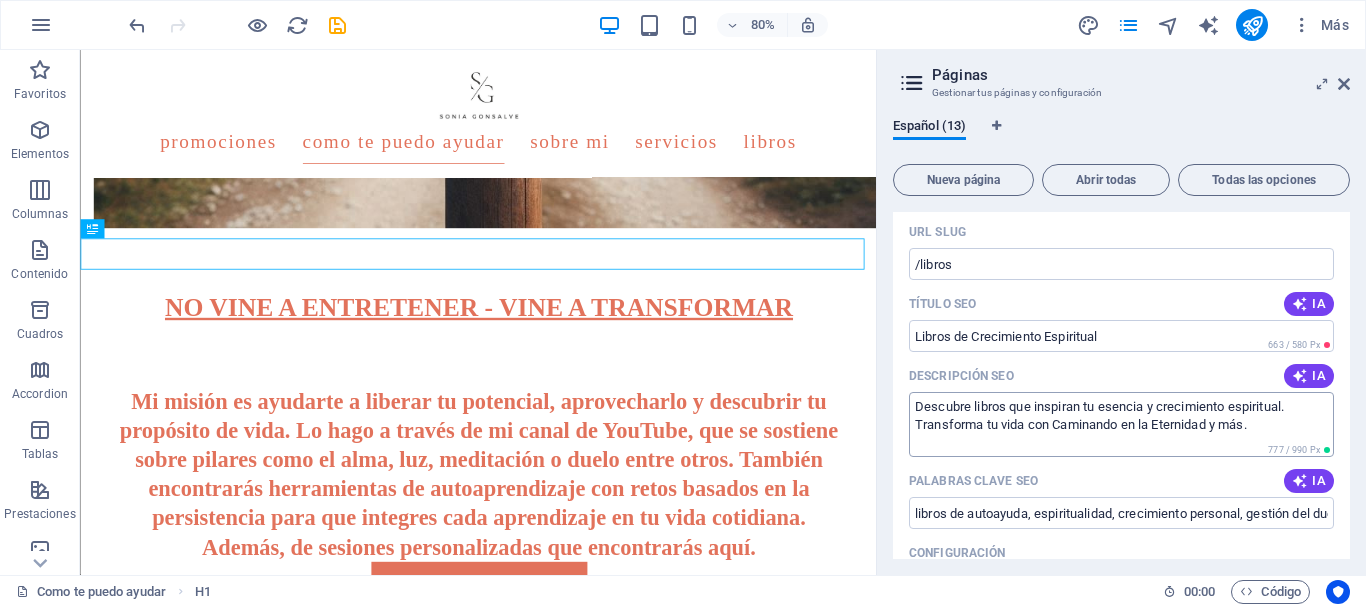 scroll, scrollTop: 500, scrollLeft: 0, axis: vertical 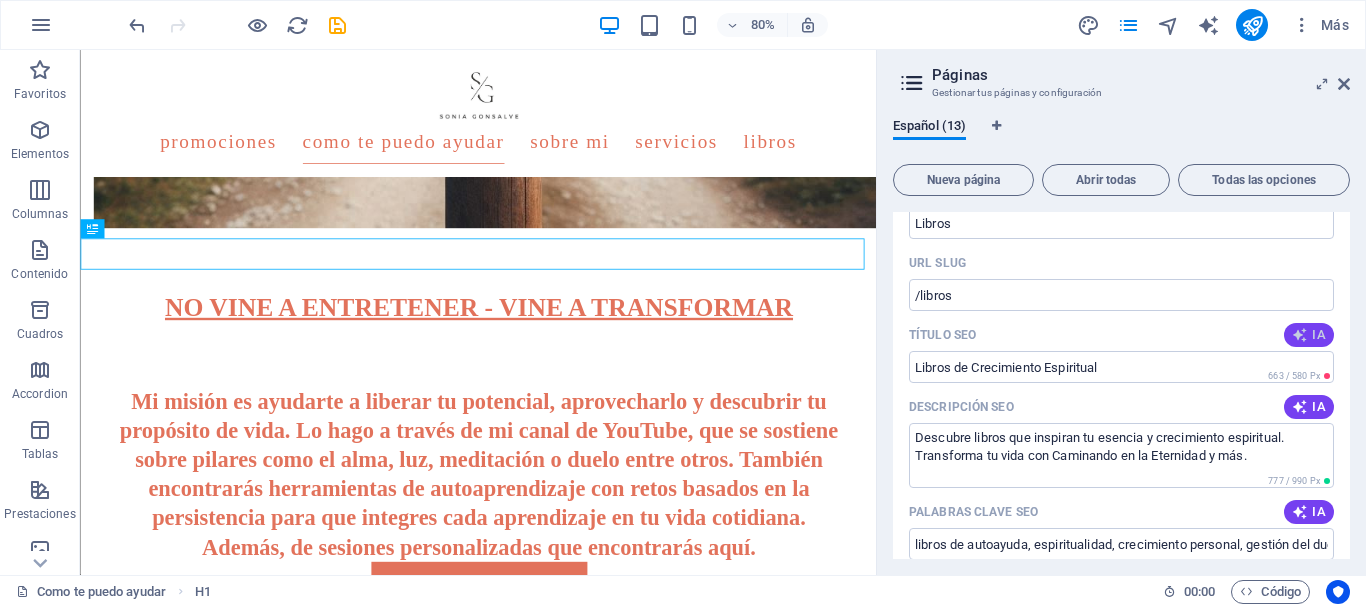 click on "IA" at bounding box center (1309, 335) 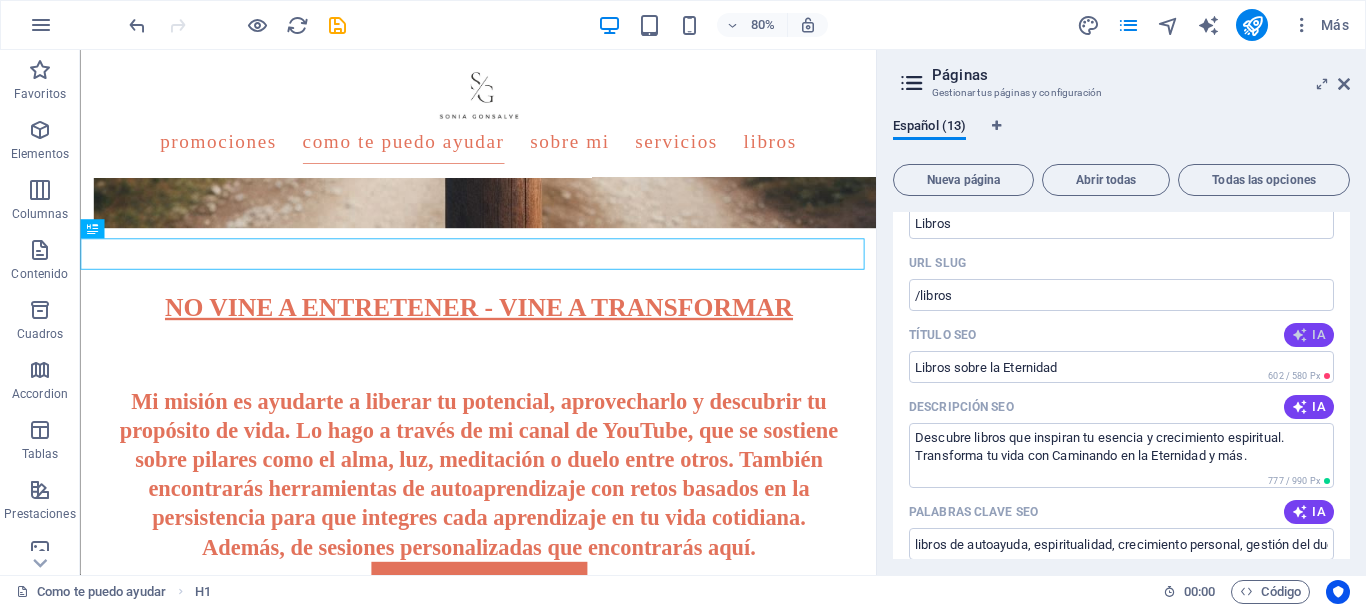 click on "IA" at bounding box center (1309, 335) 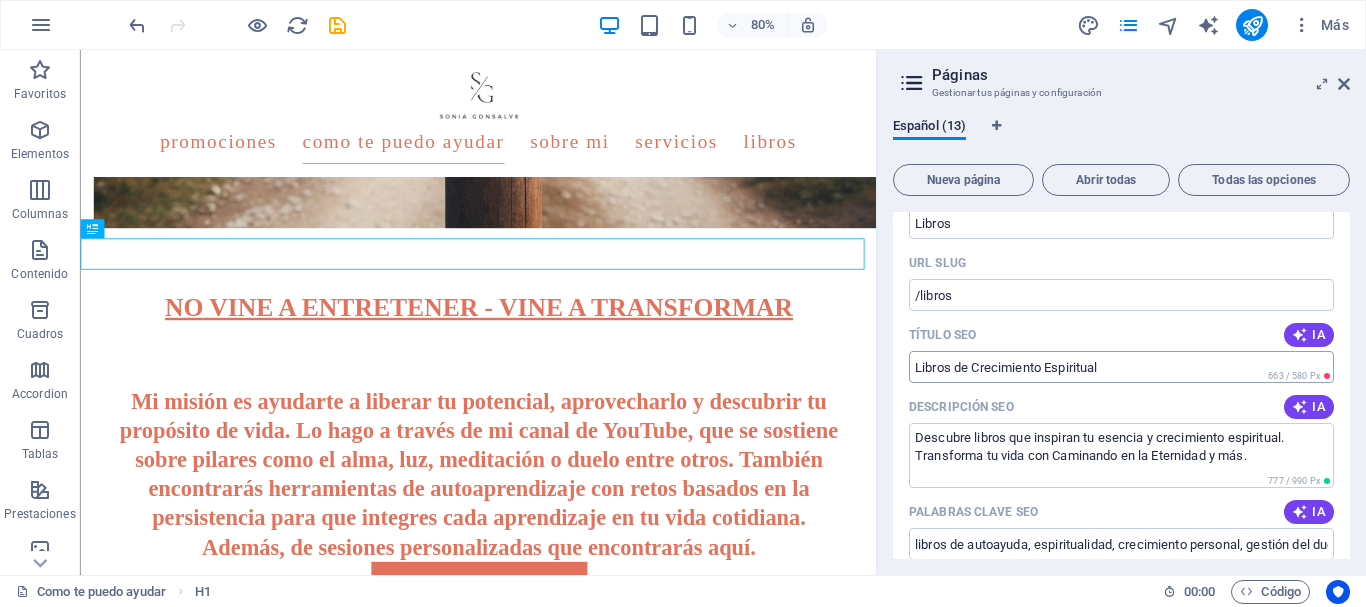 click on "Libros de Crecimiento Espiritual" at bounding box center [1121, 367] 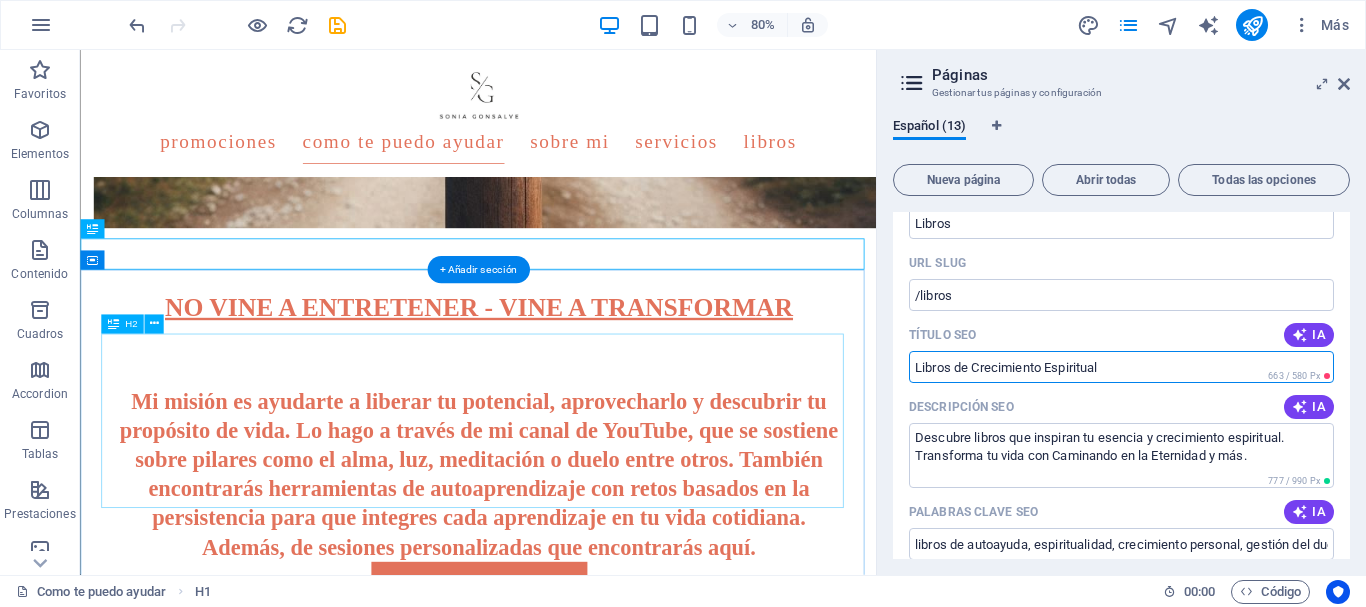 drag, startPoint x: 1321, startPoint y: 419, endPoint x: 938, endPoint y: 448, distance: 384.09634 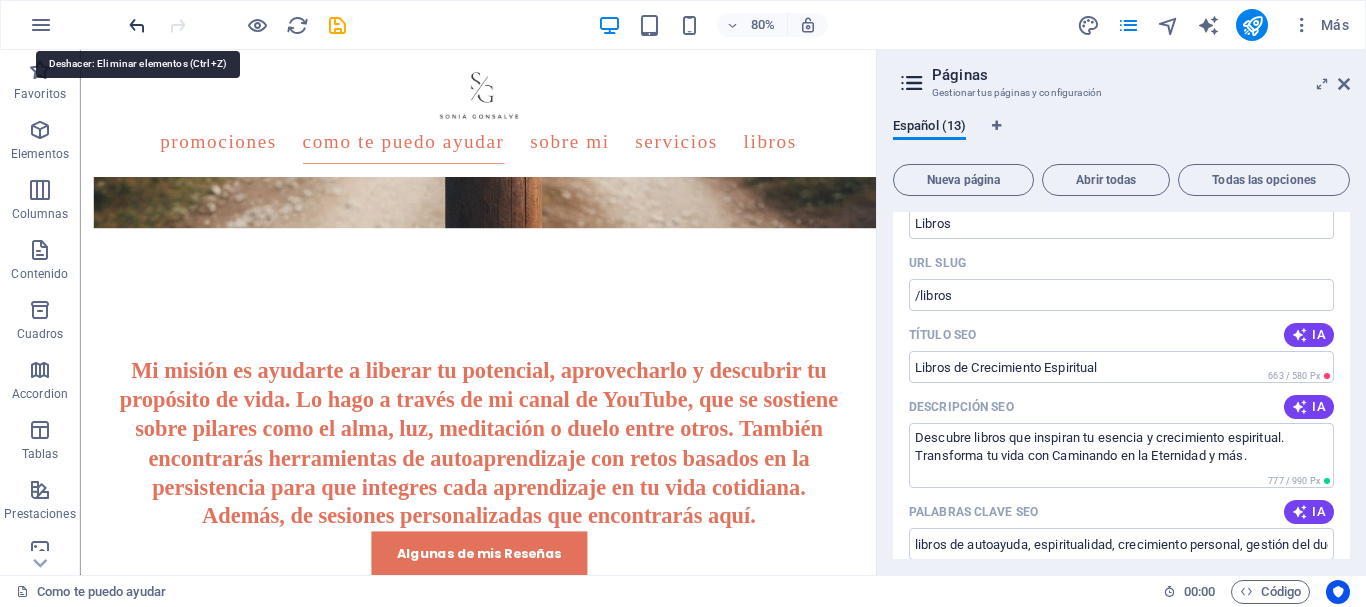 click at bounding box center (137, 25) 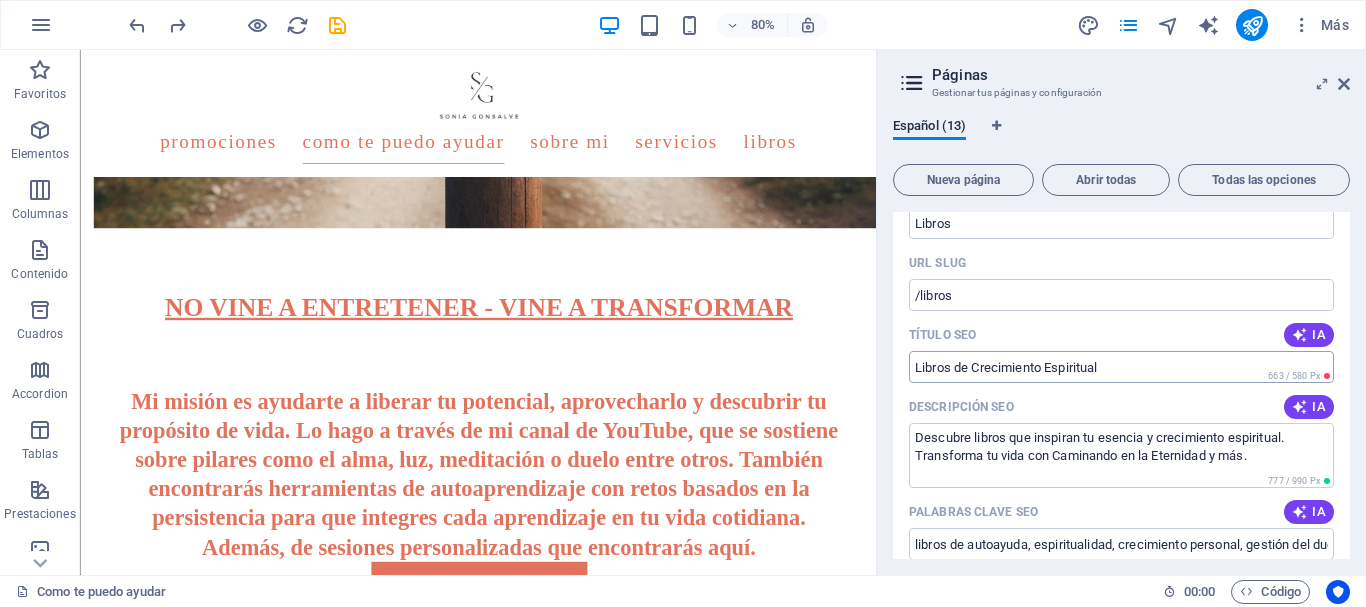 click on "Libros de Crecimiento Espiritual" at bounding box center (1121, 367) 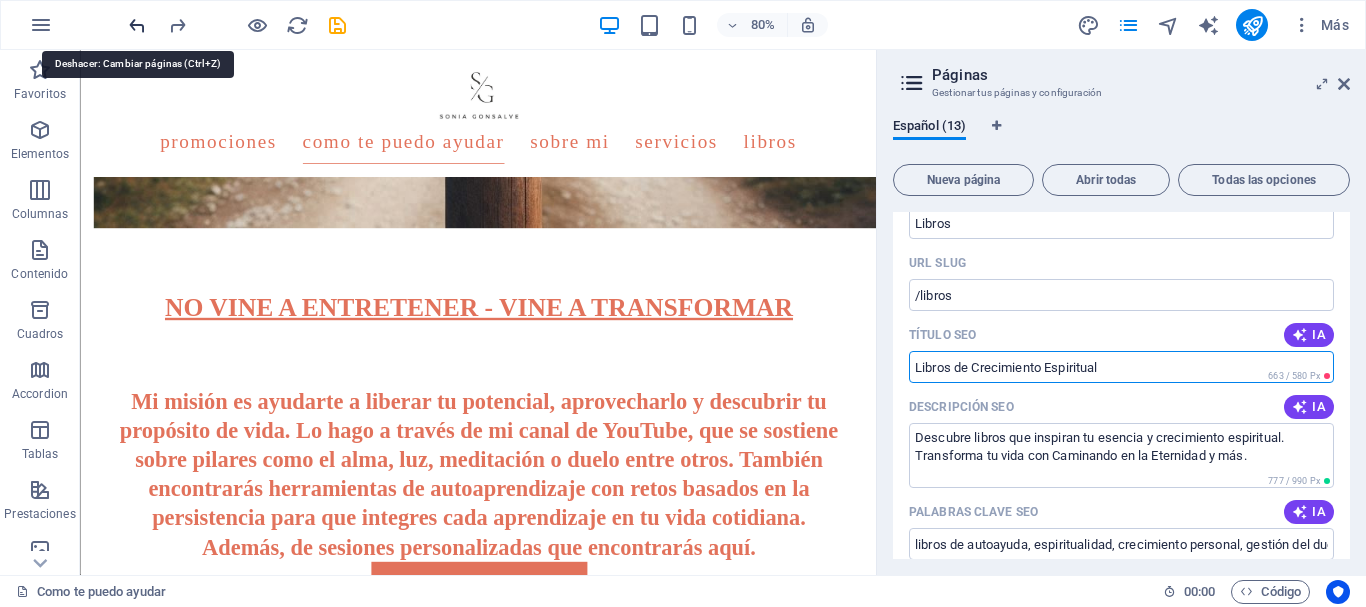 click at bounding box center (137, 25) 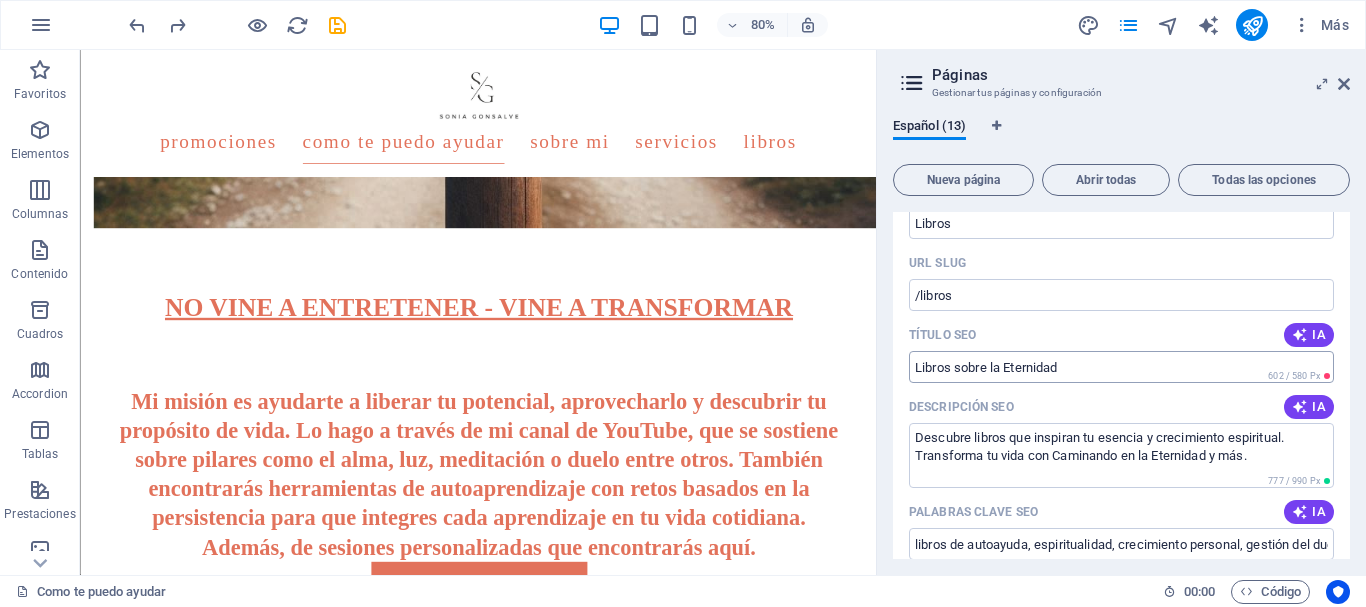 click on "Libros sobre la Eternidad" at bounding box center [1121, 367] 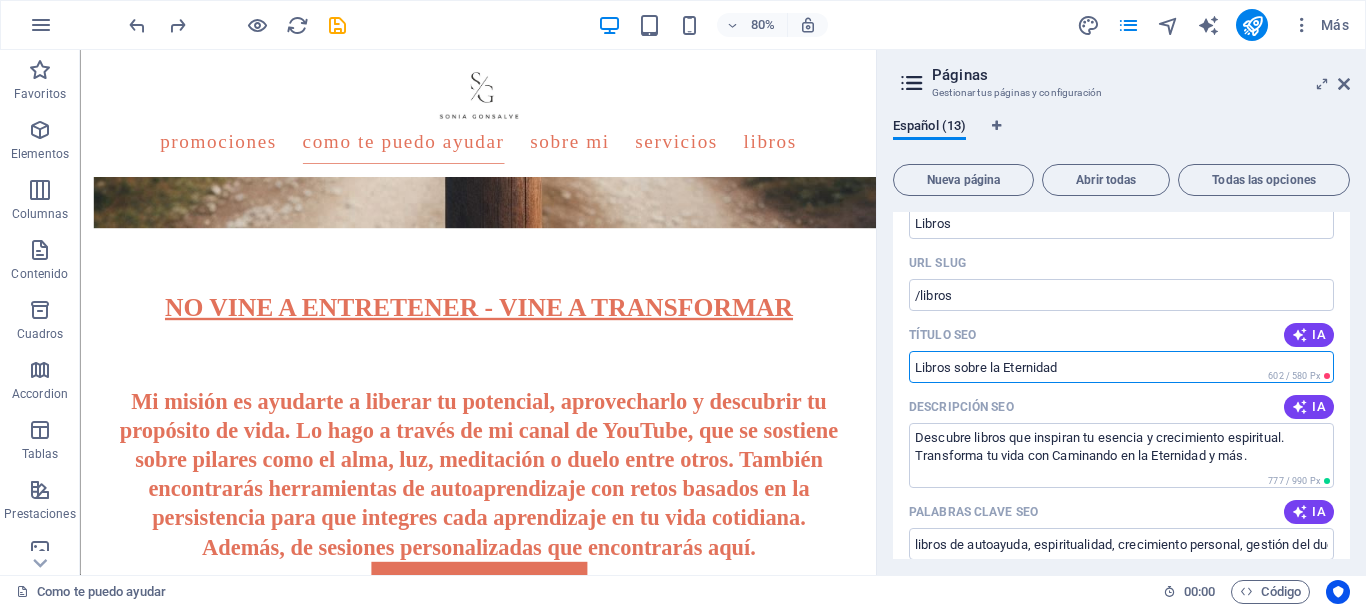 drag, startPoint x: 1096, startPoint y: 376, endPoint x: 919, endPoint y: 371, distance: 177.0706 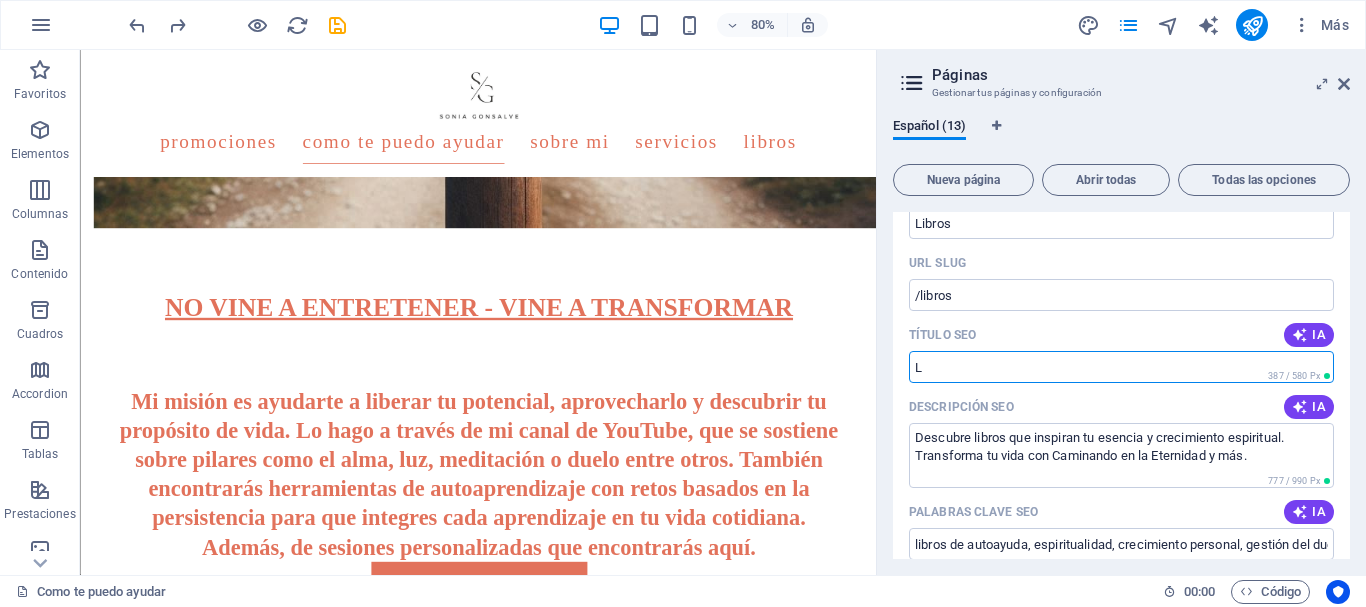 type on "L" 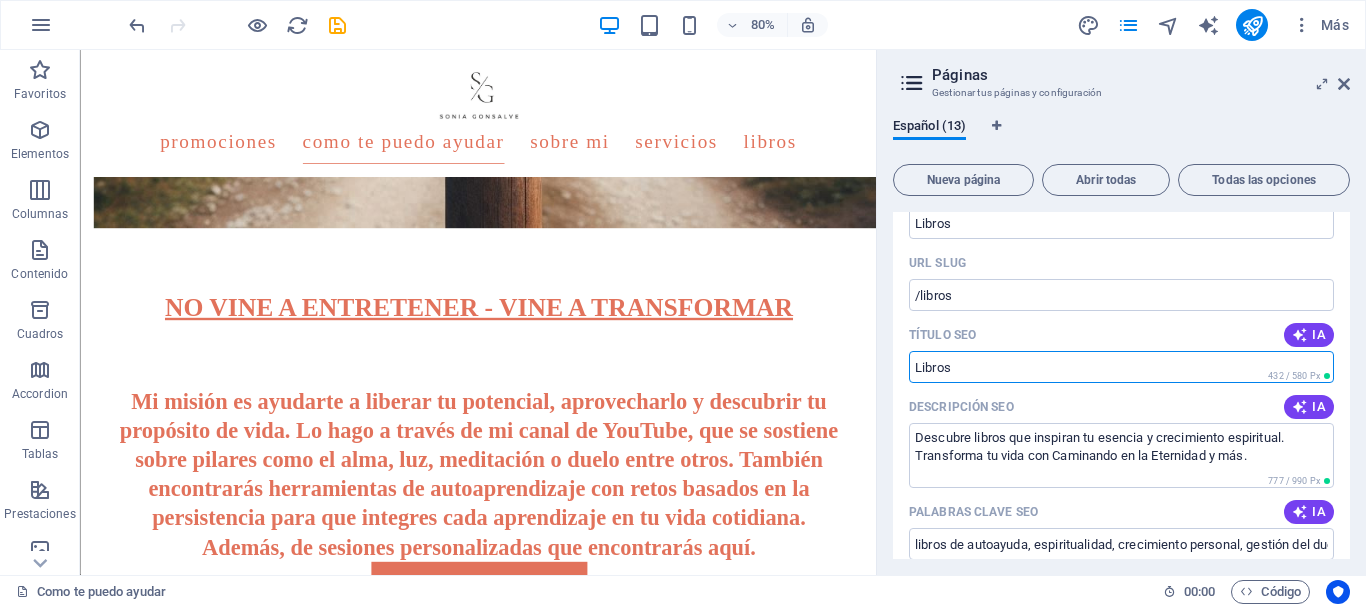 drag, startPoint x: 951, startPoint y: 374, endPoint x: 935, endPoint y: 374, distance: 16 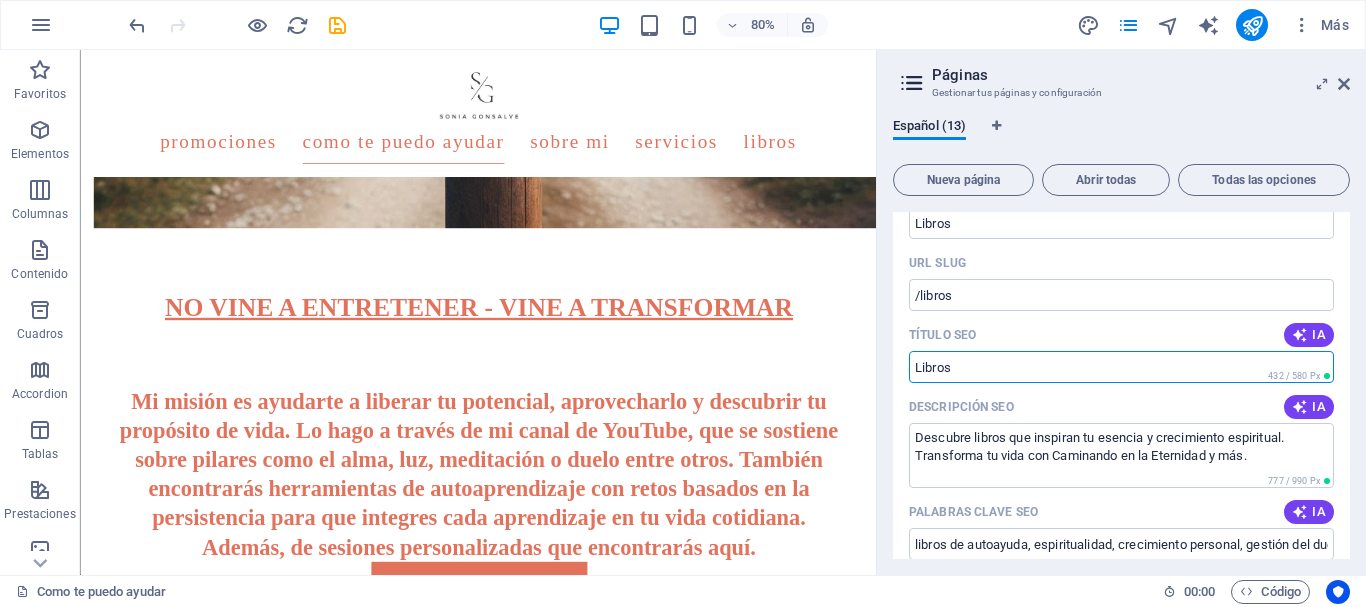 click on "Título SEO" at bounding box center [1121, 367] 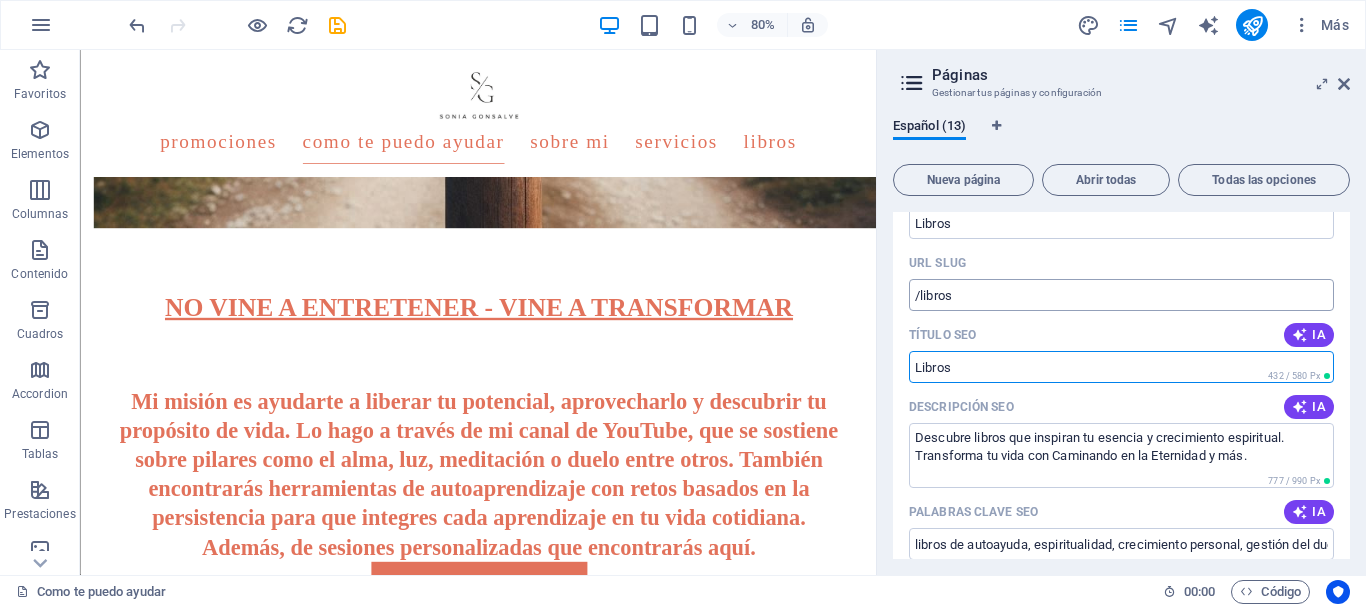 click on "/libros" at bounding box center [1121, 295] 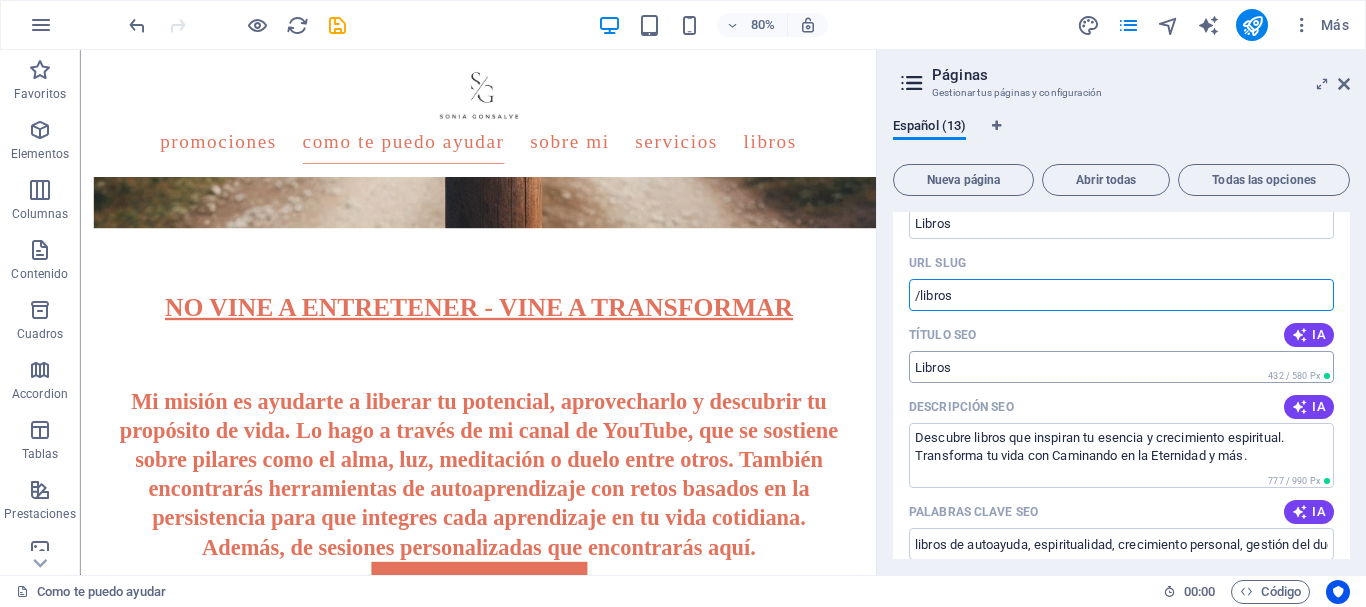 click on "Título SEO" at bounding box center (1121, 367) 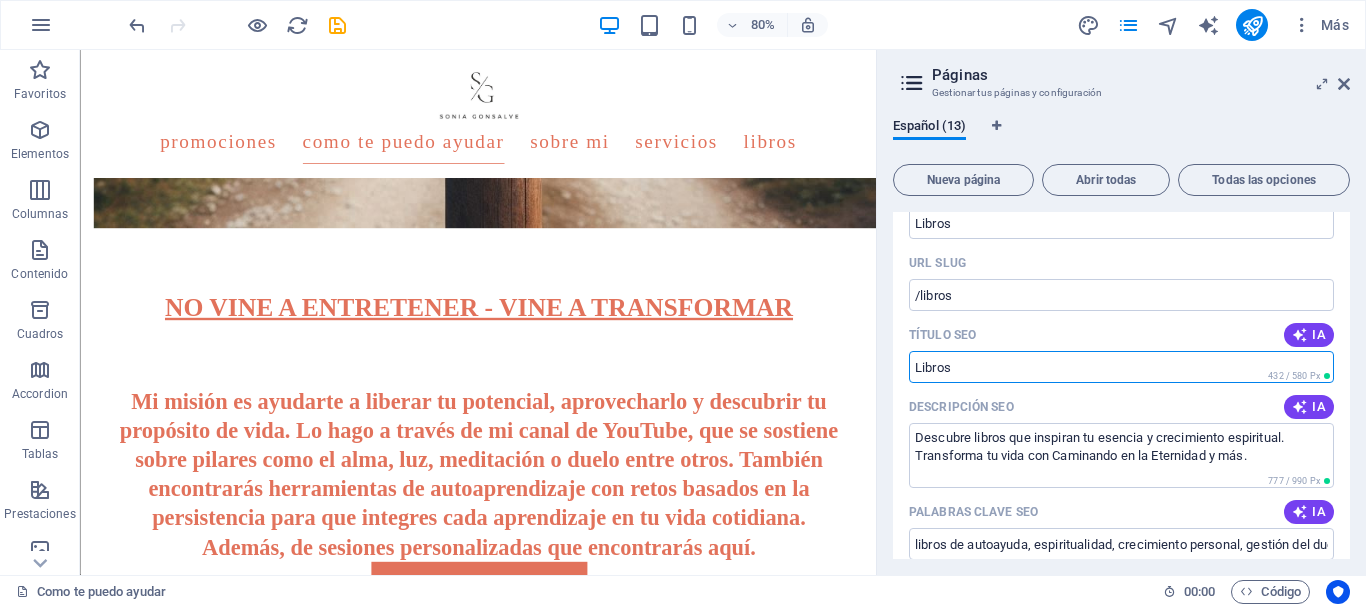 click on "Título SEO" at bounding box center [1121, 367] 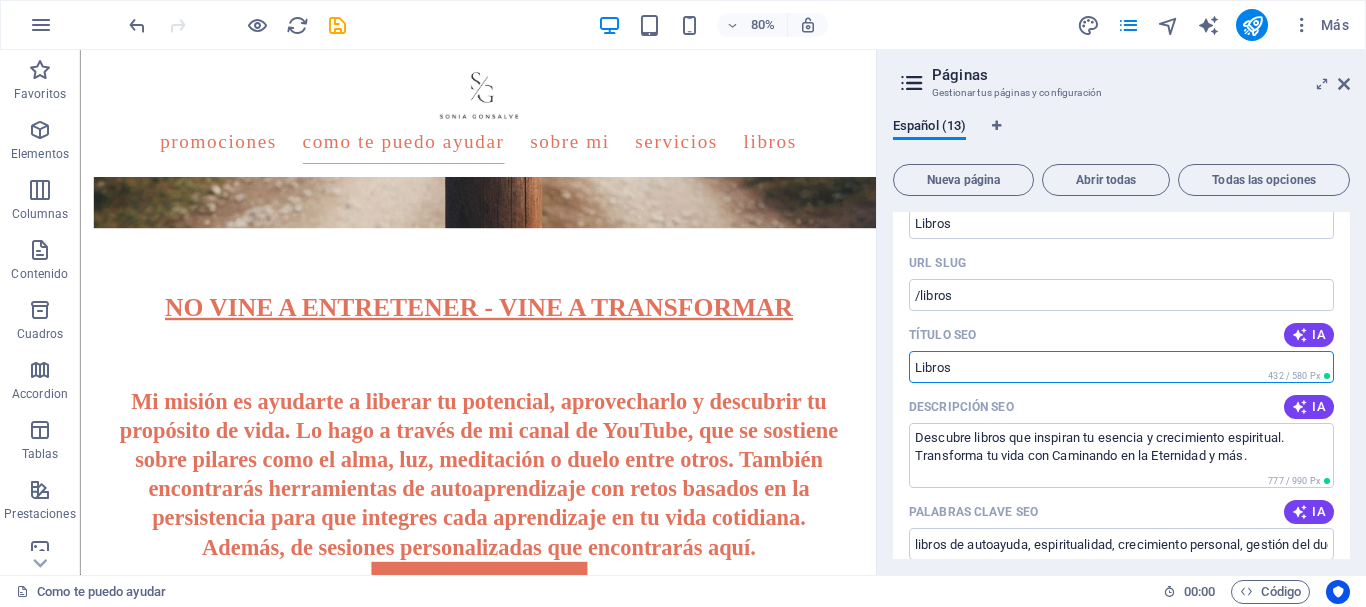 click on "Título SEO" at bounding box center [1121, 367] 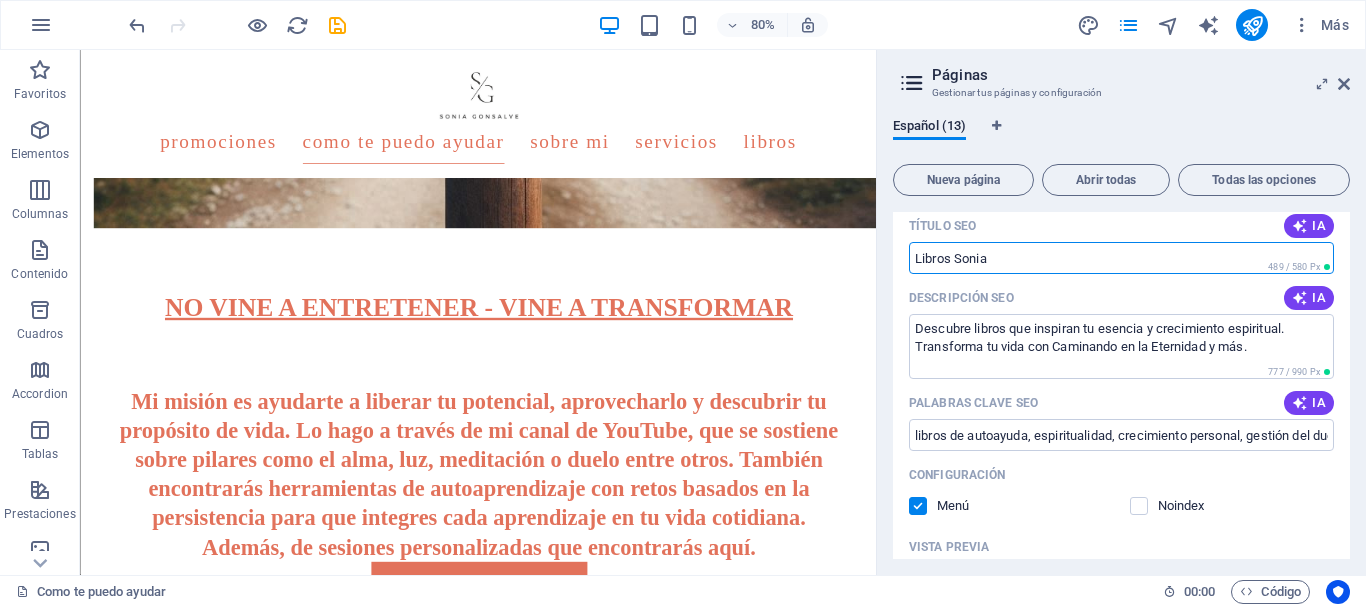 scroll, scrollTop: 500, scrollLeft: 0, axis: vertical 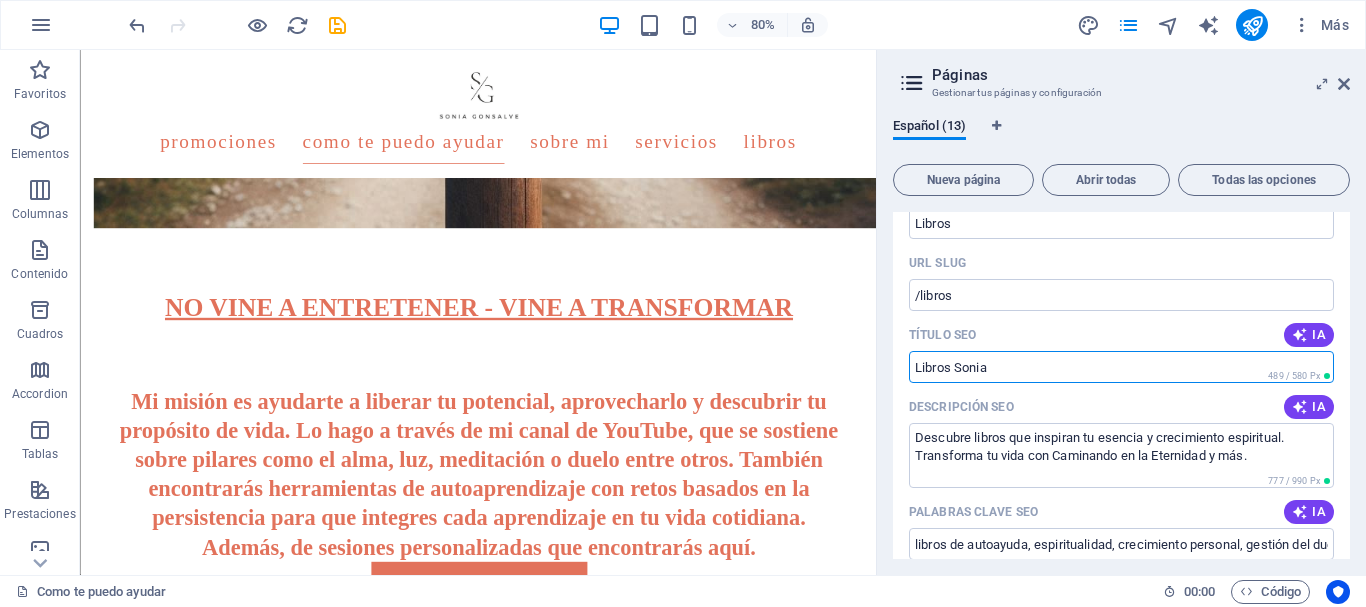 drag, startPoint x: 1083, startPoint y: 419, endPoint x: 1070, endPoint y: 448, distance: 31.780497 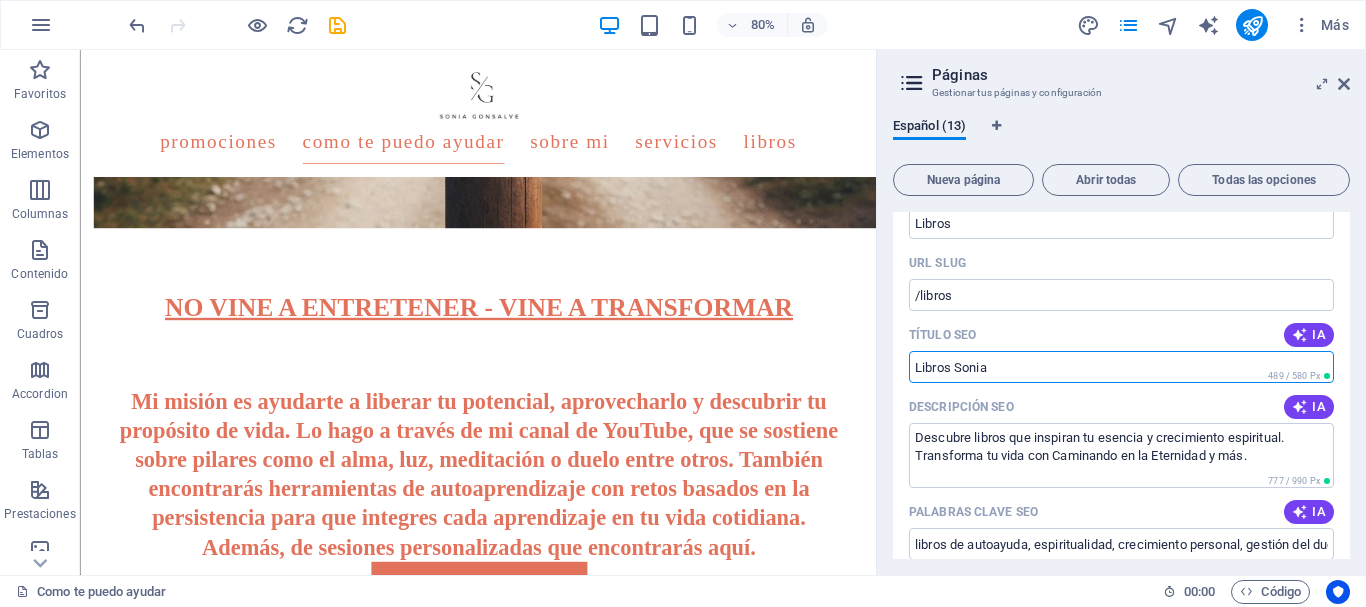 click on "Libros Sonia" at bounding box center [1121, 367] 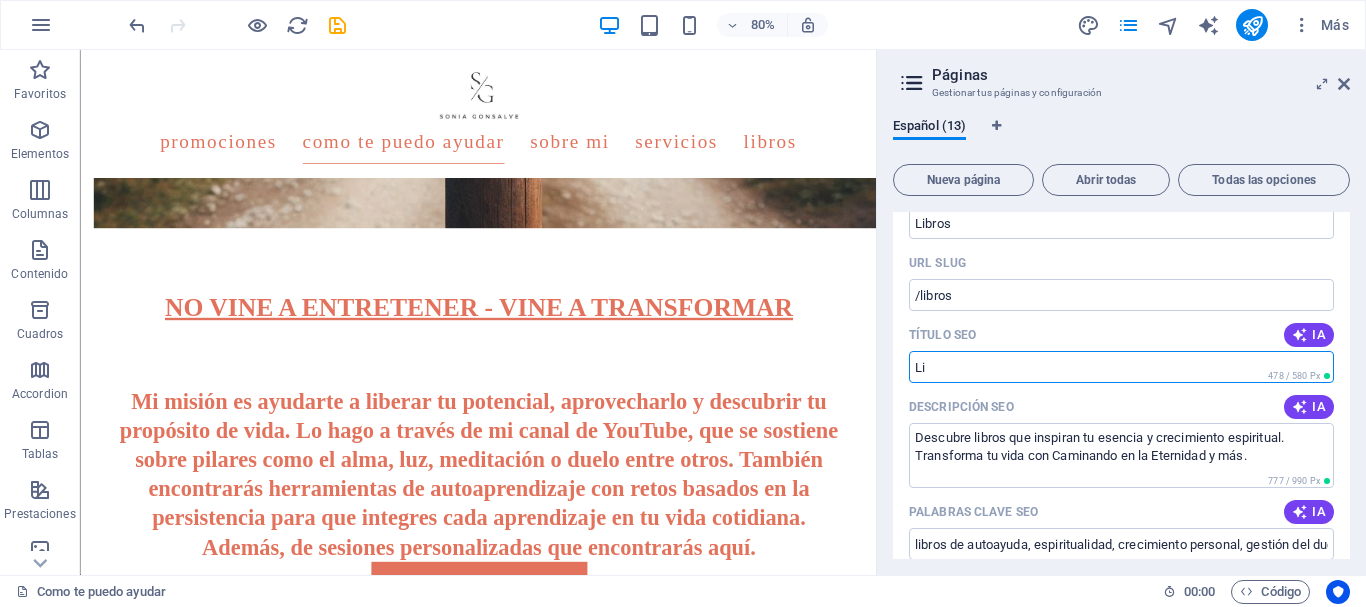 type on "L" 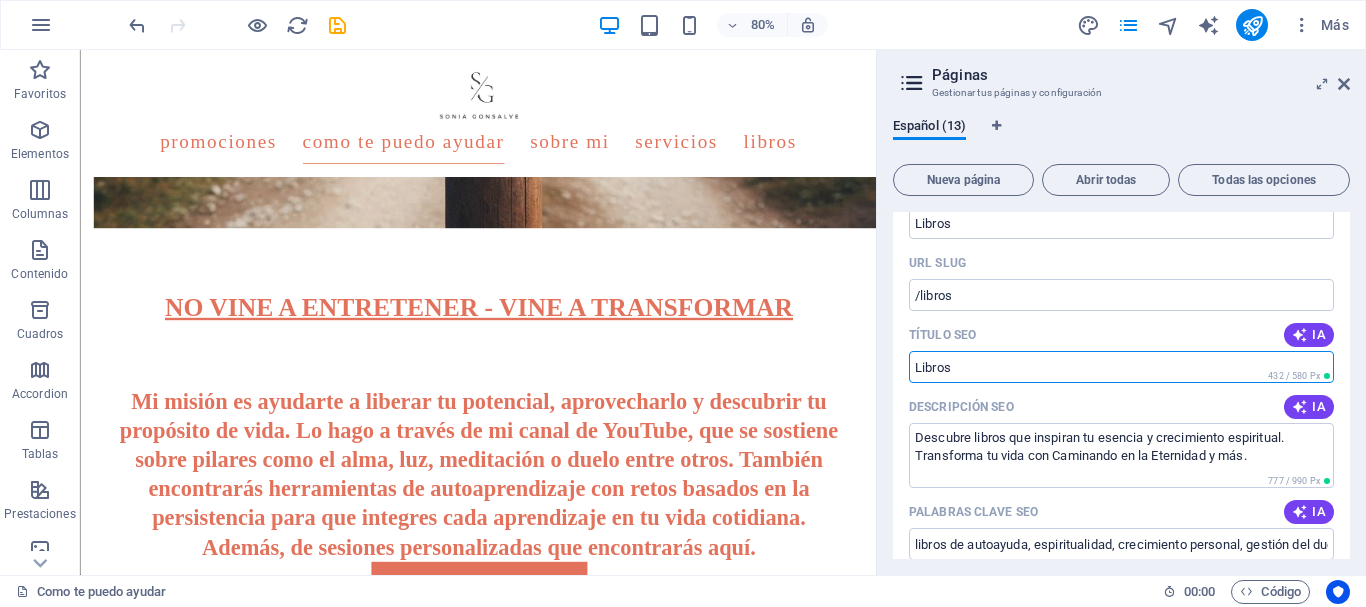 click on "Título SEO" at bounding box center (1121, 367) 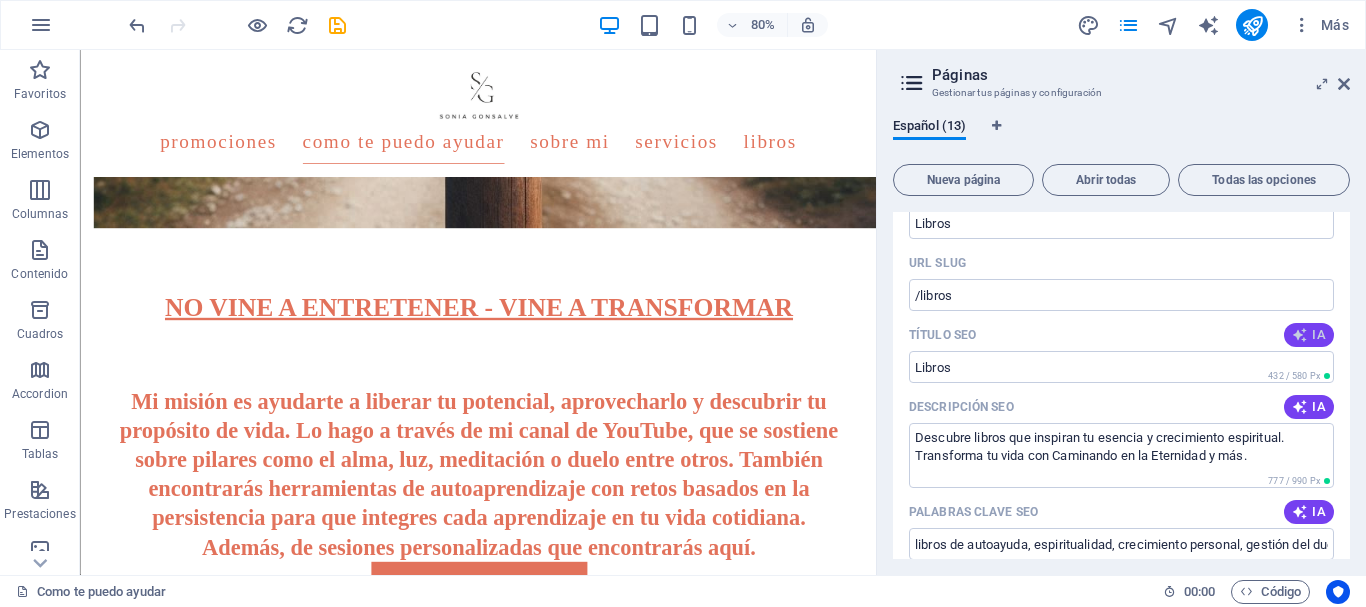 click on "IA" at bounding box center [1309, 335] 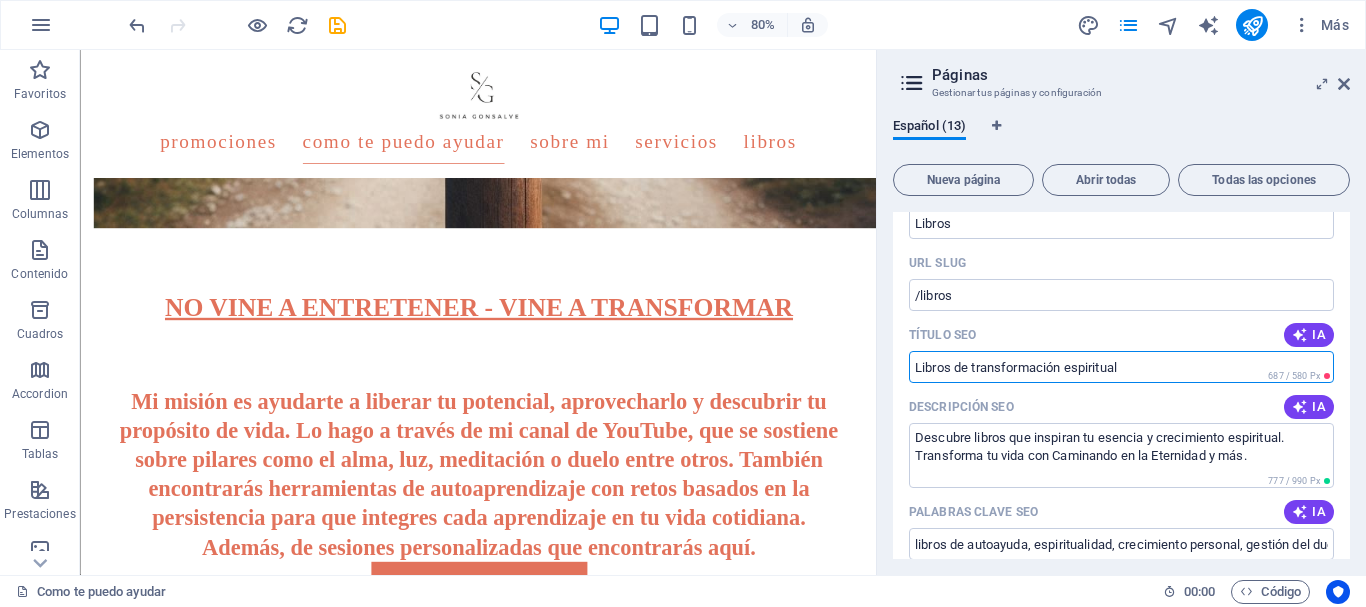drag, startPoint x: 1261, startPoint y: 411, endPoint x: 1072, endPoint y: 435, distance: 190.51772 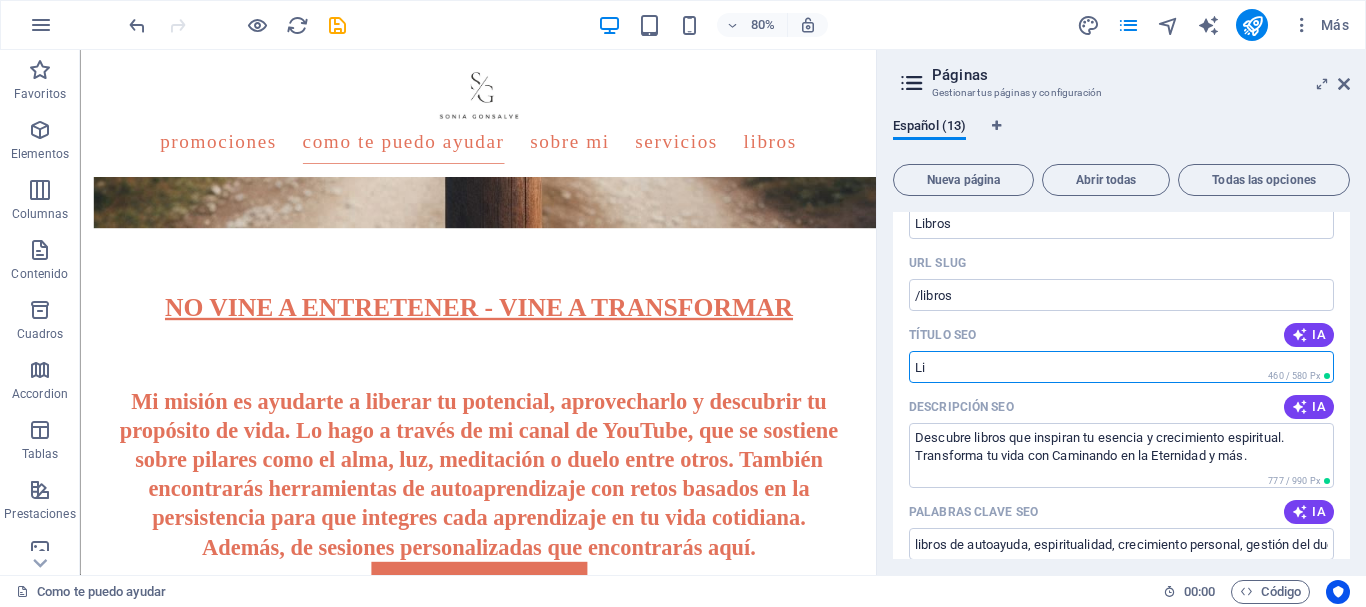 type on "L" 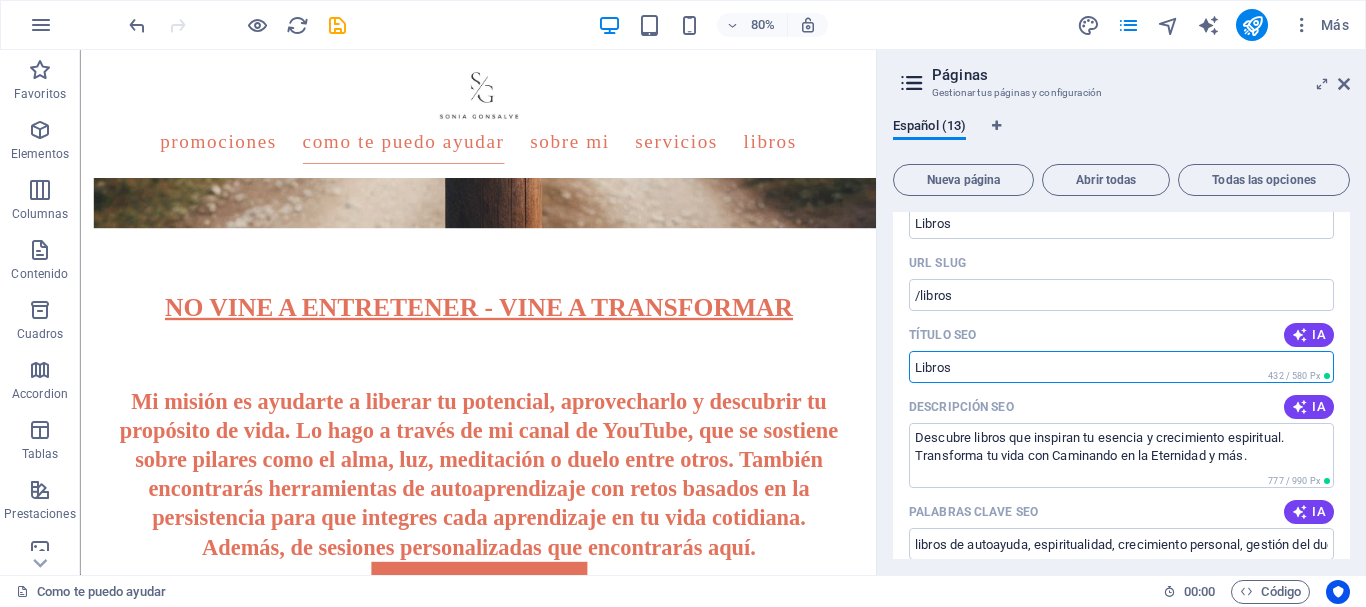 click on "Título SEO" at bounding box center [1121, 367] 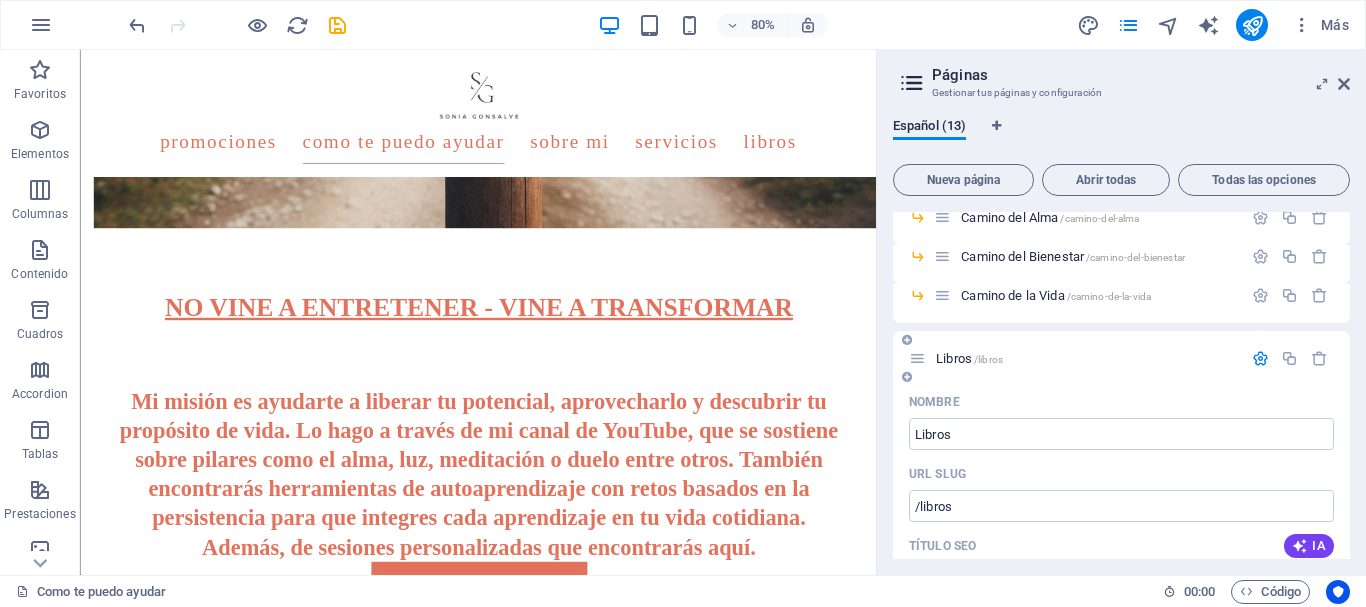 scroll, scrollTop: 189, scrollLeft: 0, axis: vertical 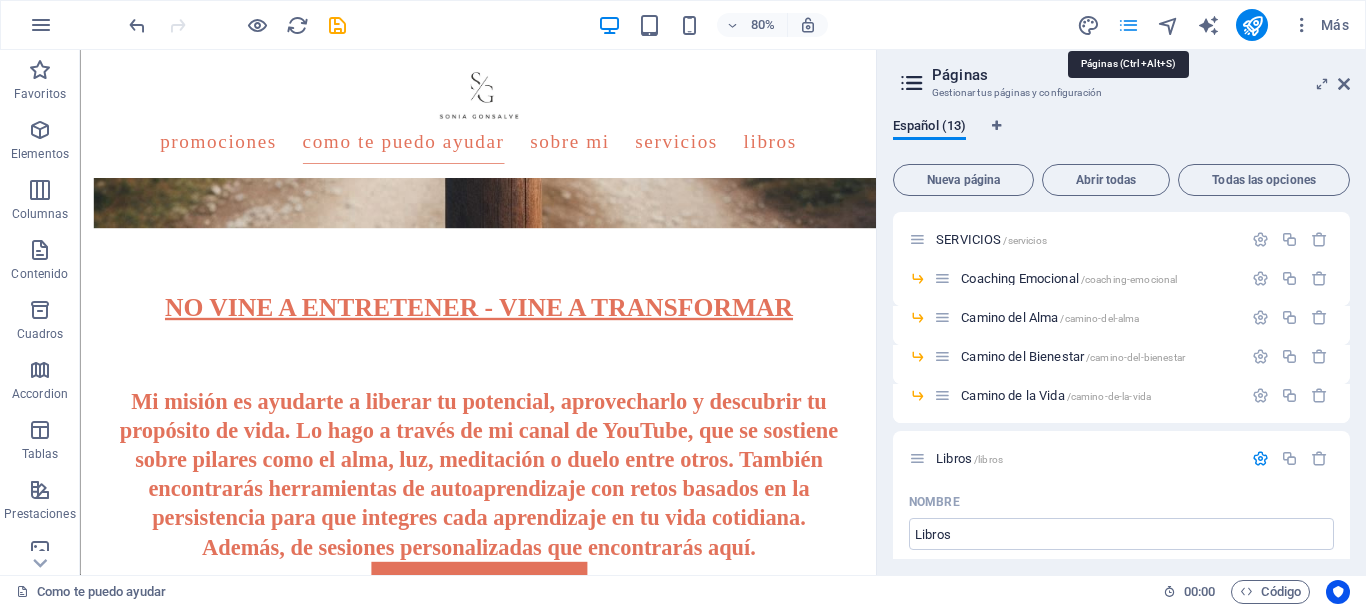 type 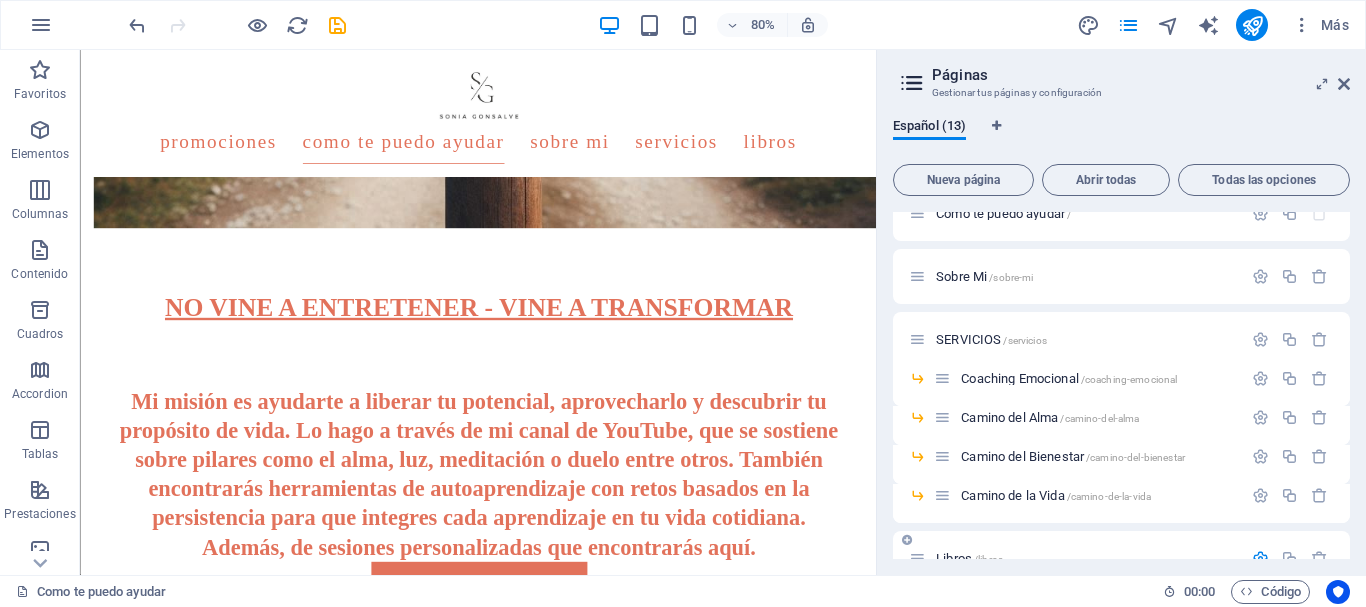 scroll, scrollTop: 0, scrollLeft: 0, axis: both 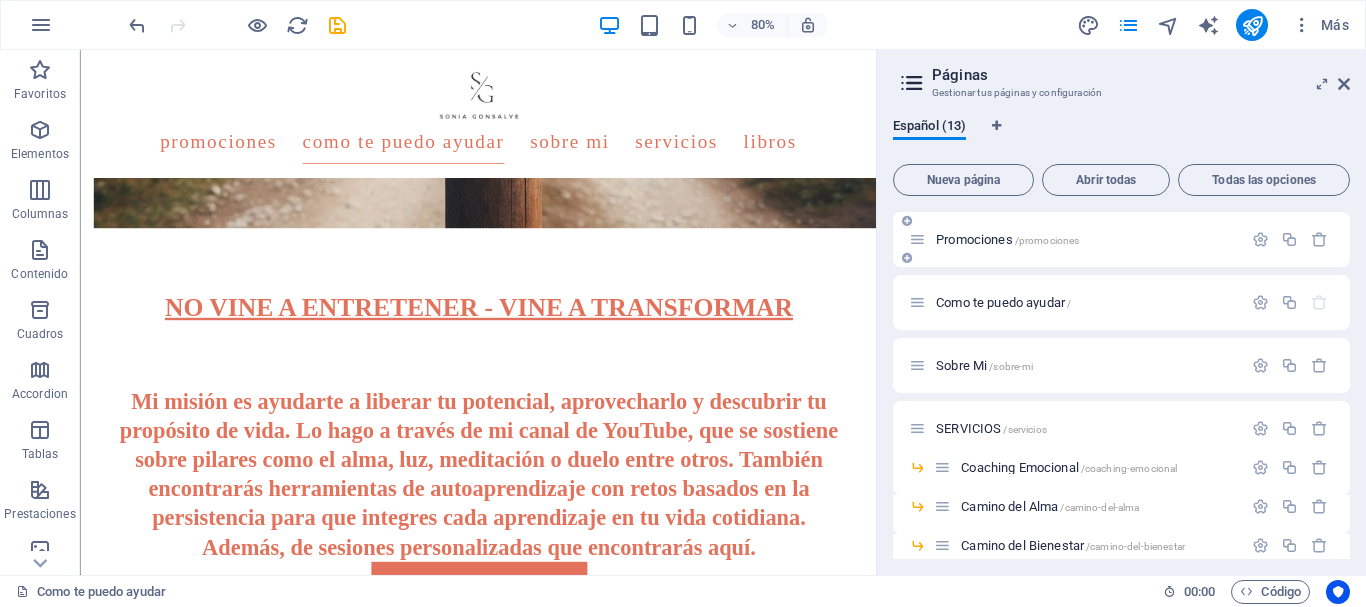click on "Promociones /promociones" at bounding box center [1075, 239] 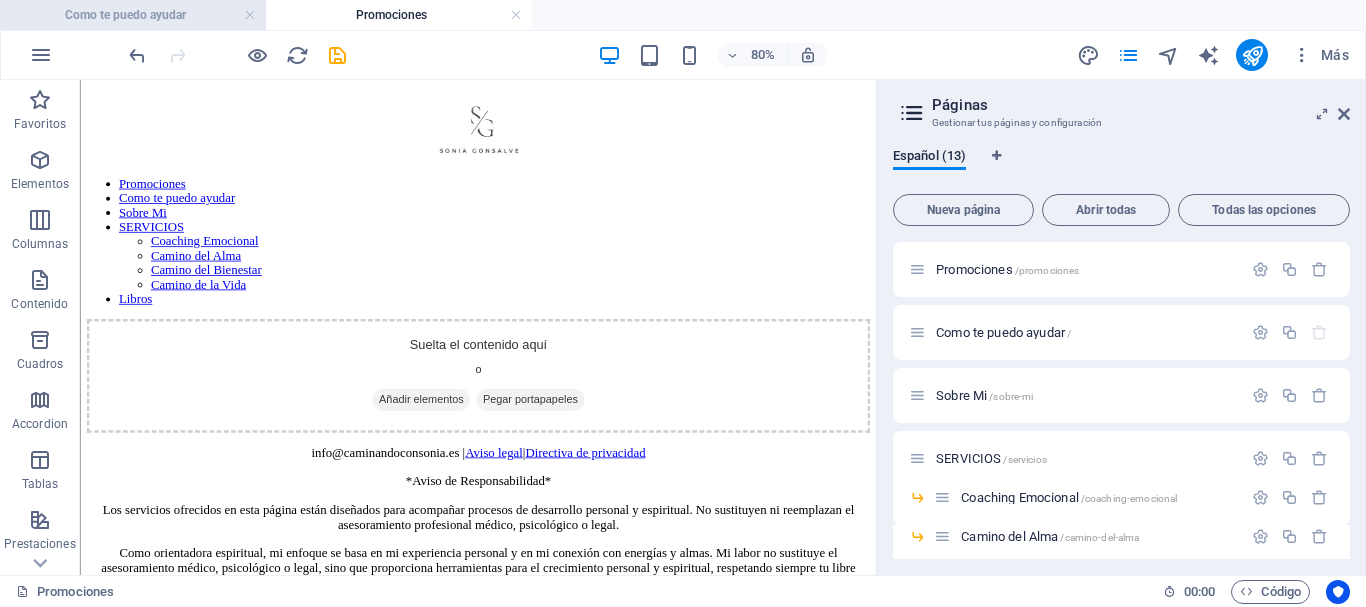 scroll, scrollTop: 0, scrollLeft: 0, axis: both 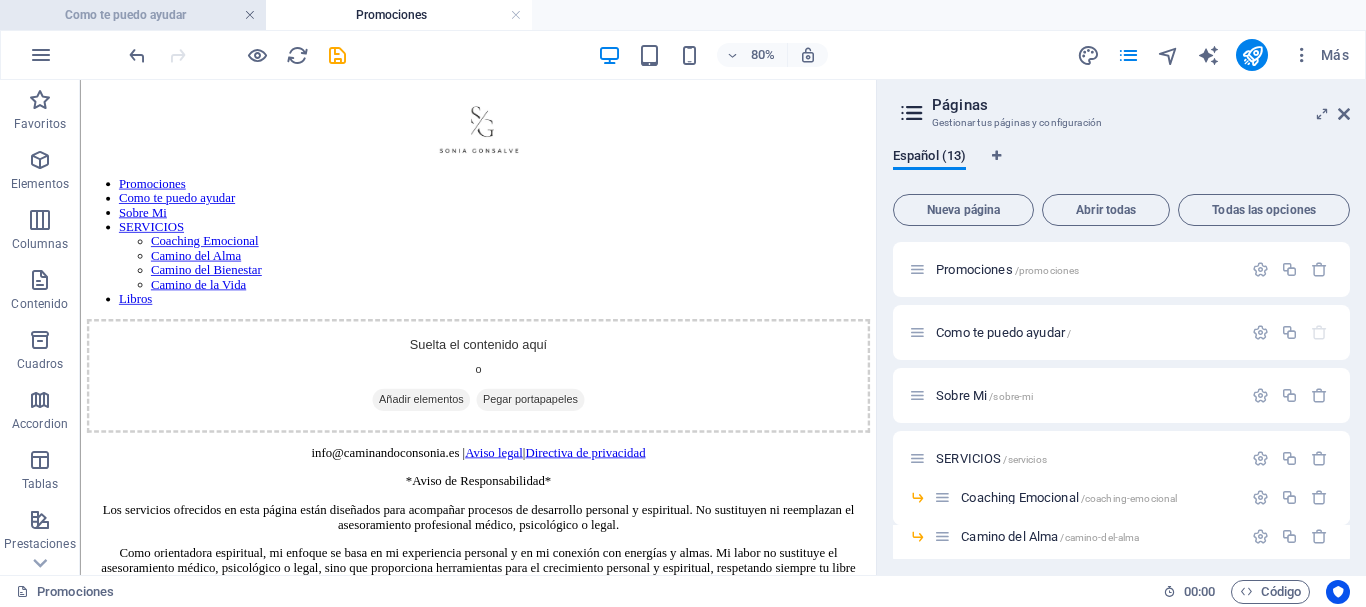 click at bounding box center [250, 15] 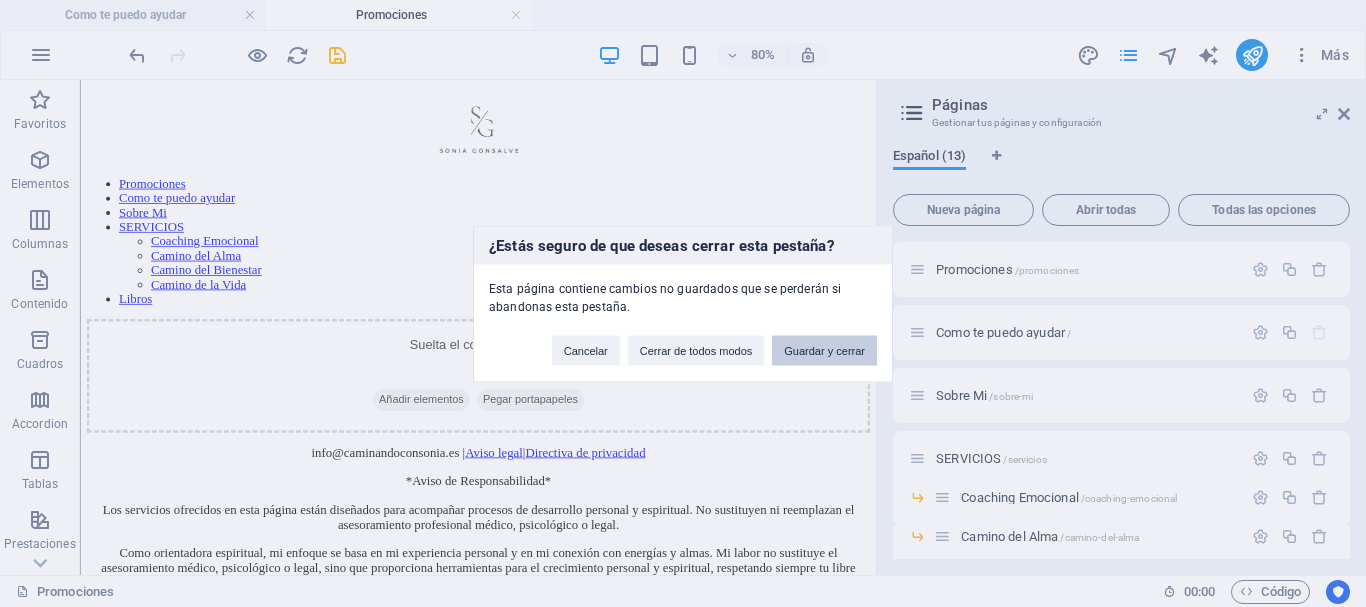 drag, startPoint x: 836, startPoint y: 343, endPoint x: 768, endPoint y: 281, distance: 92.021736 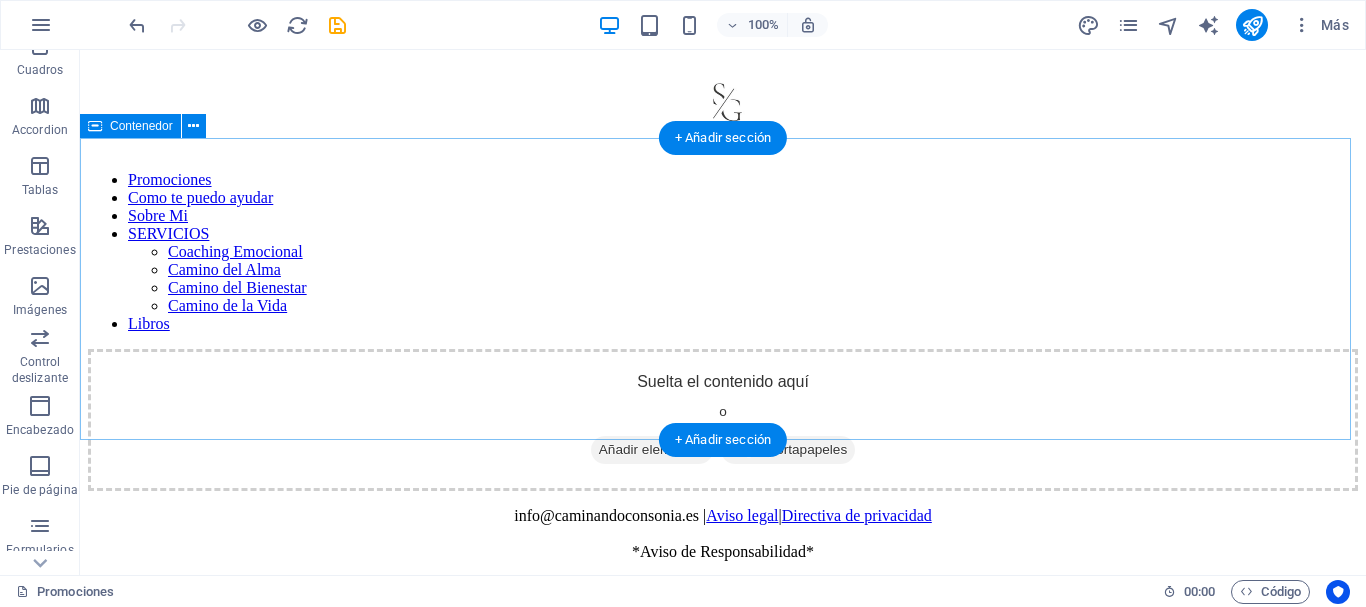 scroll, scrollTop: 300, scrollLeft: 0, axis: vertical 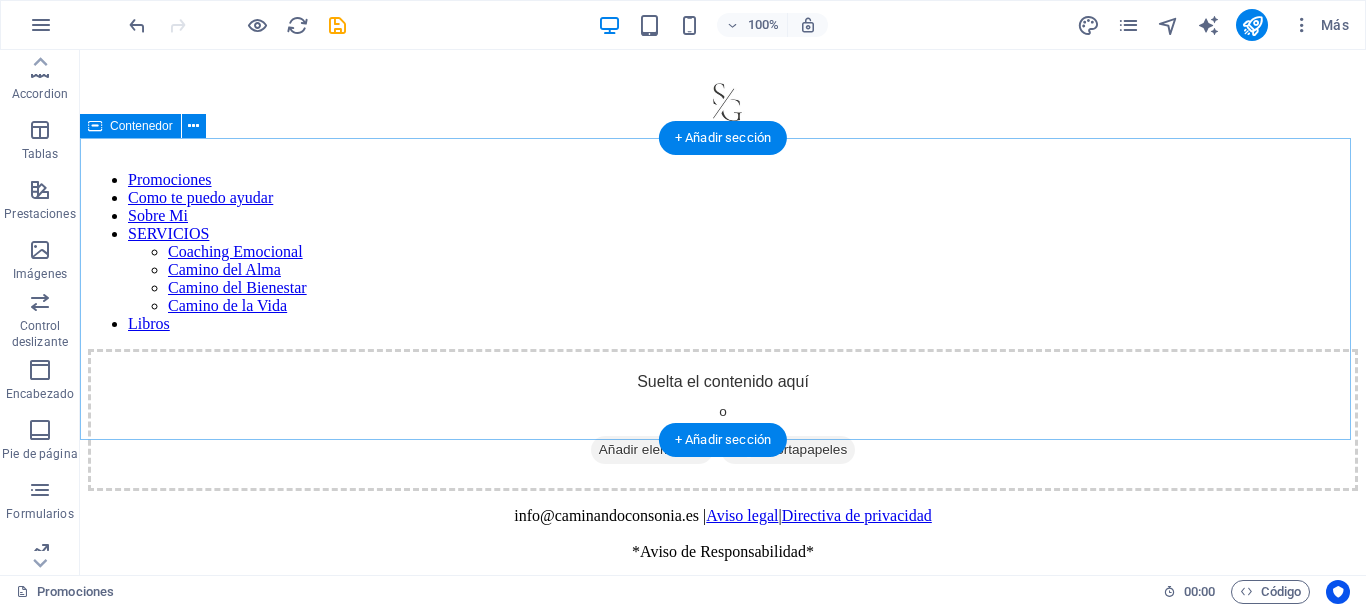click on "Añadir elementos" at bounding box center (652, 450) 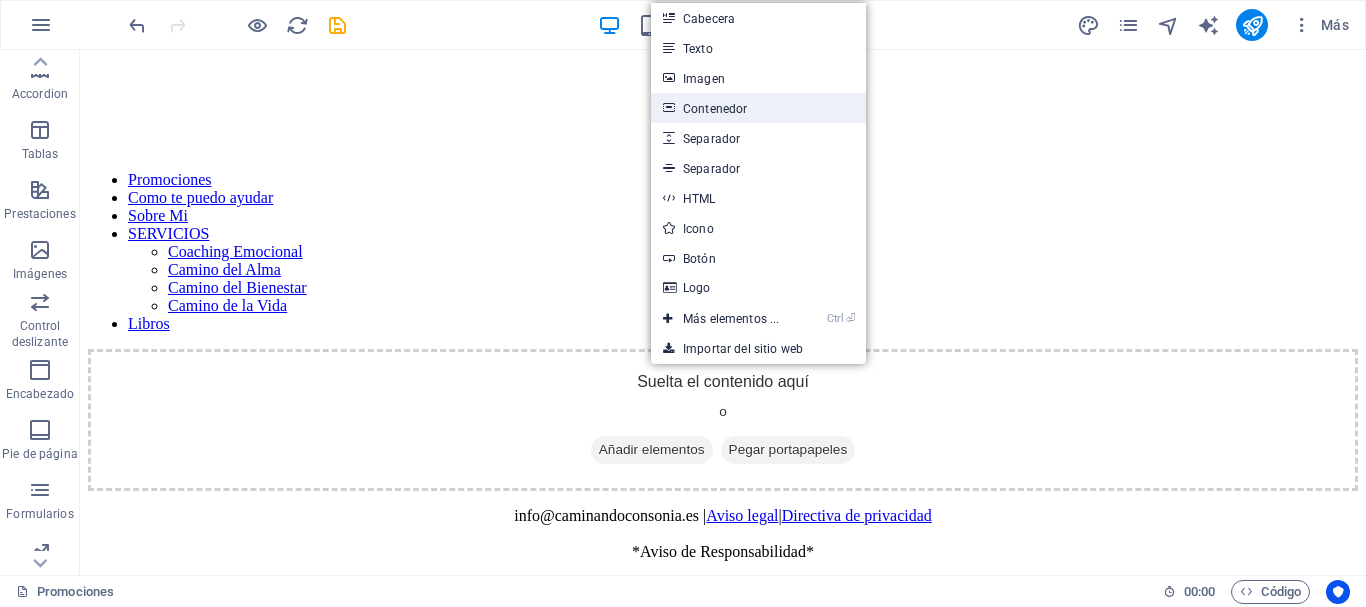 click on "Contenedor" at bounding box center [758, 108] 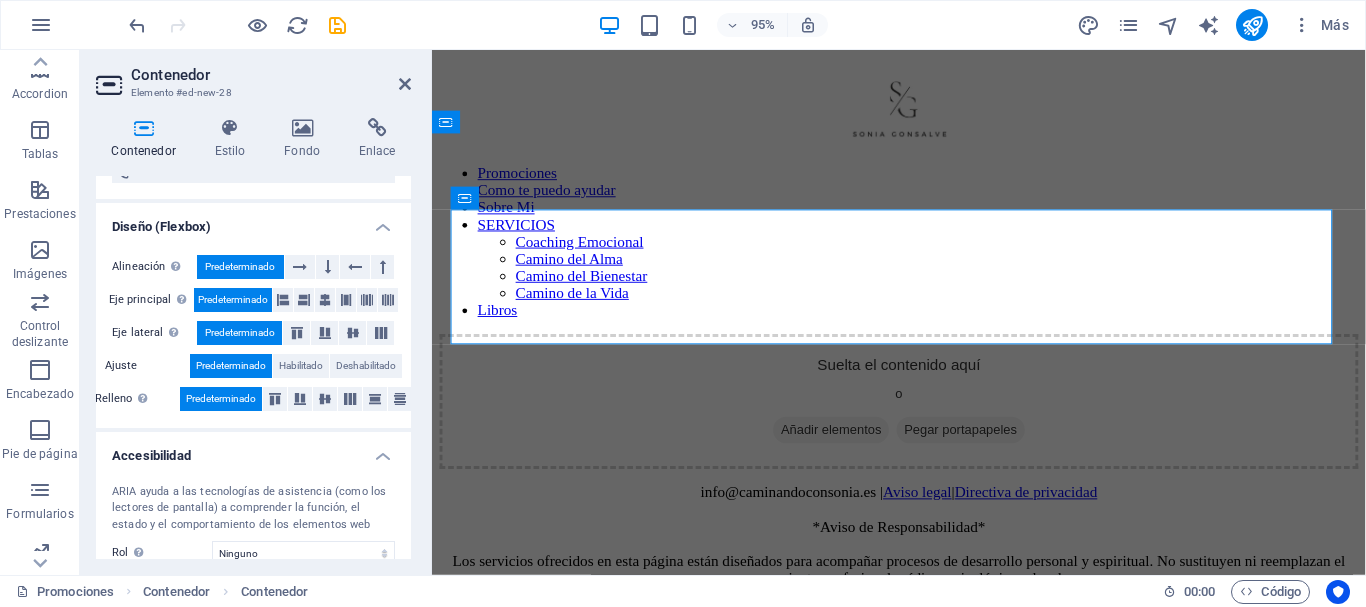 scroll, scrollTop: 0, scrollLeft: 0, axis: both 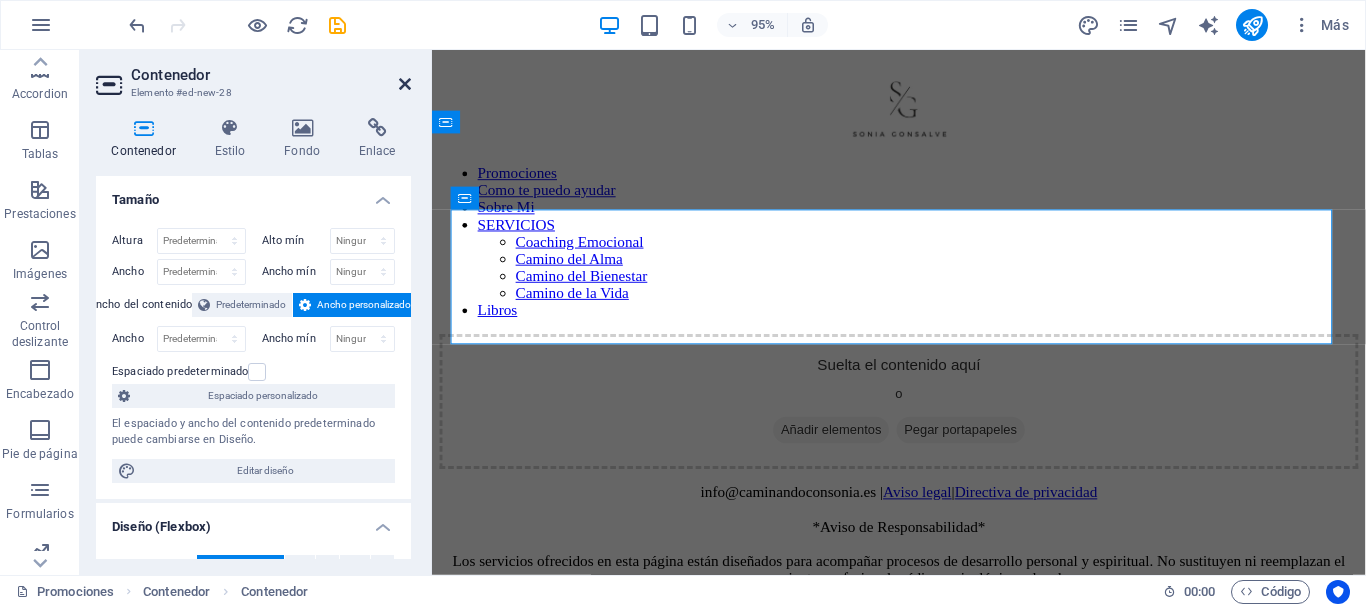 click at bounding box center (405, 84) 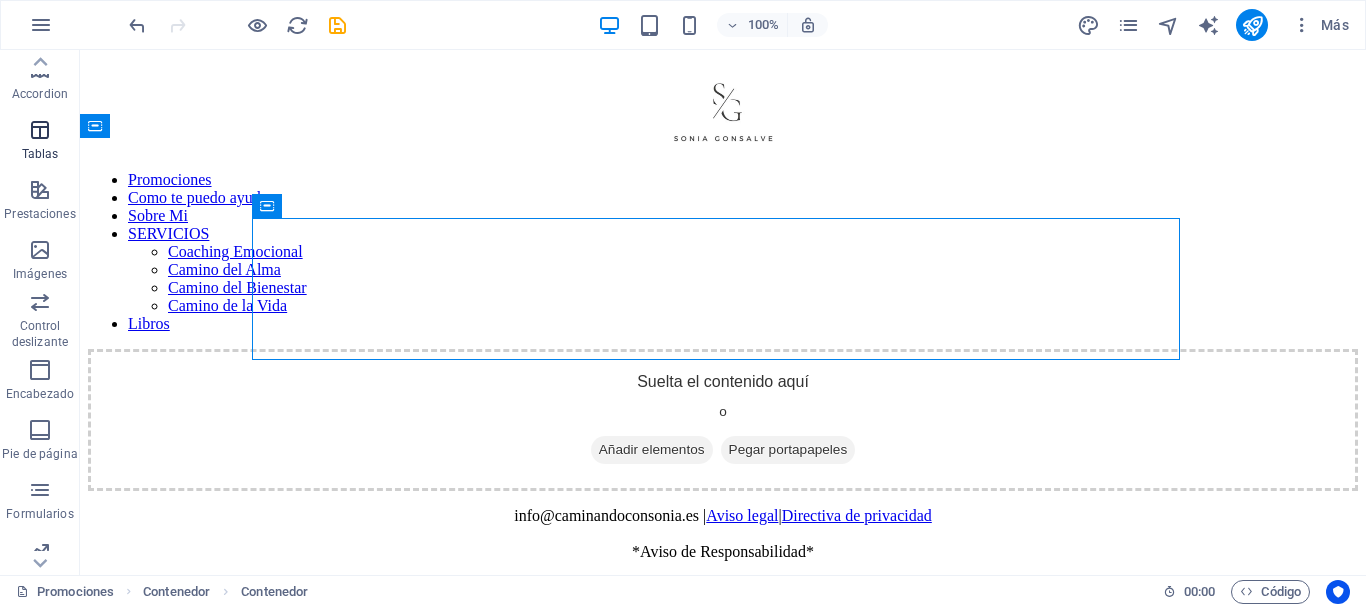 scroll, scrollTop: 0, scrollLeft: 0, axis: both 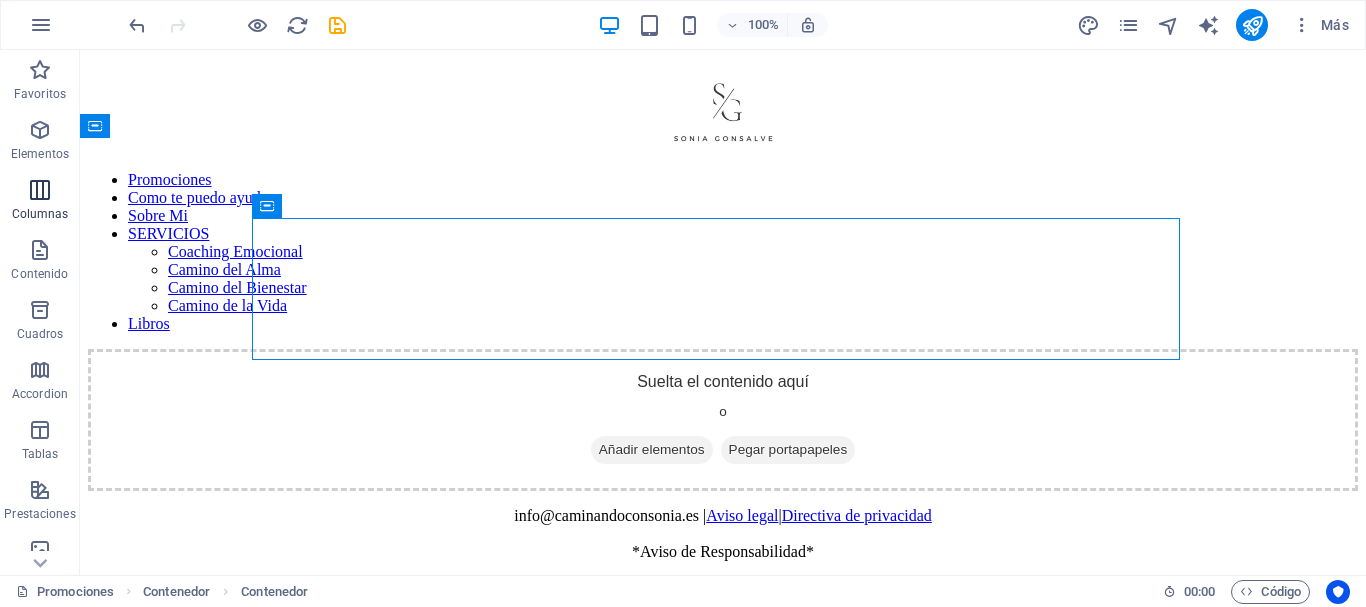 click at bounding box center [40, 190] 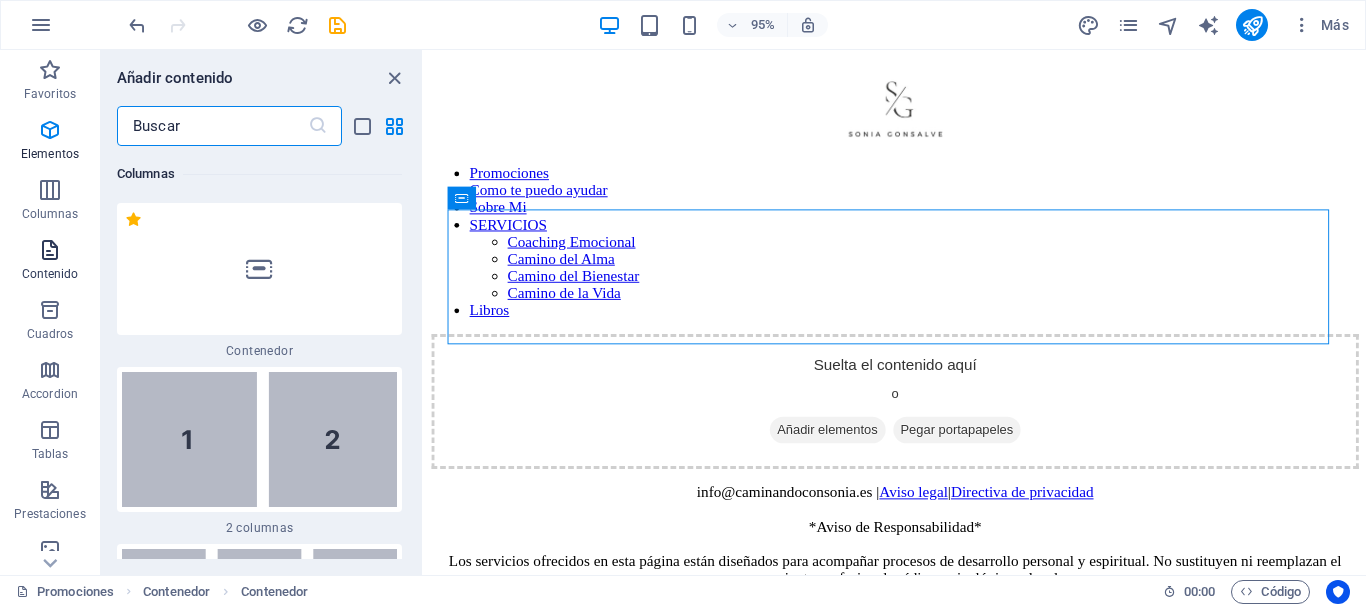 click at bounding box center [50, 250] 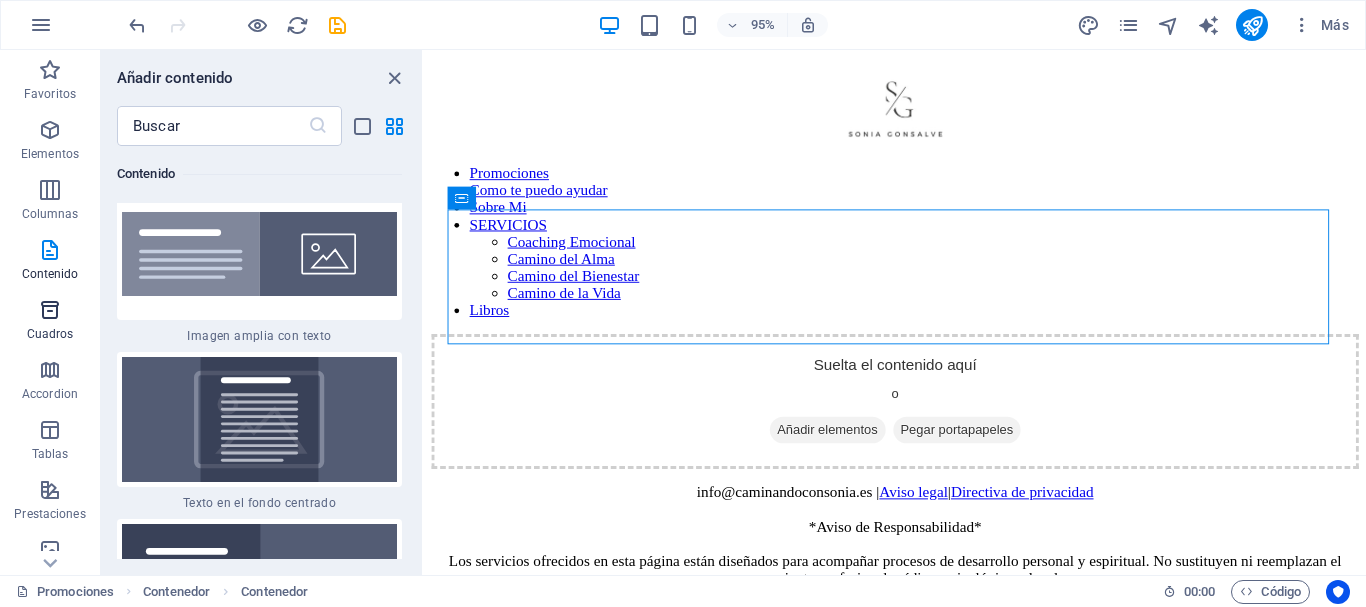 click at bounding box center (50, 310) 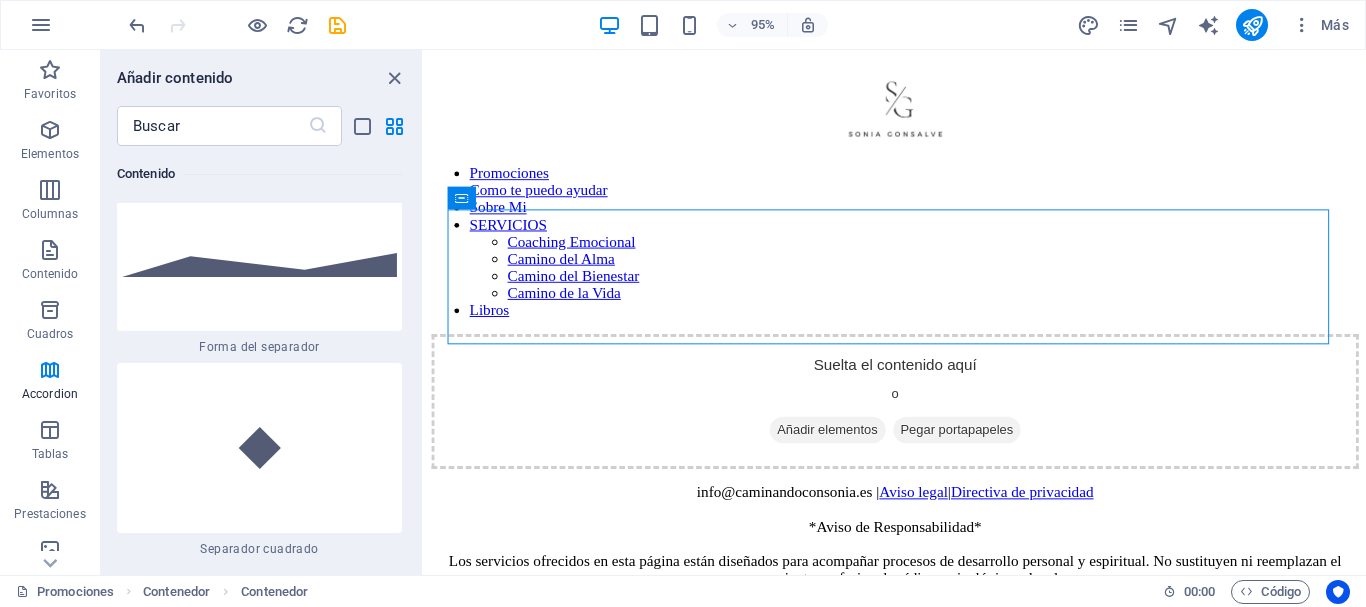 scroll, scrollTop: 9744, scrollLeft: 0, axis: vertical 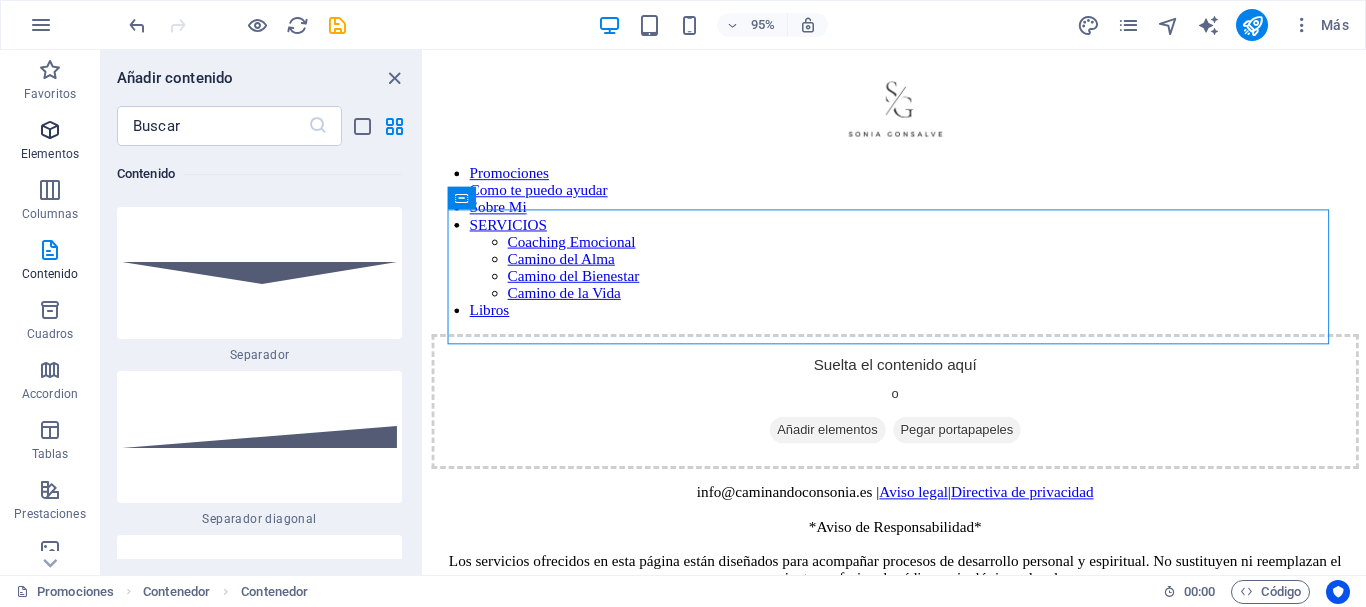 click at bounding box center [50, 130] 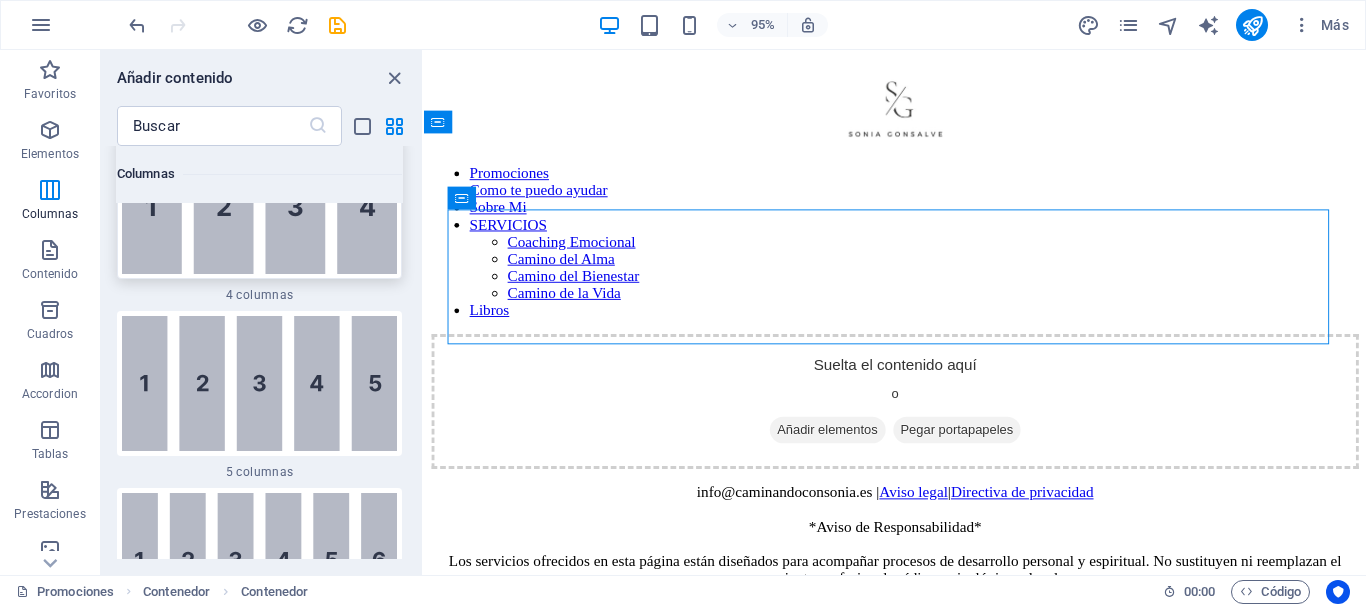 scroll, scrollTop: 1877, scrollLeft: 0, axis: vertical 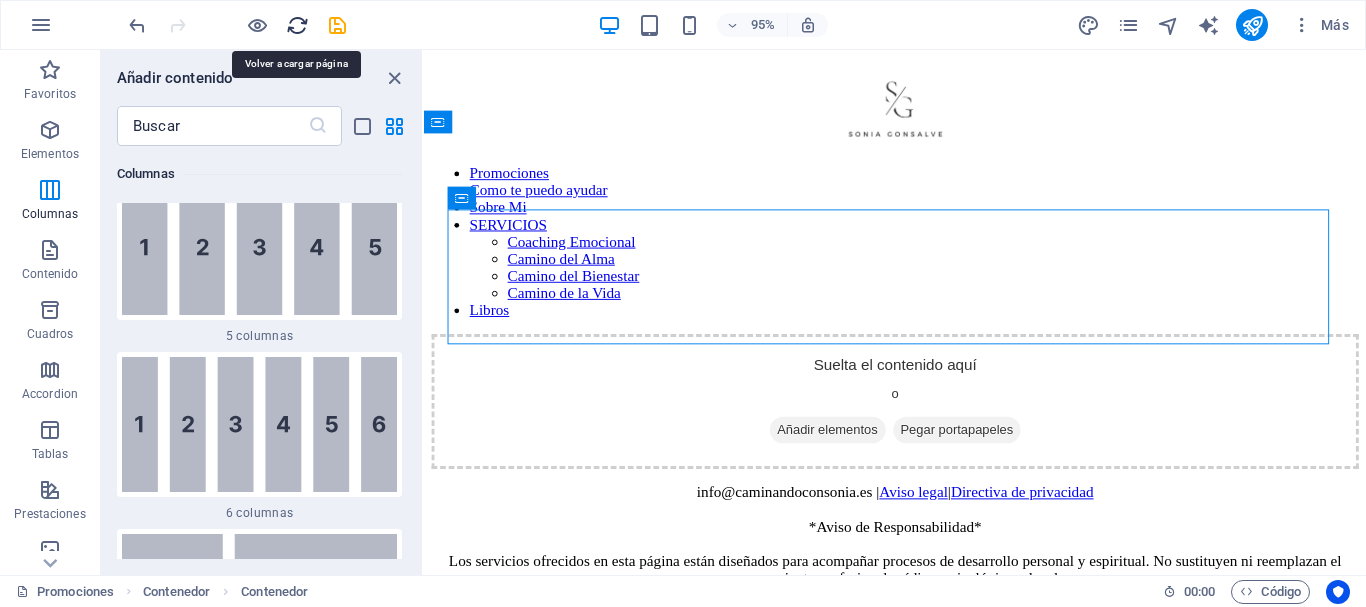 drag, startPoint x: 301, startPoint y: 26, endPoint x: 368, endPoint y: 30, distance: 67.11929 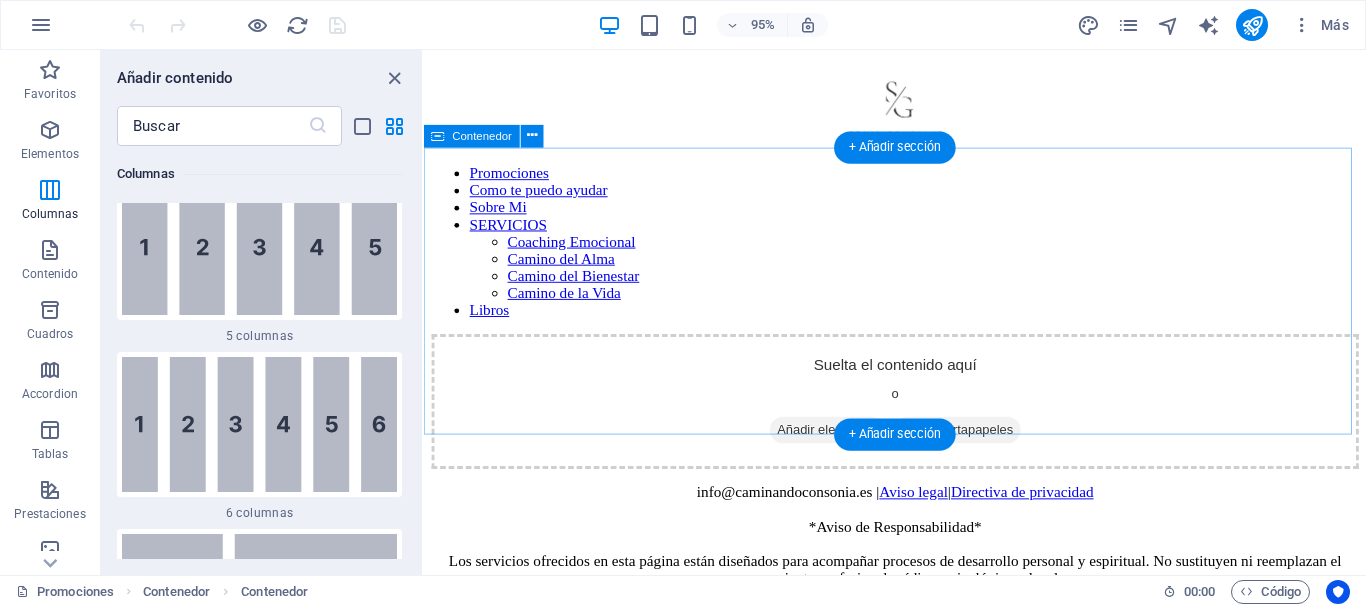 scroll, scrollTop: 0, scrollLeft: 0, axis: both 